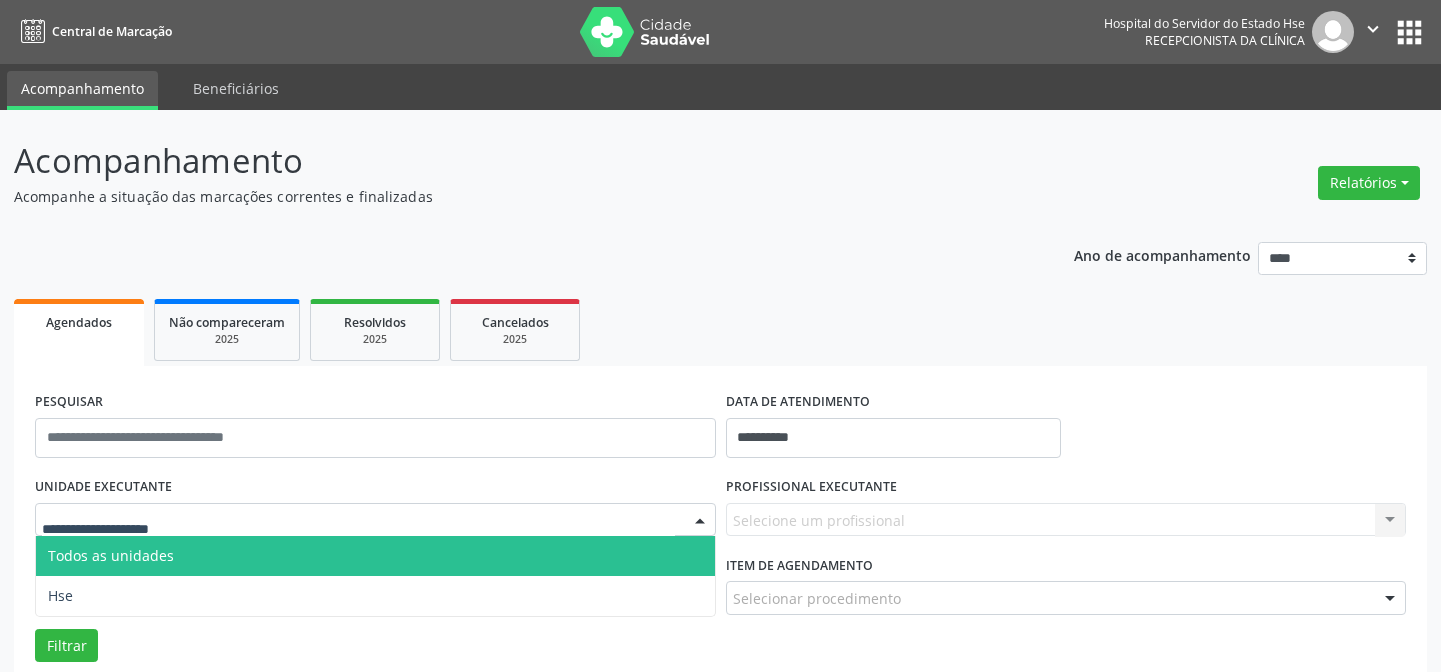 select on "*" 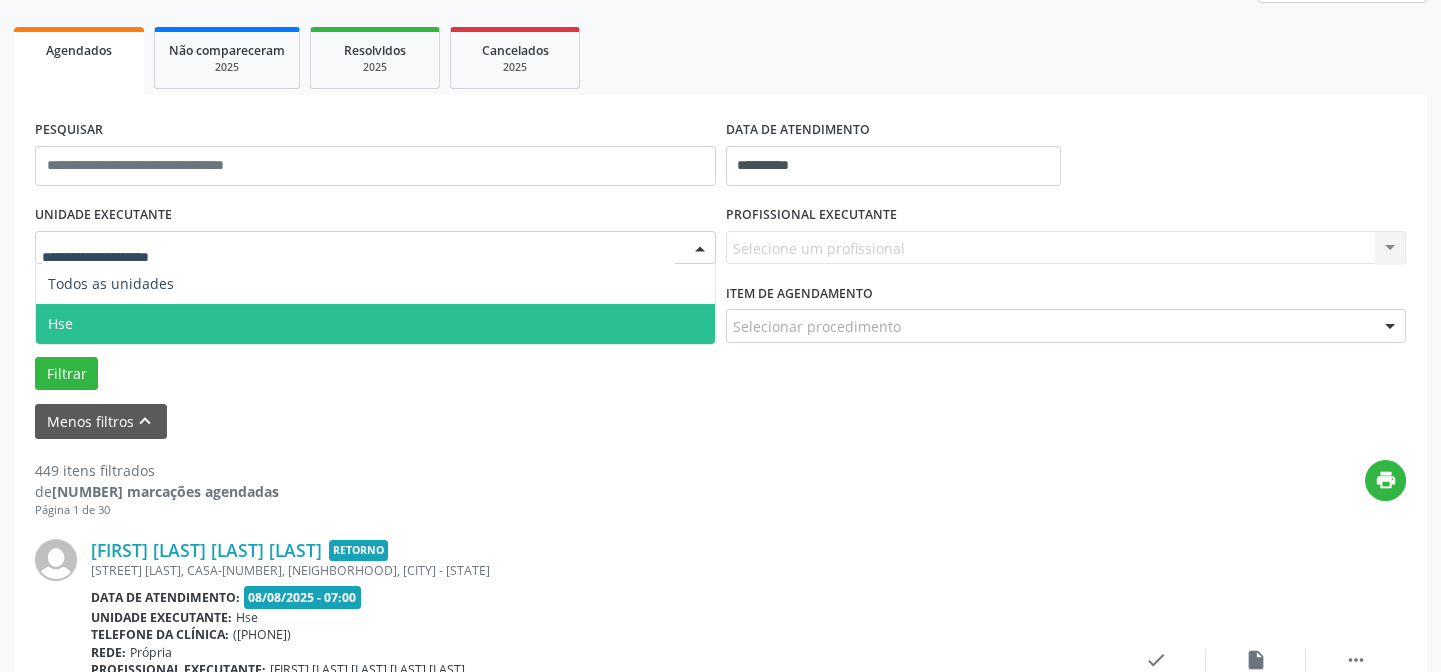 click on "Hse" at bounding box center [375, 324] 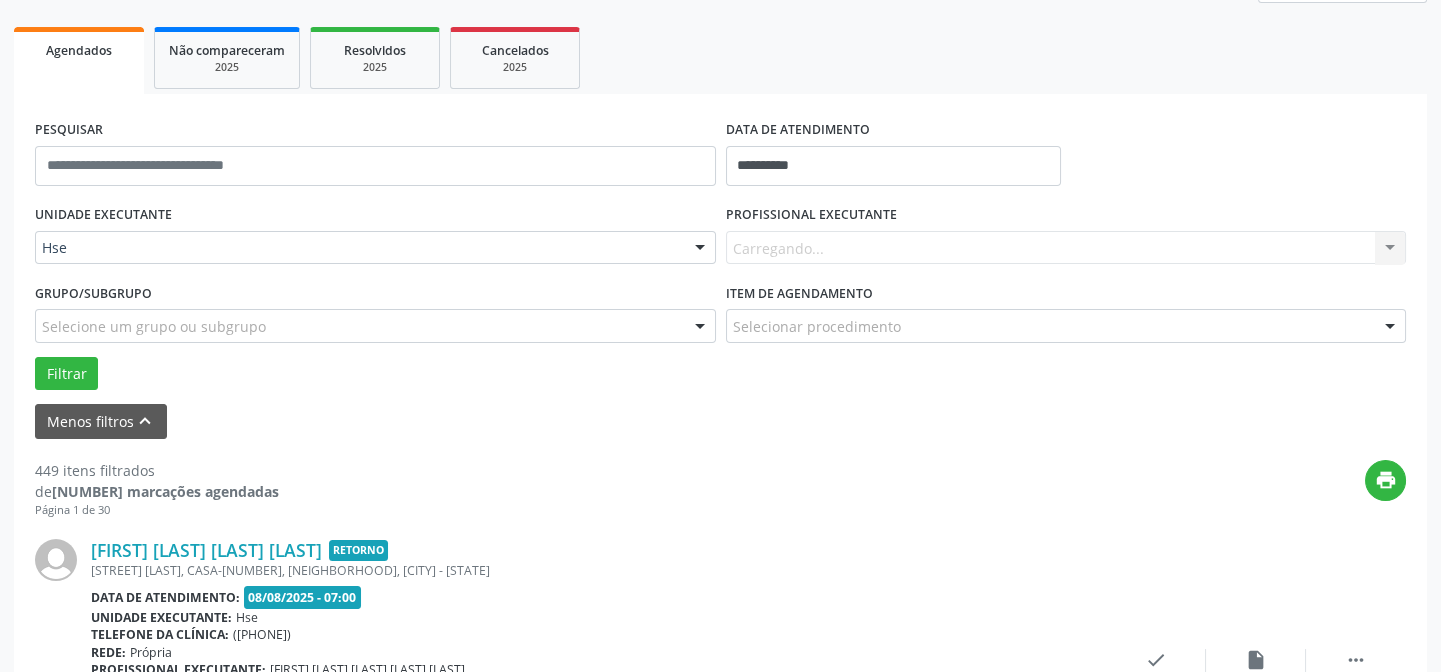 click on "UNIDADE EXECUTANTE
Hse         Todos as unidades   Hse
Nenhum resultado encontrado para: "   "
Não há nenhuma opção para ser exibida.
PROFISSIONAL EXECUTANTE
Carregando...
Nenhum resultado encontrado para: "   "
Não há nenhuma opção para ser exibida.
Grupo/Subgrupo
Selecione um grupo ou subgrupo
Todos os grupos e subgrupos
Nenhum resultado encontrado para: "   "
Nenhuma opção encontrada
Item de agendamento
Selecionar procedimento
#0000 - Alergologia   #0001 - Angiologia   #00077 - Arritmologia   #0002 - Cardiologia   #0004 - Cirurgia Abdominal   #00067 - Cirurgia Bariatrica   #0005 - Cirurgia Cabeça e Pescoço   #0007 - Cirurgia Cardiaca   #0008 - Cirurgia Geral   #0009 - Cirurgia Ginecologica" at bounding box center (720, 295) 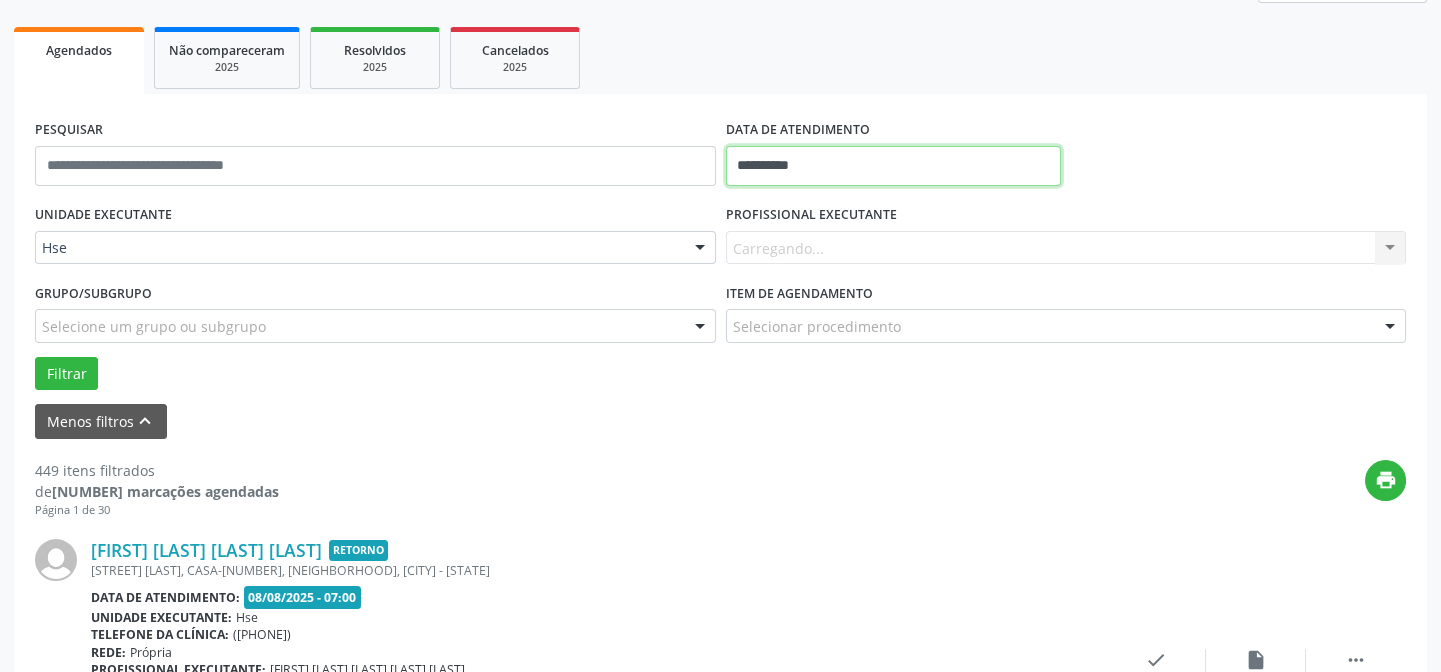 click on "**********" at bounding box center [893, 166] 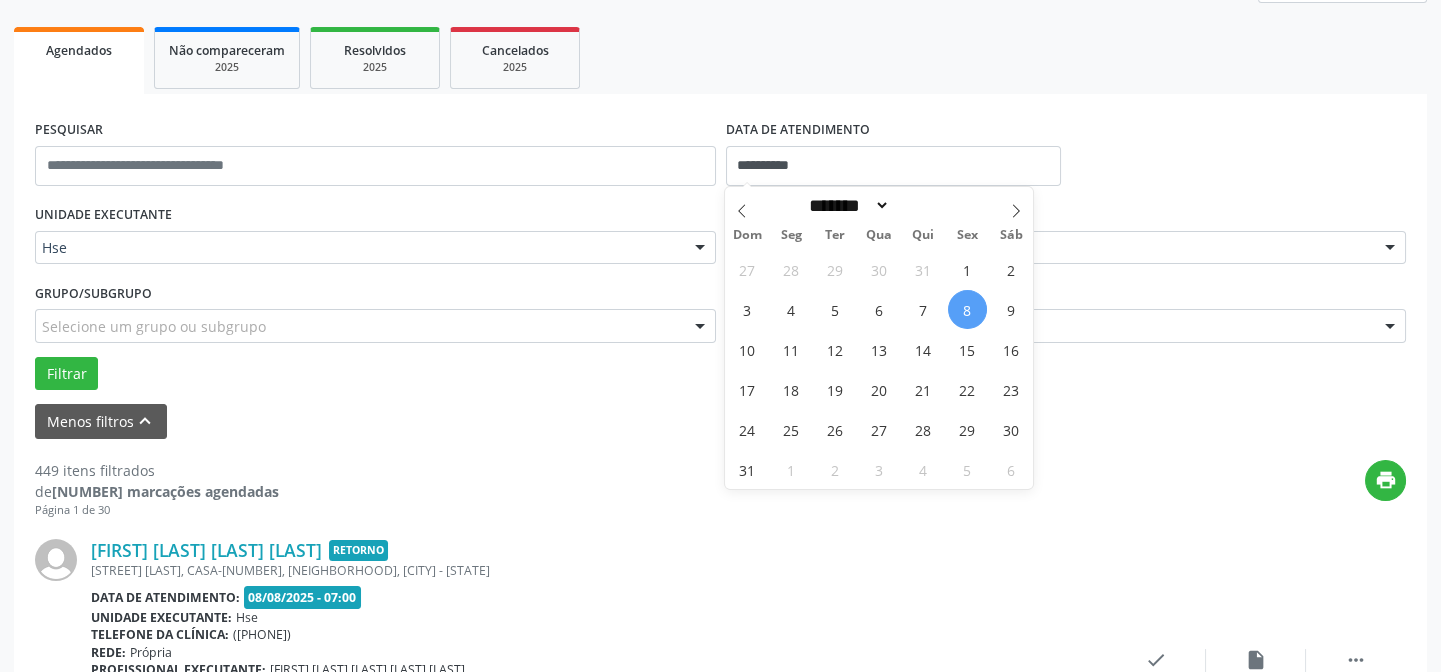 click on "8" at bounding box center [967, 309] 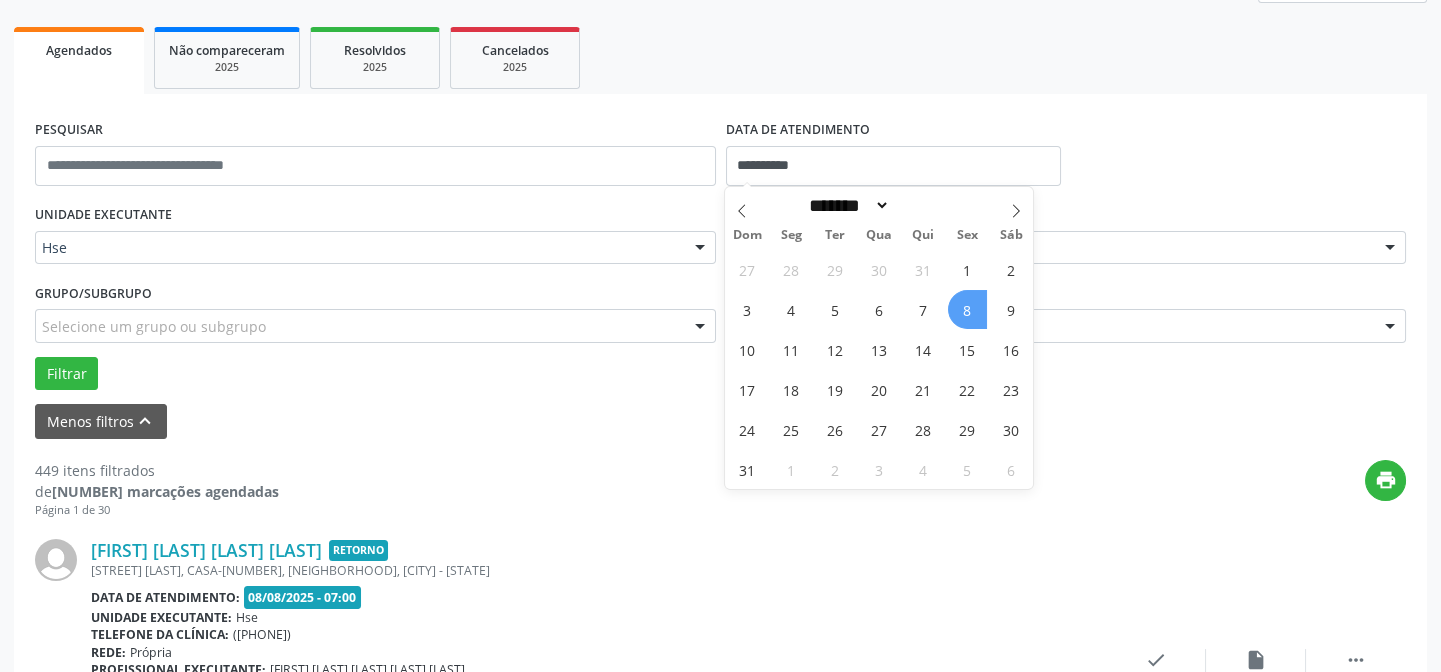 click on "8" at bounding box center [967, 309] 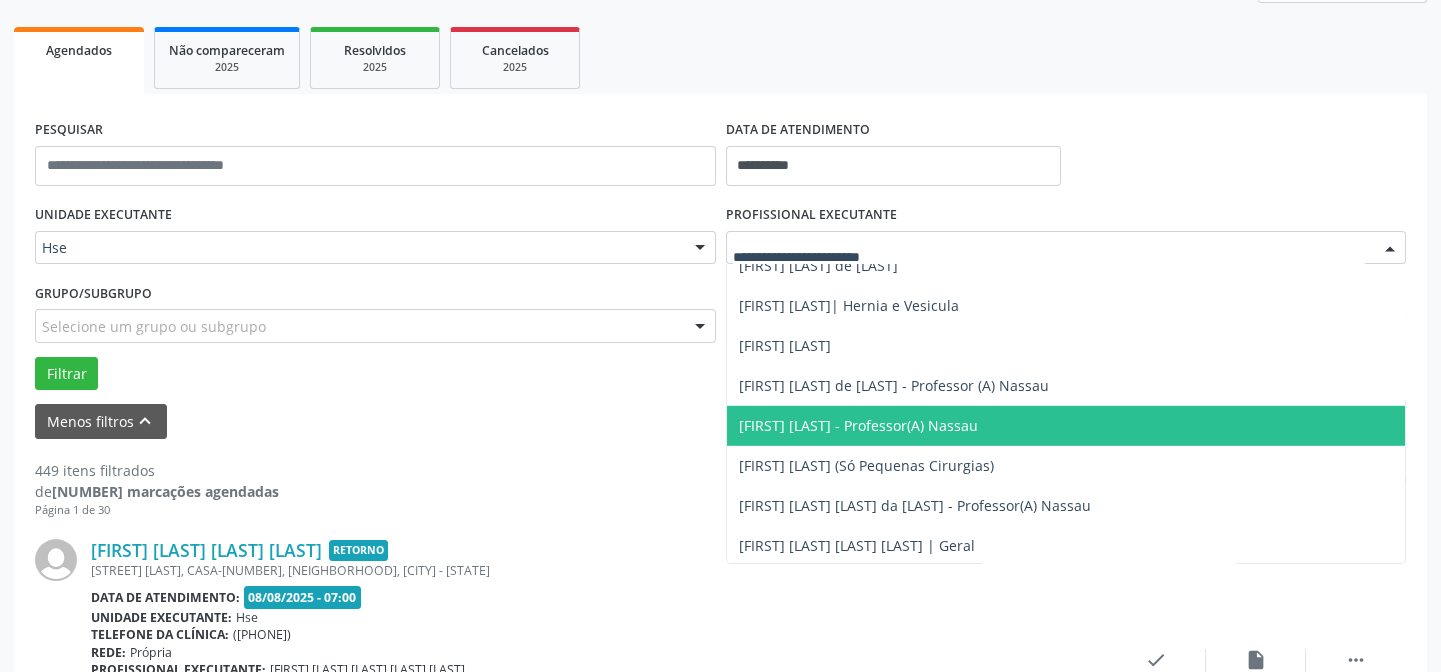 scroll, scrollTop: 13000, scrollLeft: 0, axis: vertical 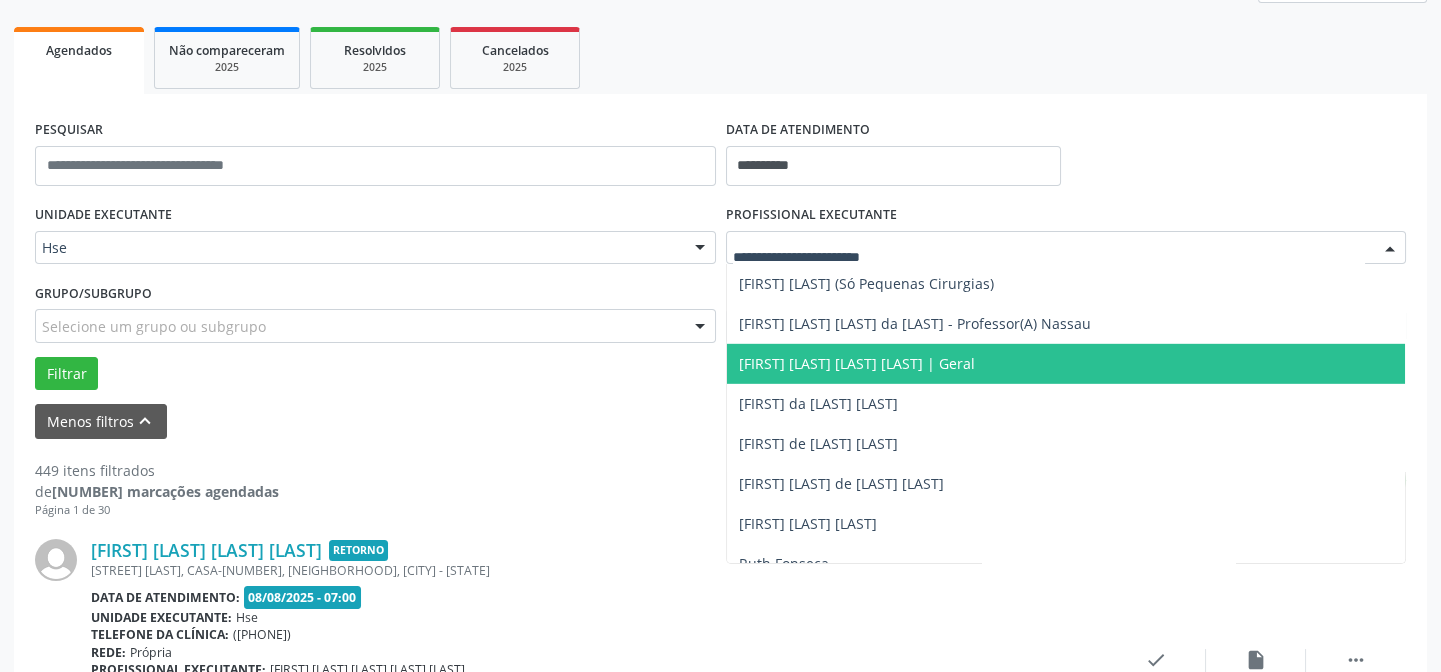 click on "[FIRST] [LAST] [LAST] [LAST] | Geral" at bounding box center (857, 363) 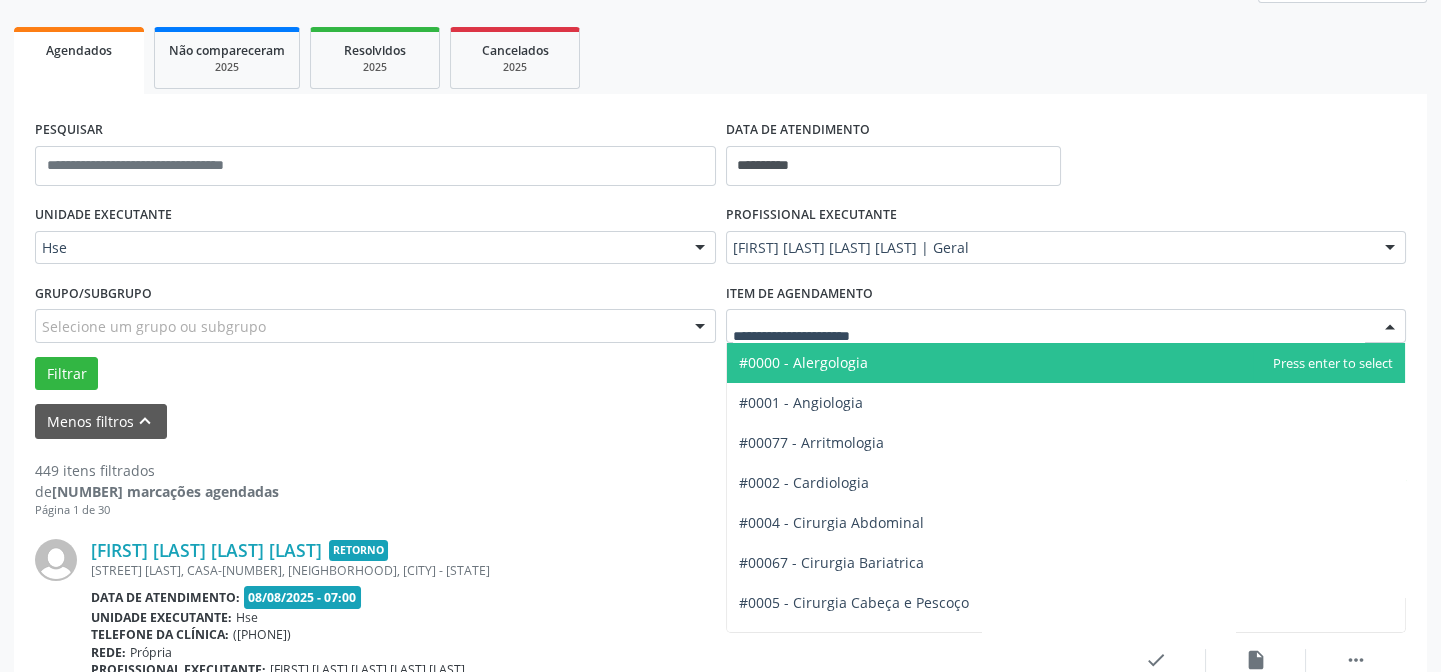click at bounding box center (1066, 326) 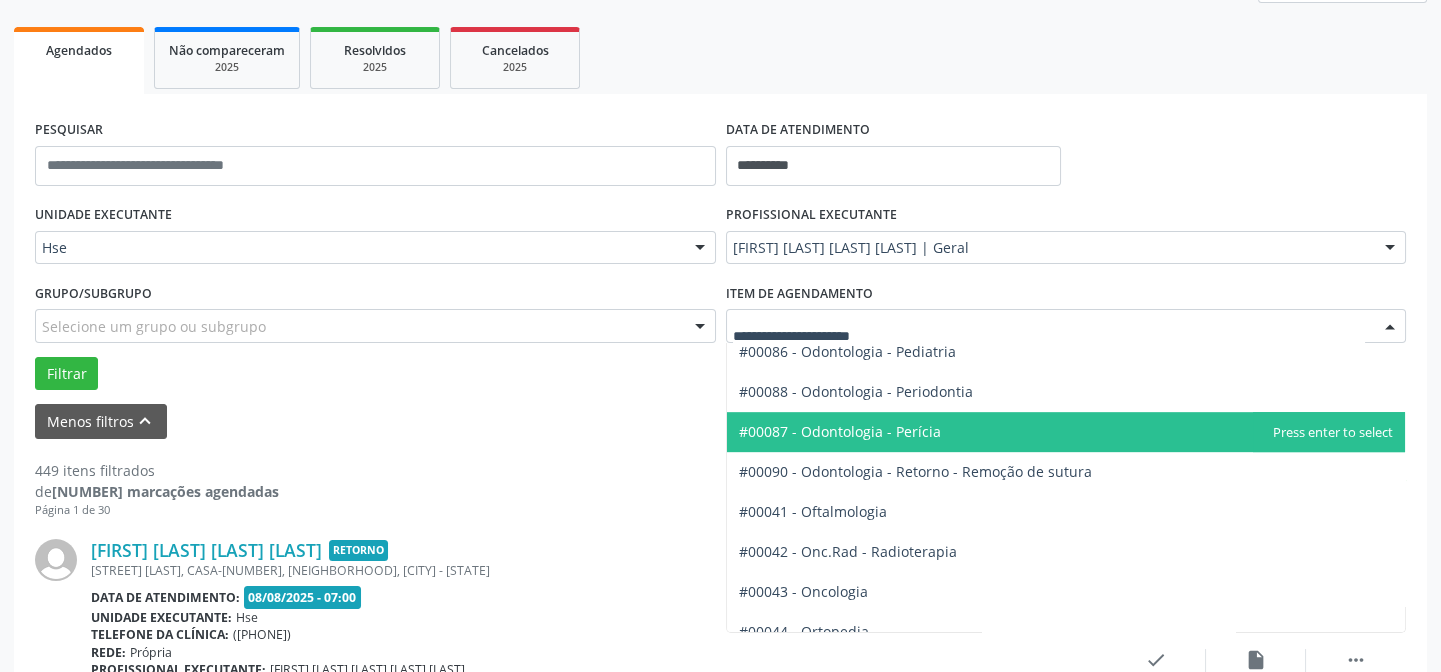 scroll, scrollTop: 2622, scrollLeft: 0, axis: vertical 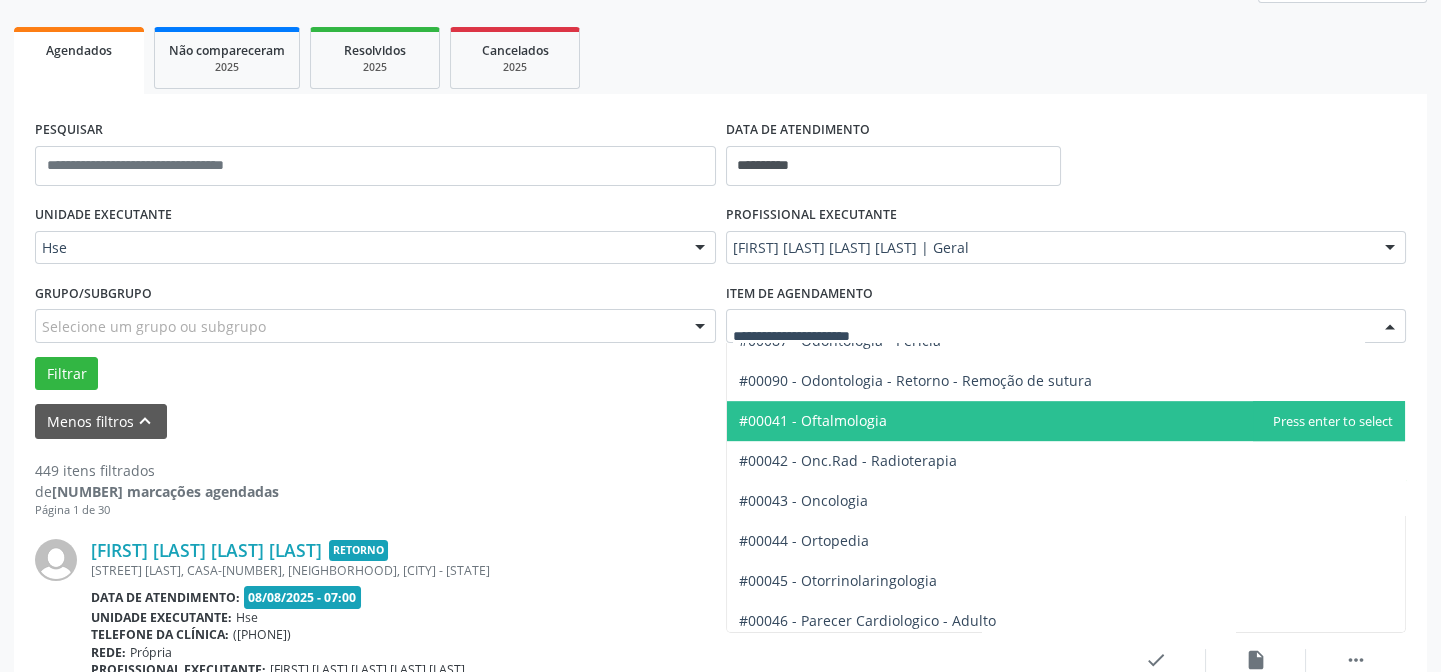 click on "#00041 - Oftalmologia" at bounding box center (813, 420) 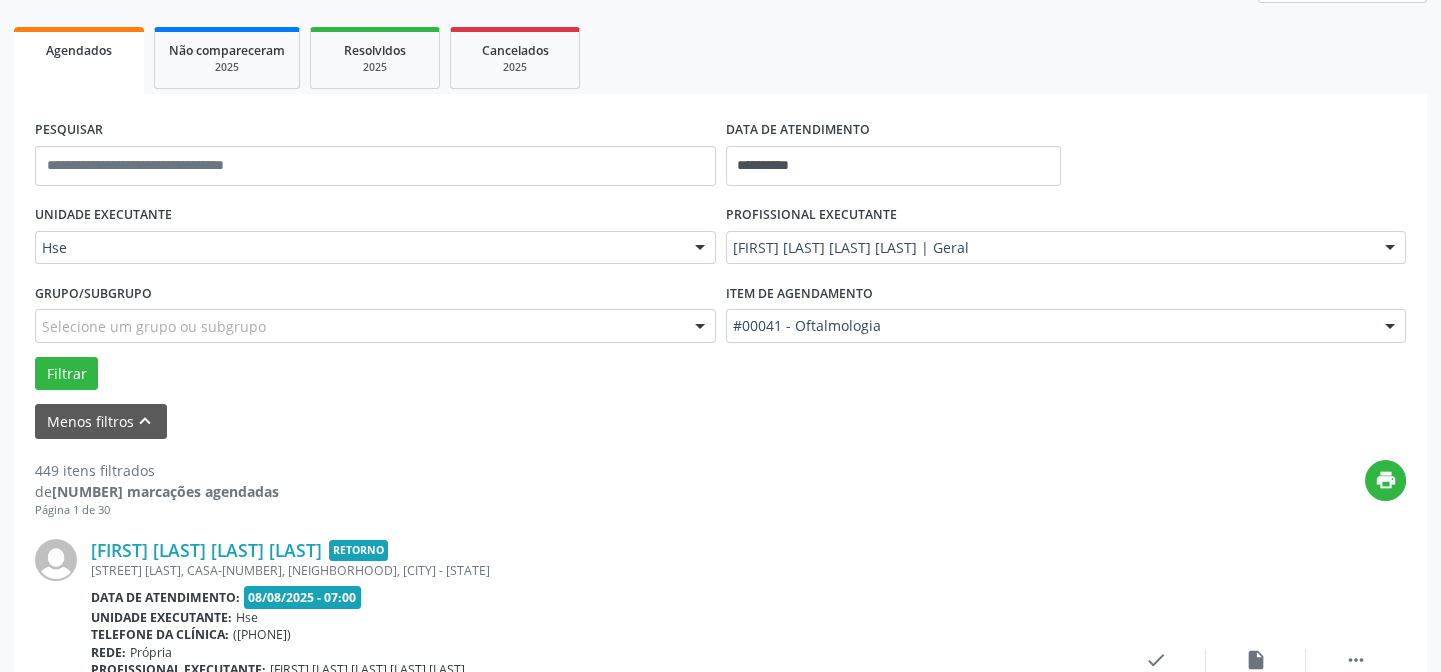 click on "**********" at bounding box center [720, 277] 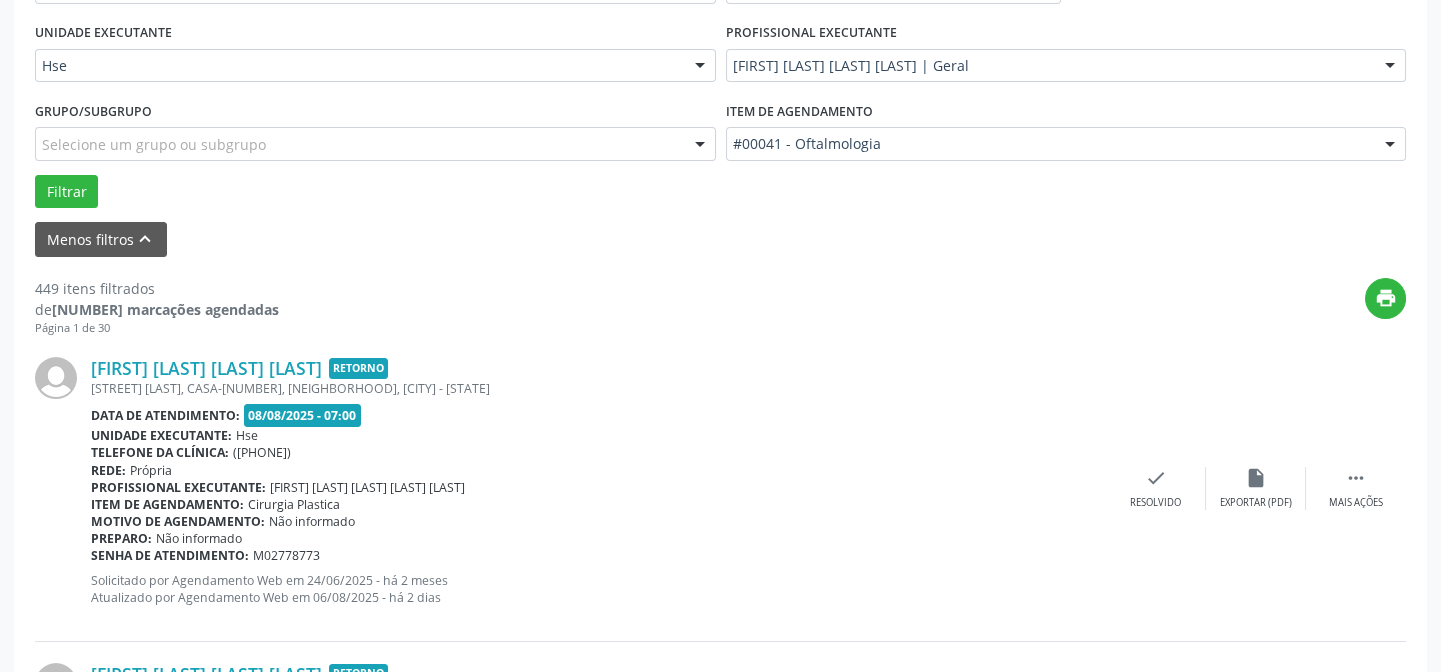 scroll, scrollTop: 363, scrollLeft: 0, axis: vertical 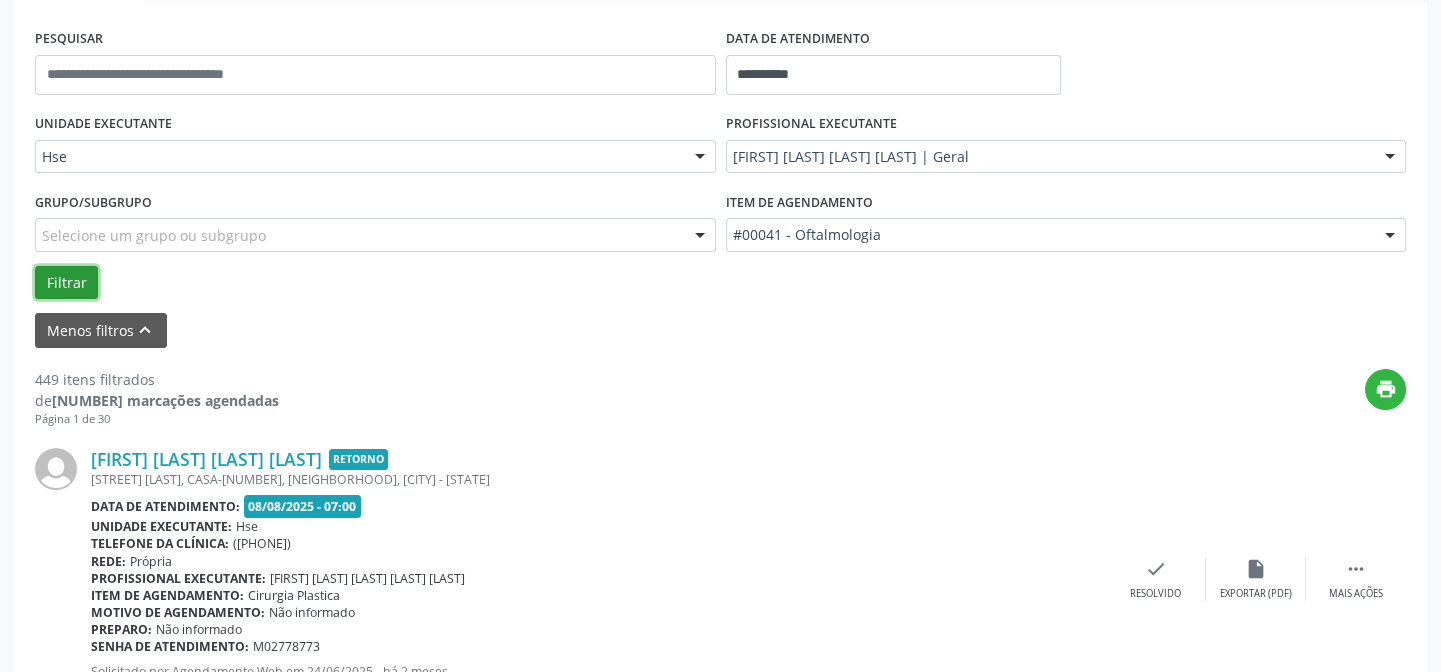 click on "Filtrar" at bounding box center [66, 283] 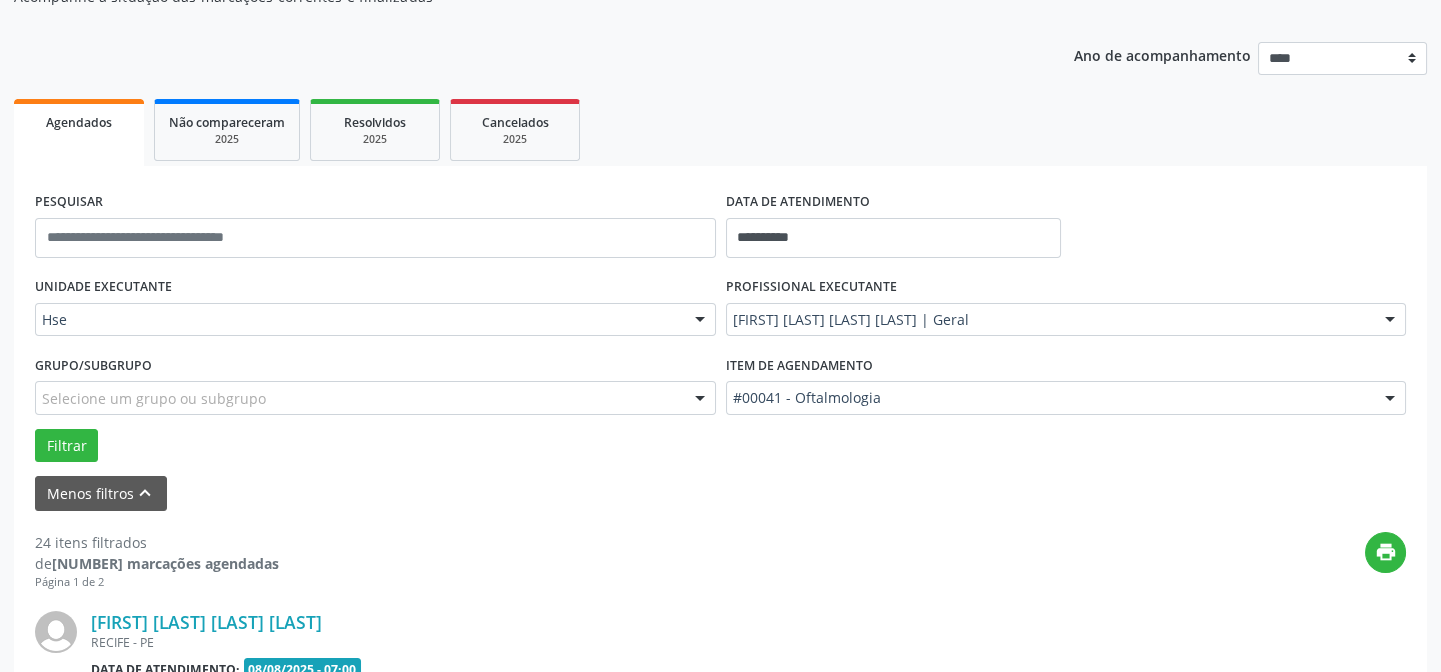 scroll, scrollTop: 545, scrollLeft: 0, axis: vertical 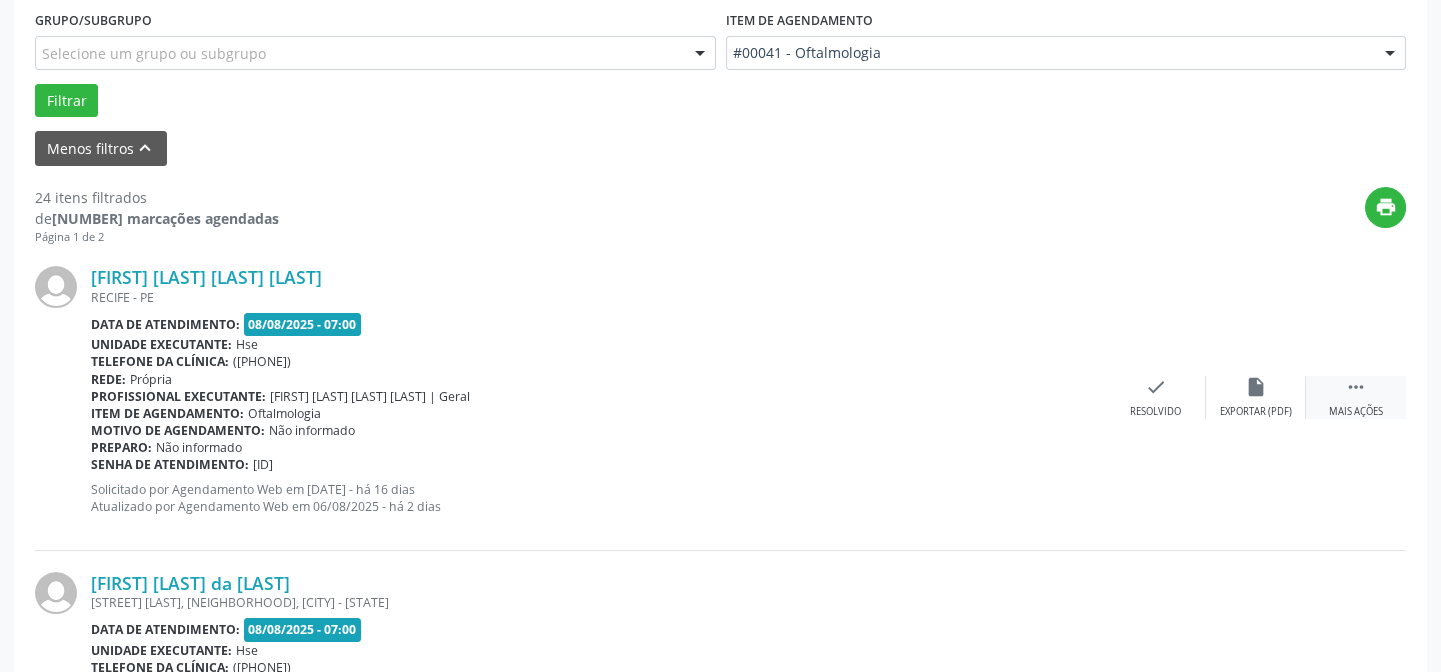 click on "" at bounding box center (1356, 387) 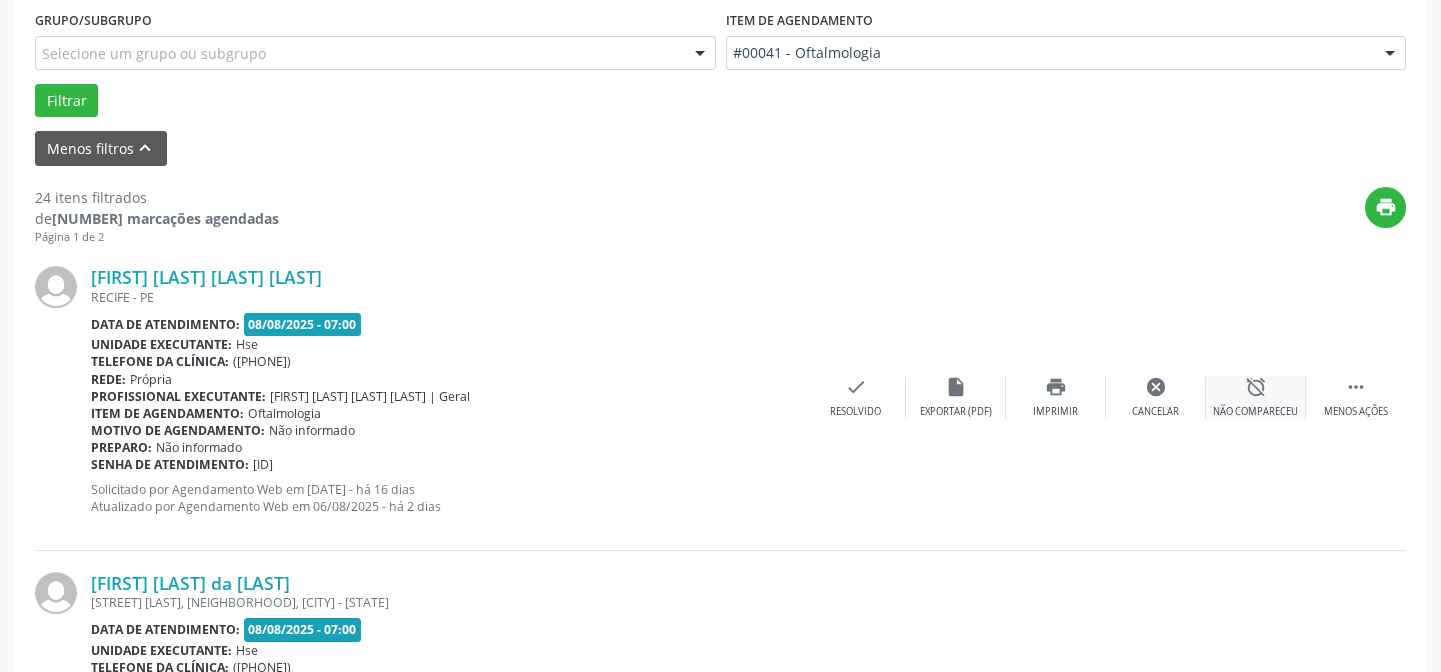 click on "alarm_off" at bounding box center (1256, 387) 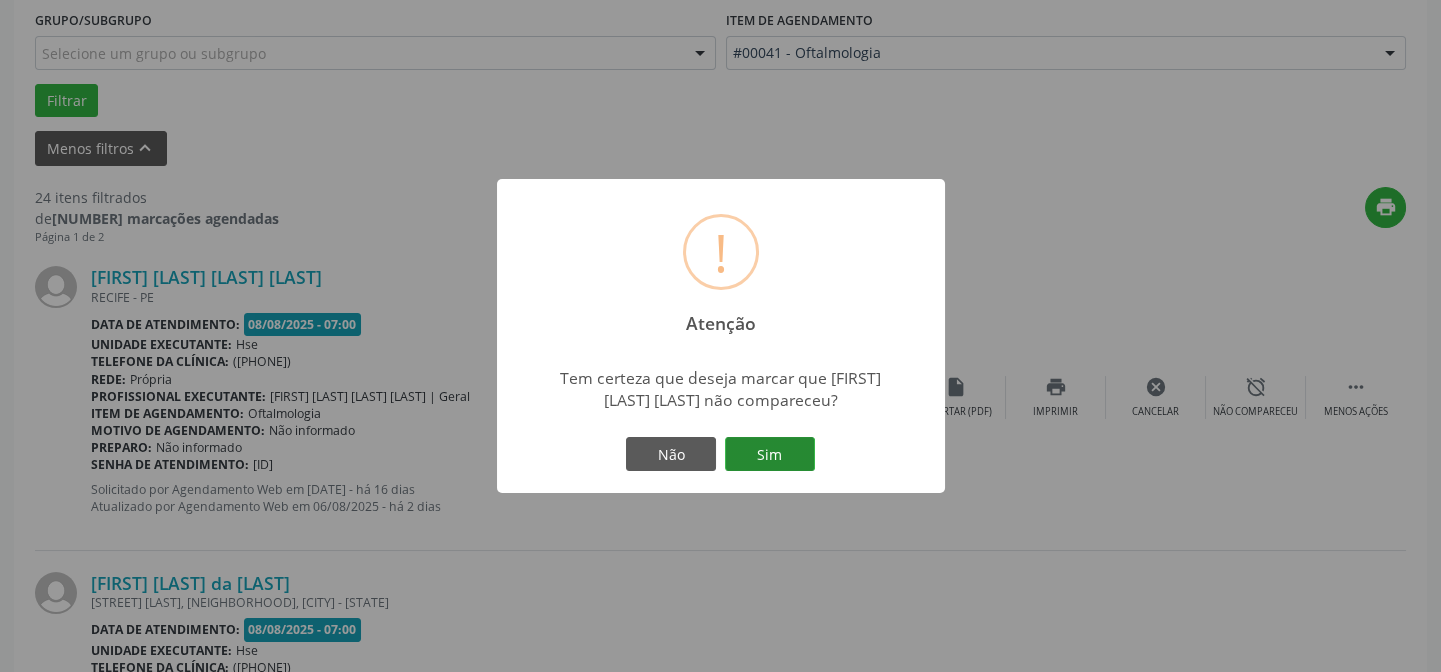 click on "Sim" at bounding box center [770, 454] 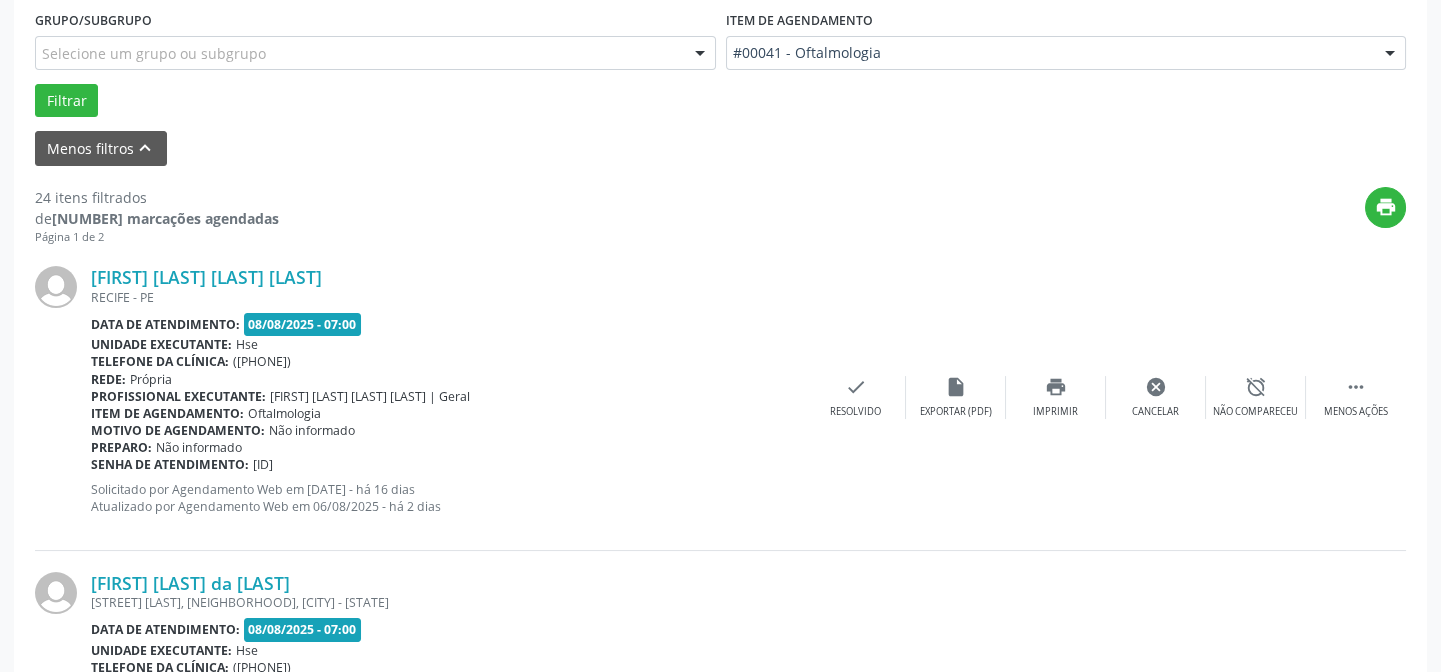 scroll, scrollTop: 200, scrollLeft: 0, axis: vertical 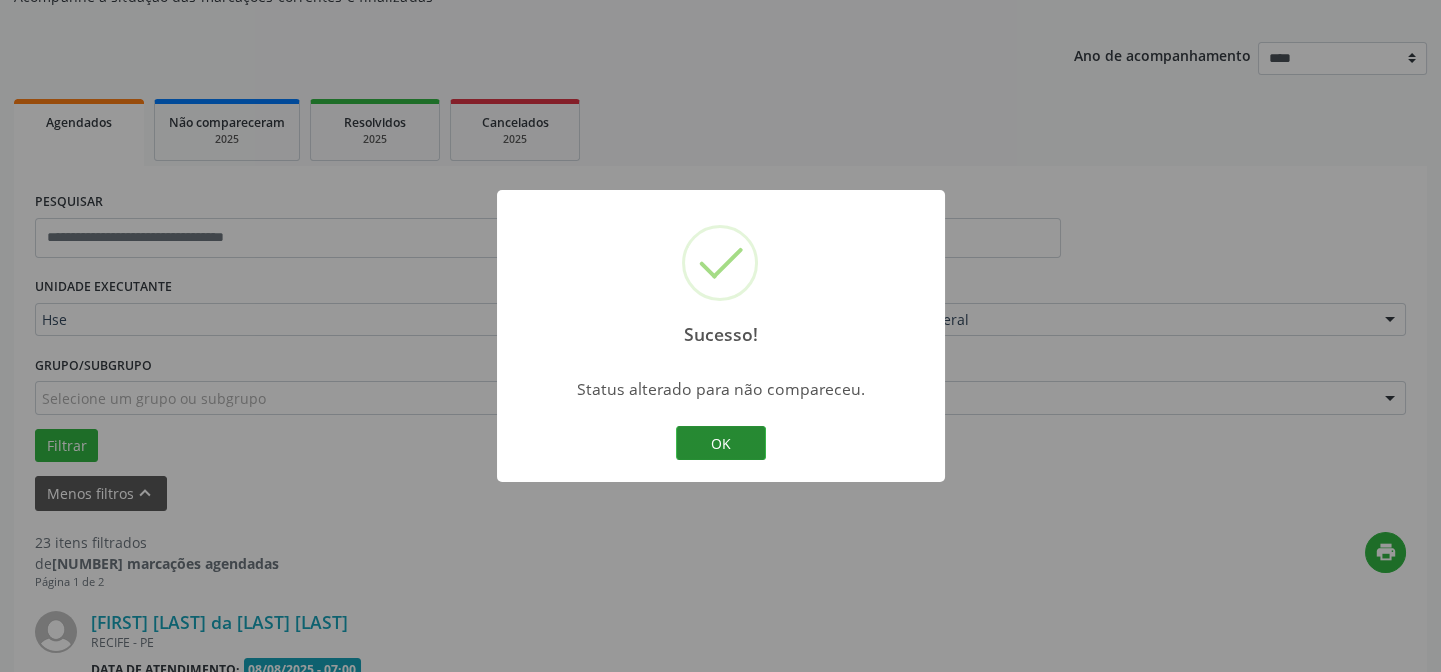 click on "OK" at bounding box center [721, 443] 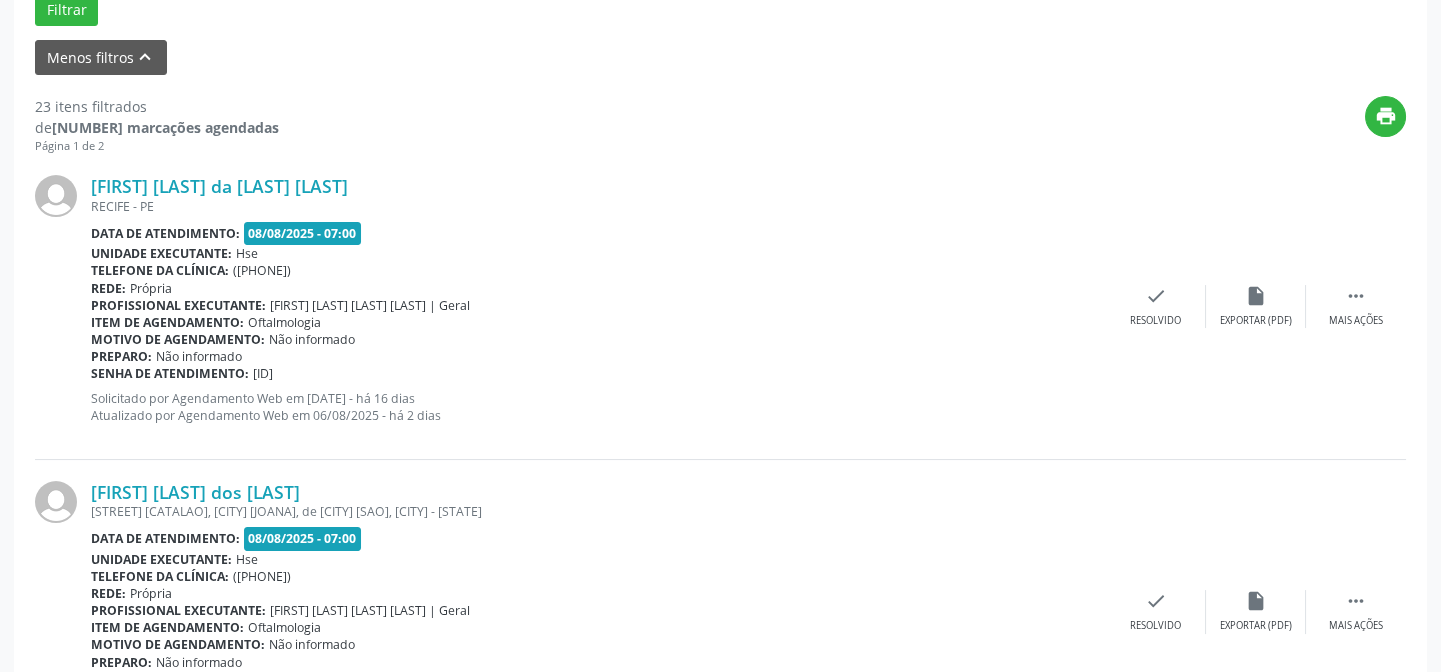 scroll, scrollTop: 545, scrollLeft: 0, axis: vertical 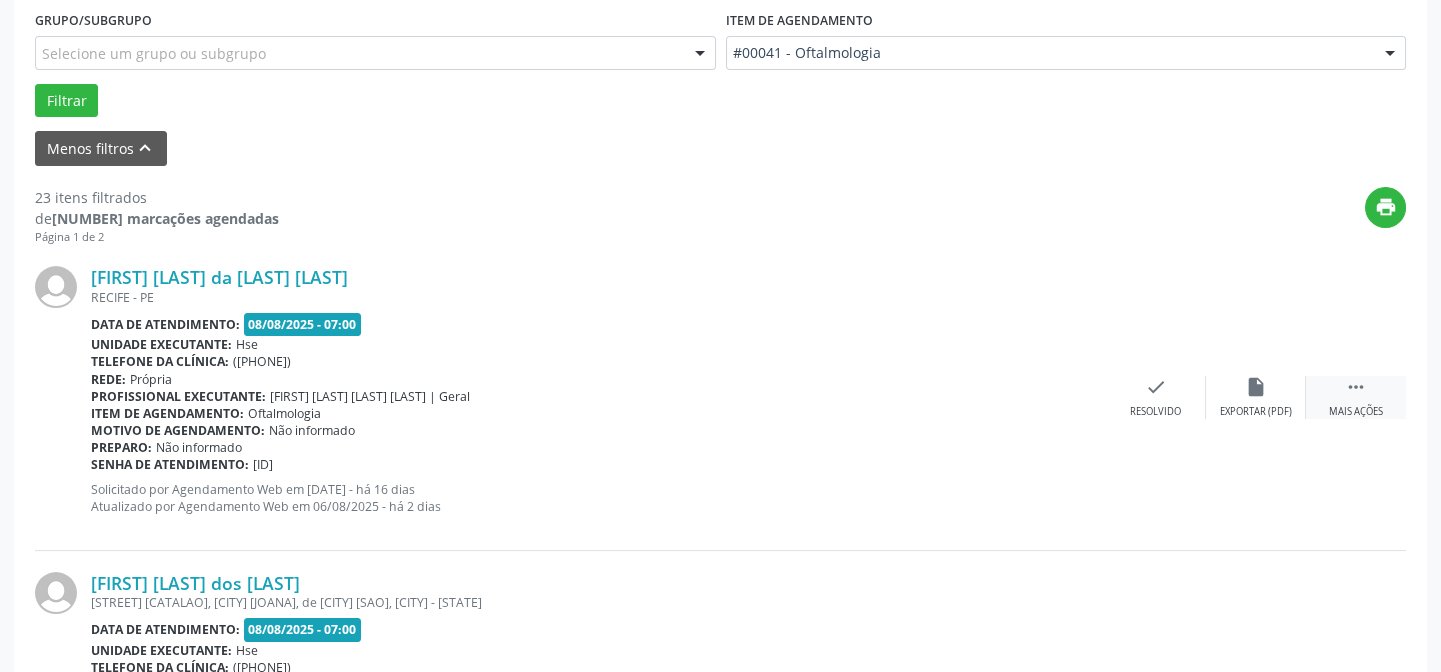 click on "" at bounding box center [1356, 387] 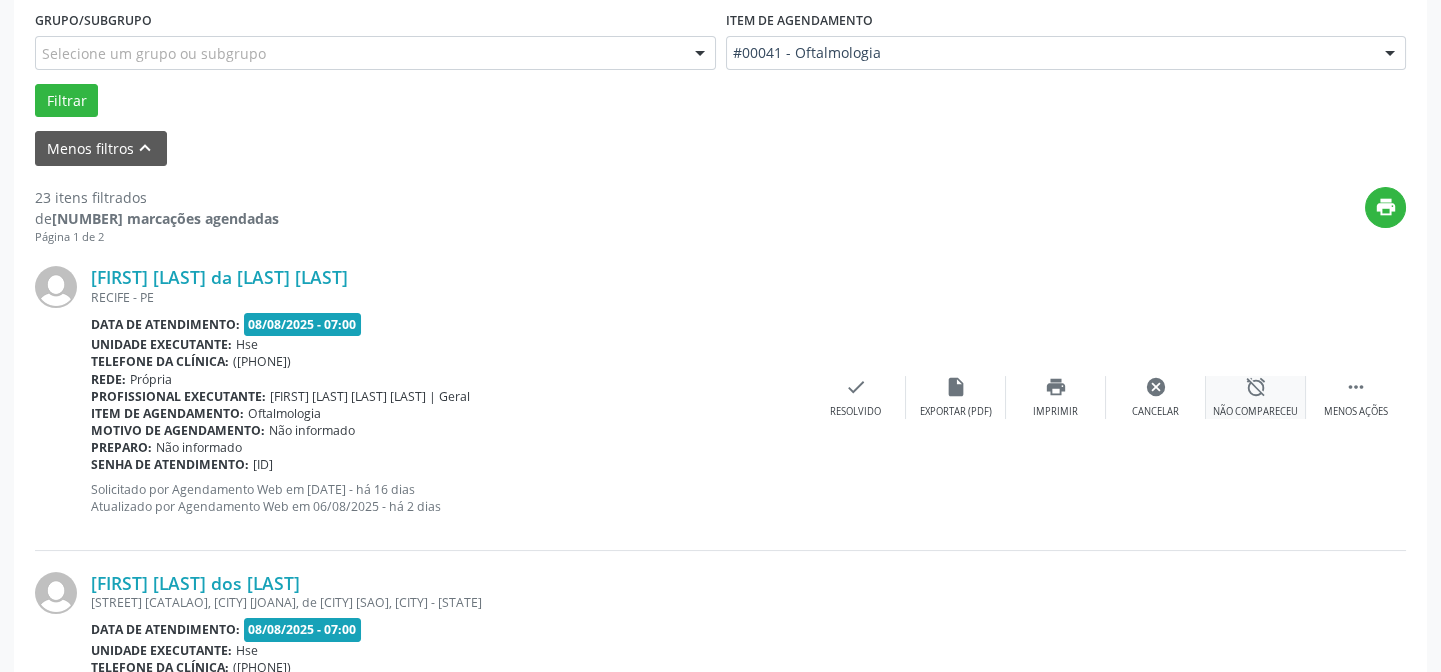 click on "alarm_off" at bounding box center [1256, 387] 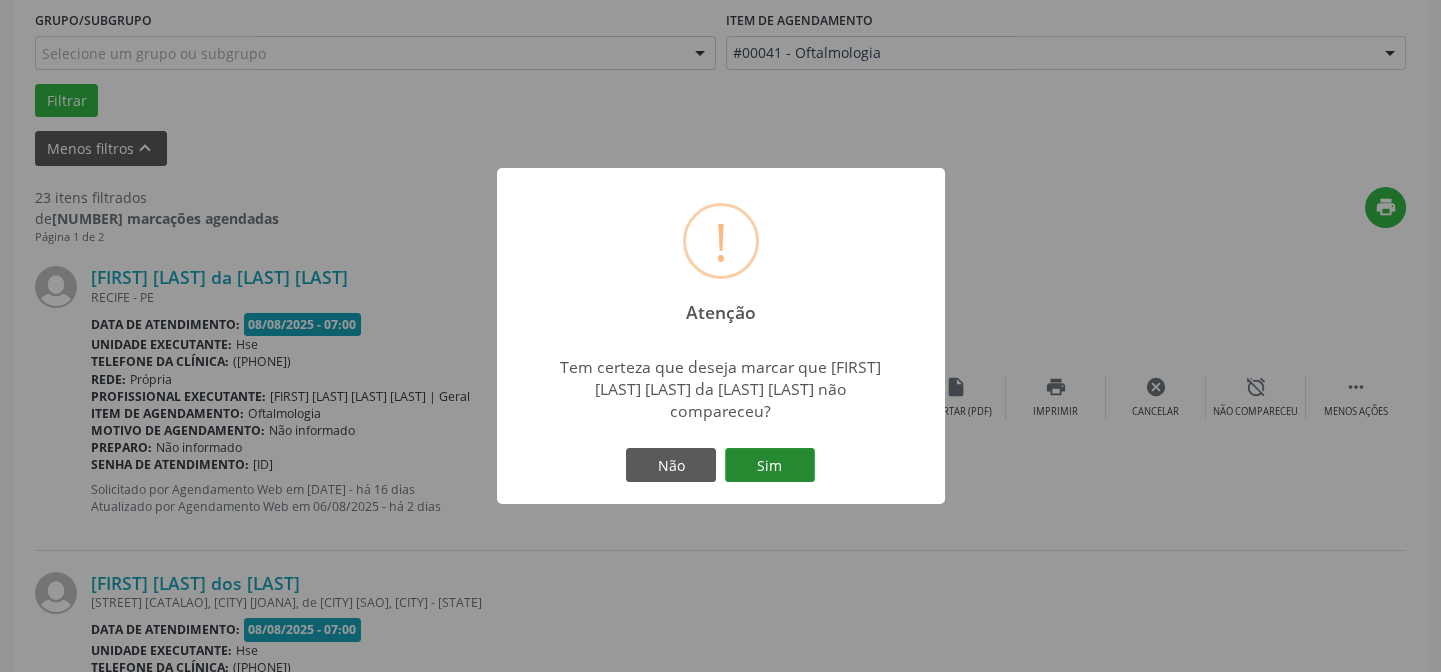 click on "Sim" at bounding box center (770, 465) 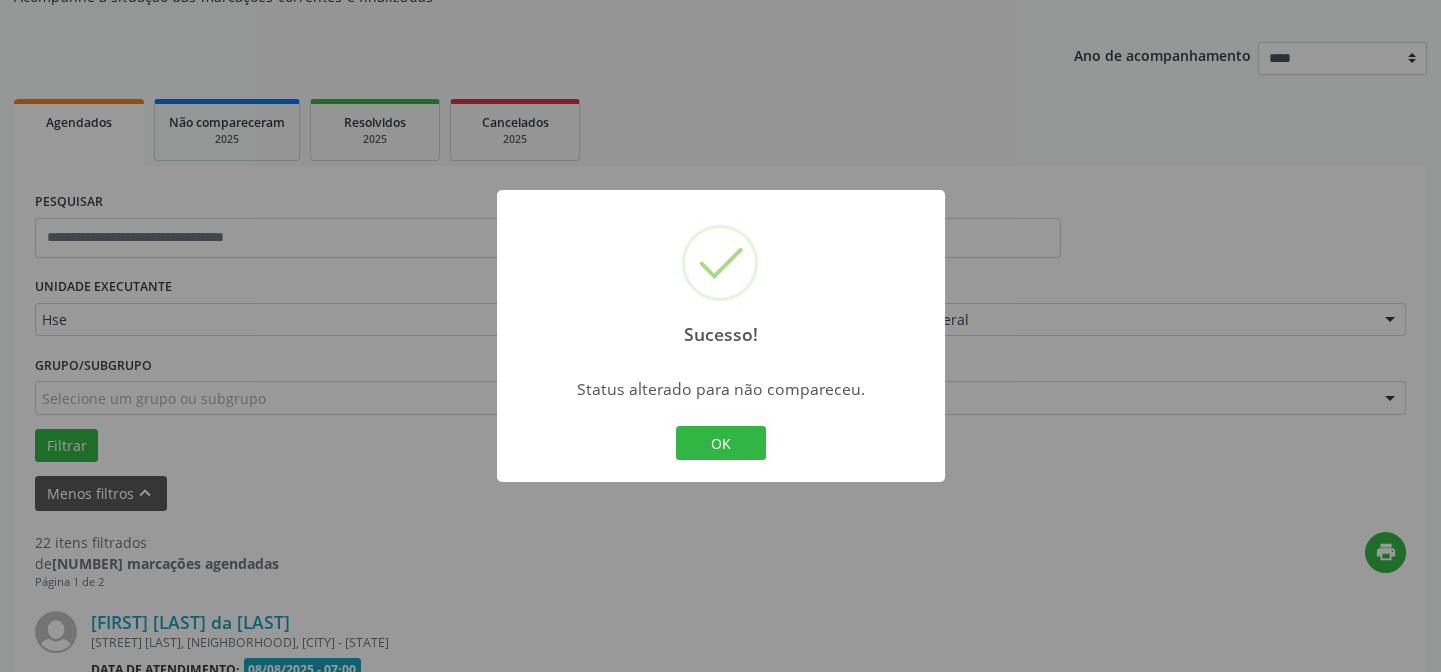 scroll, scrollTop: 545, scrollLeft: 0, axis: vertical 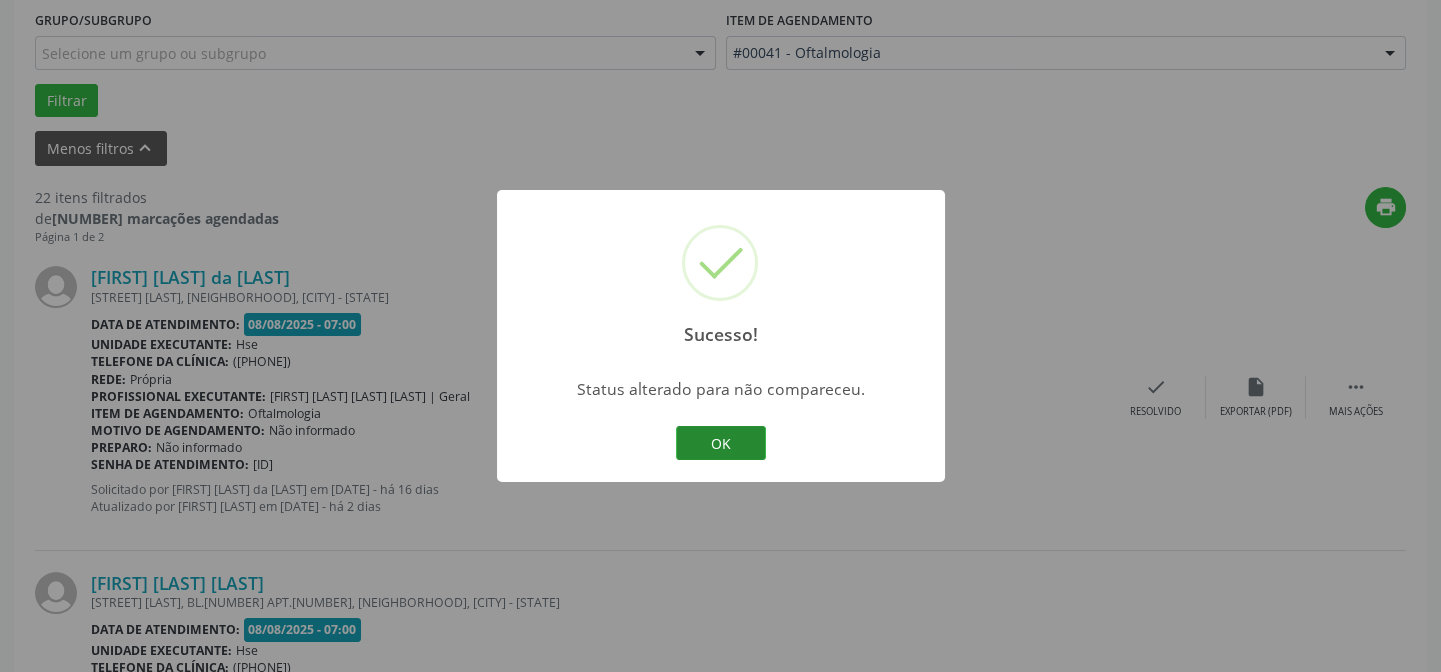click on "OK" at bounding box center (721, 443) 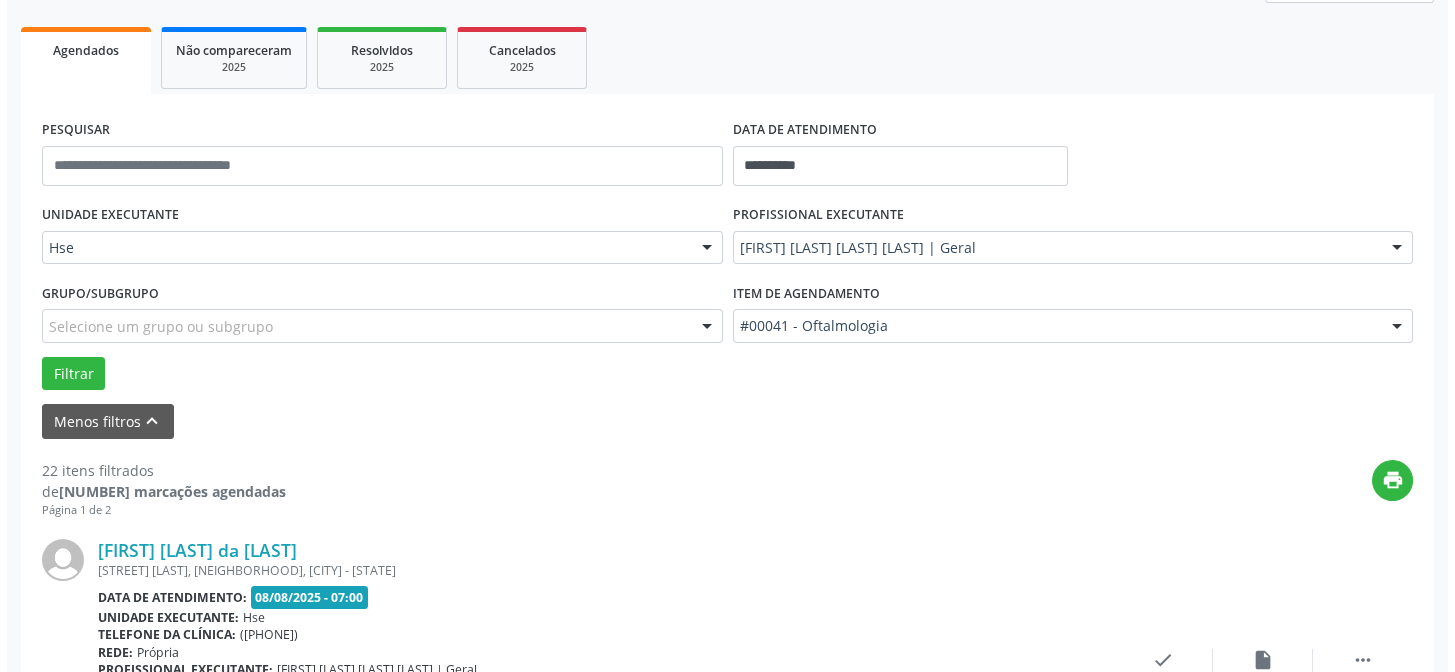 scroll, scrollTop: 454, scrollLeft: 0, axis: vertical 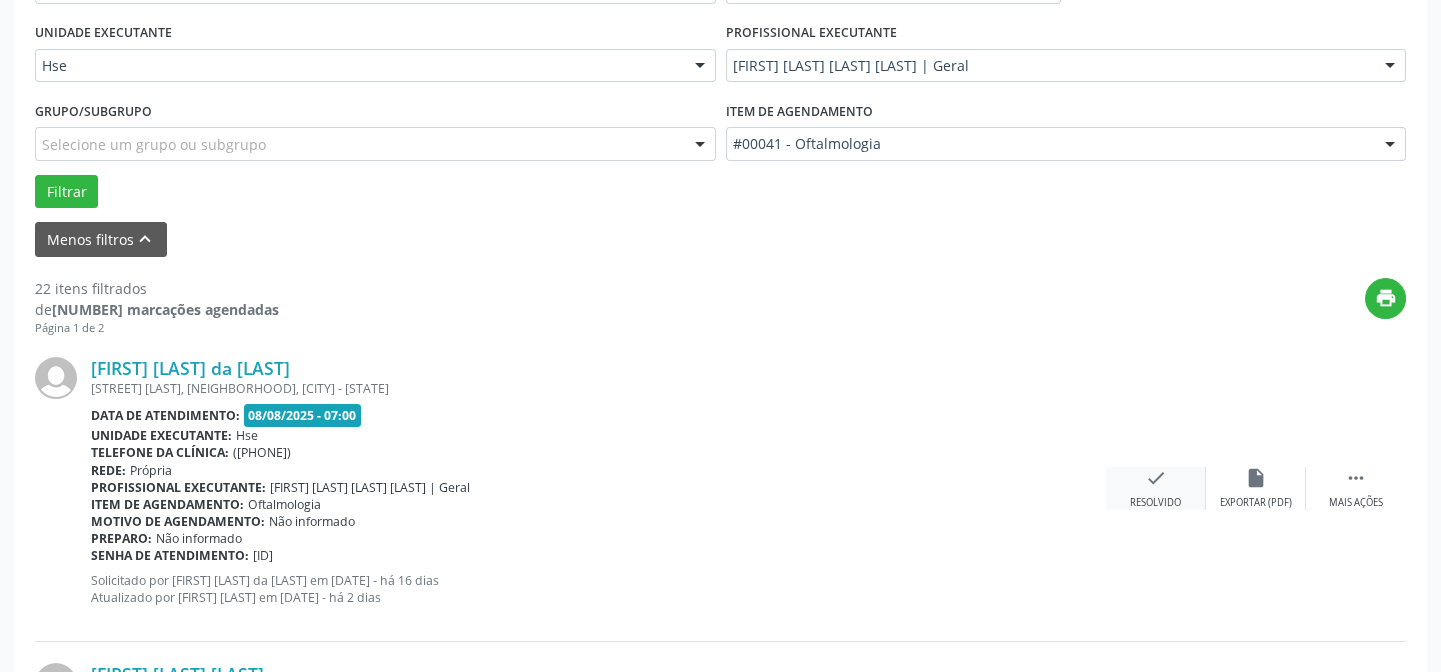click on "check" at bounding box center [1156, 478] 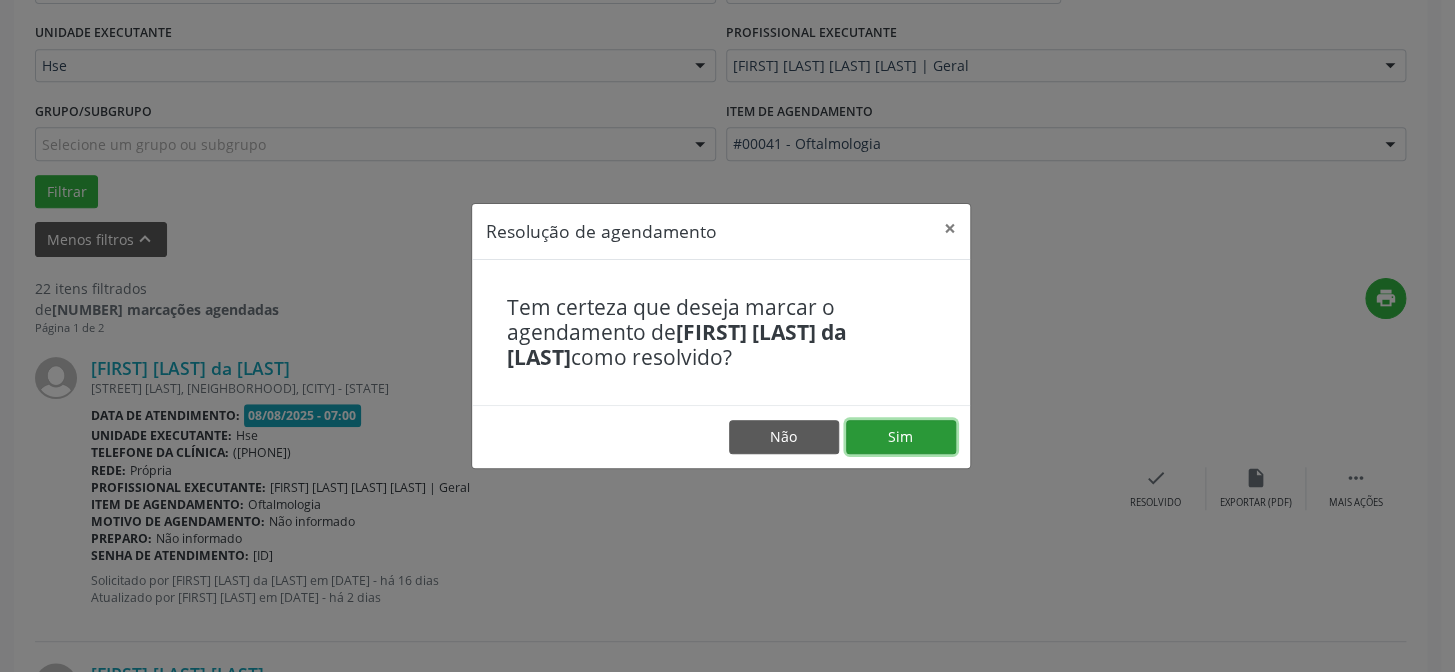 click on "Sim" at bounding box center (901, 437) 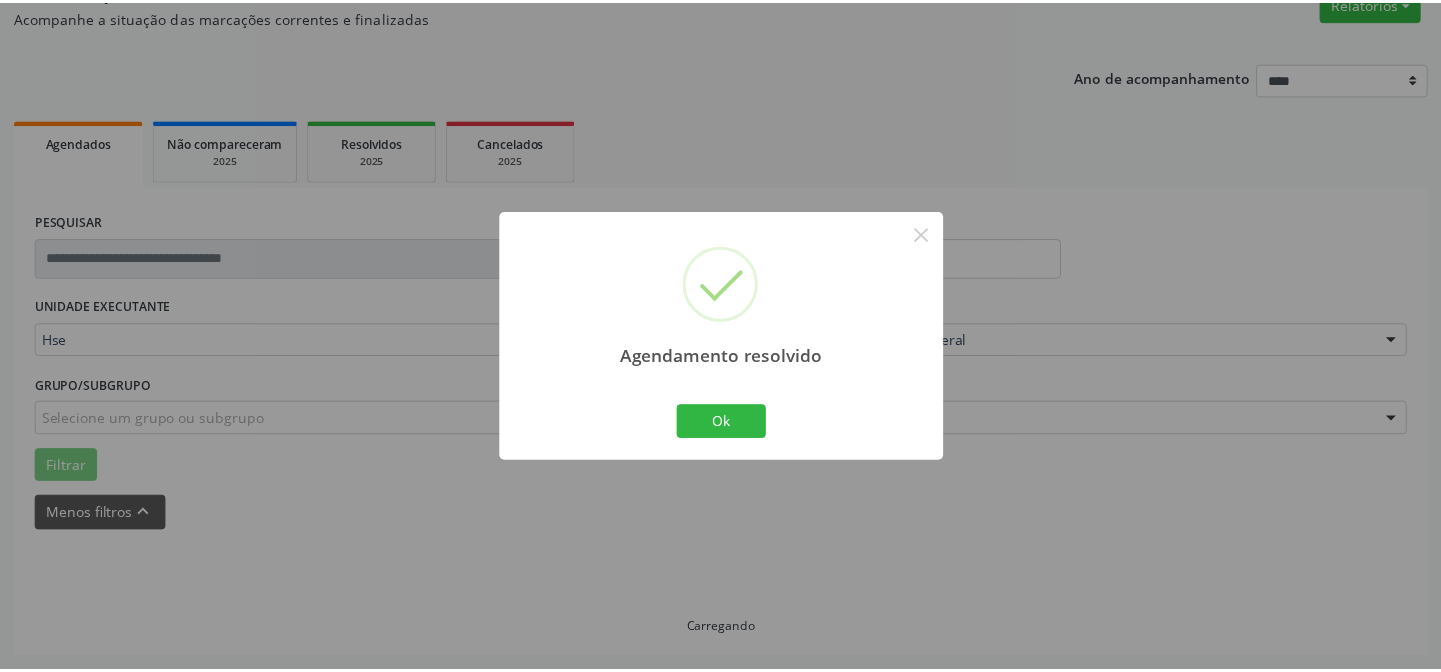 scroll, scrollTop: 179, scrollLeft: 0, axis: vertical 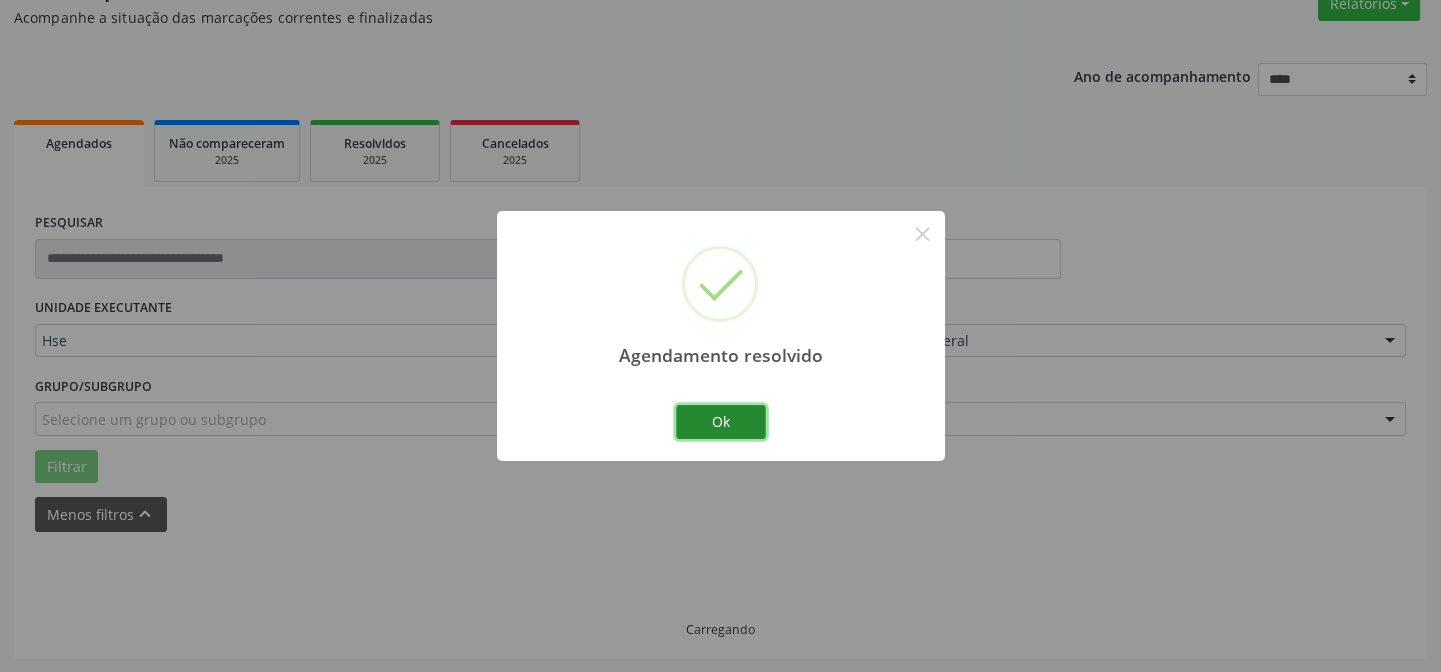 click on "Ok" at bounding box center (721, 422) 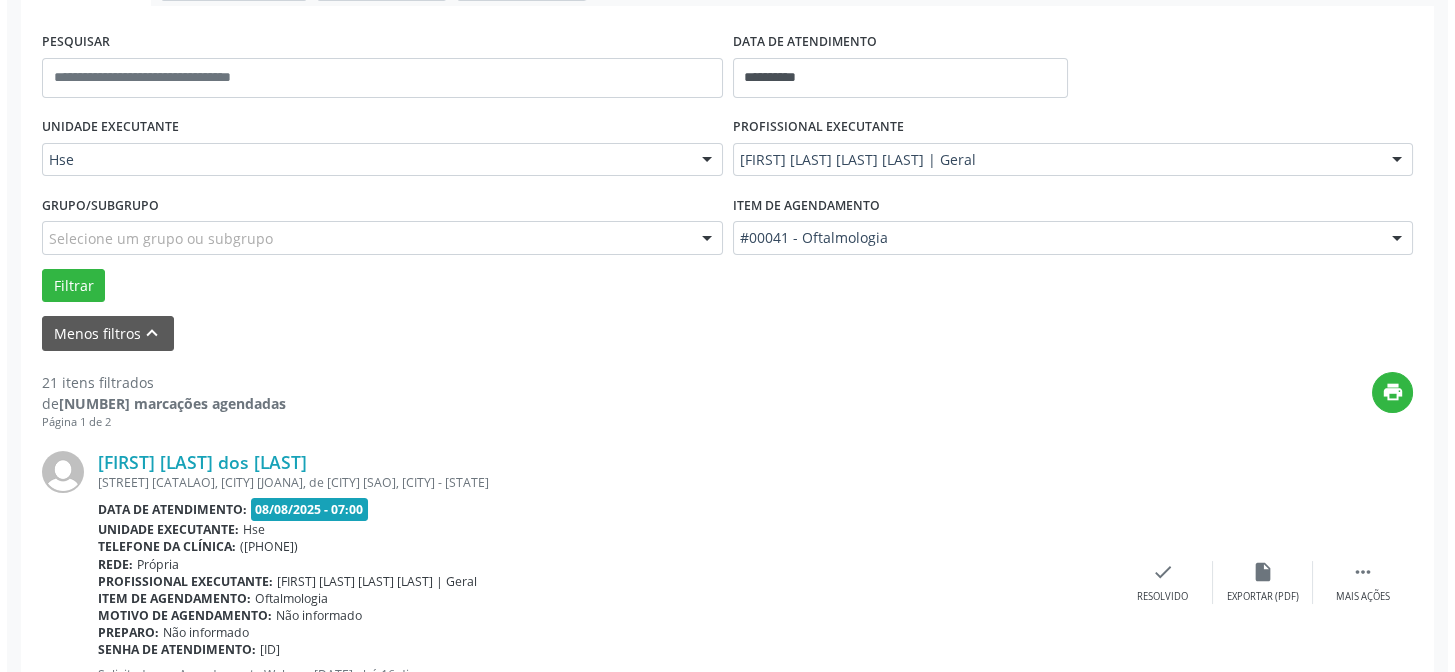 scroll, scrollTop: 451, scrollLeft: 0, axis: vertical 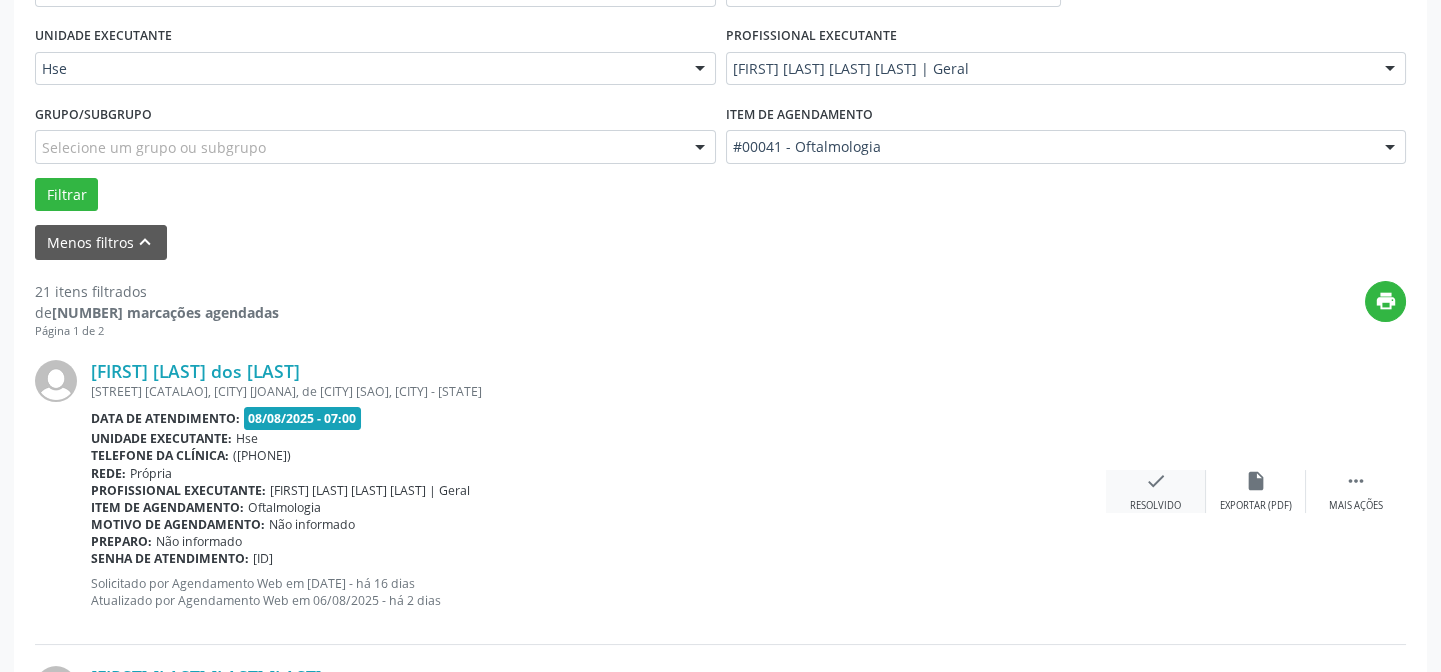 click on "check" at bounding box center (1156, 481) 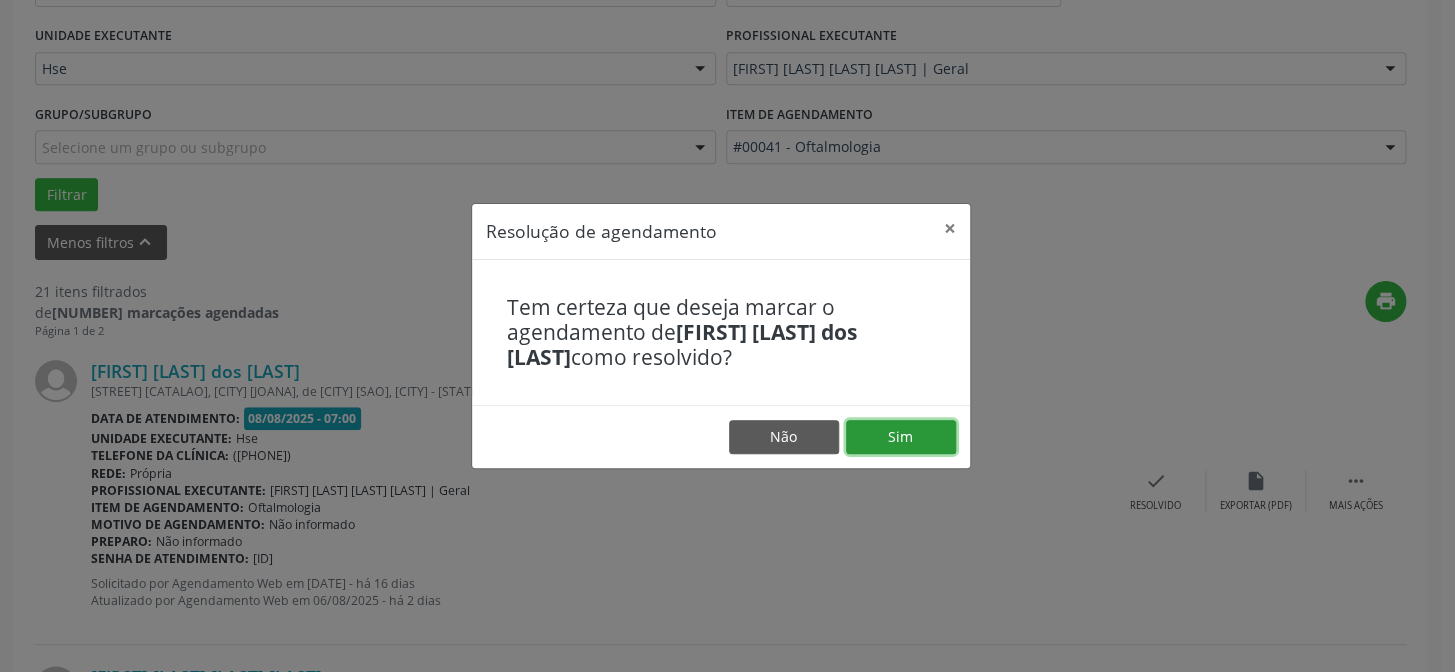 click on "Sim" at bounding box center [901, 437] 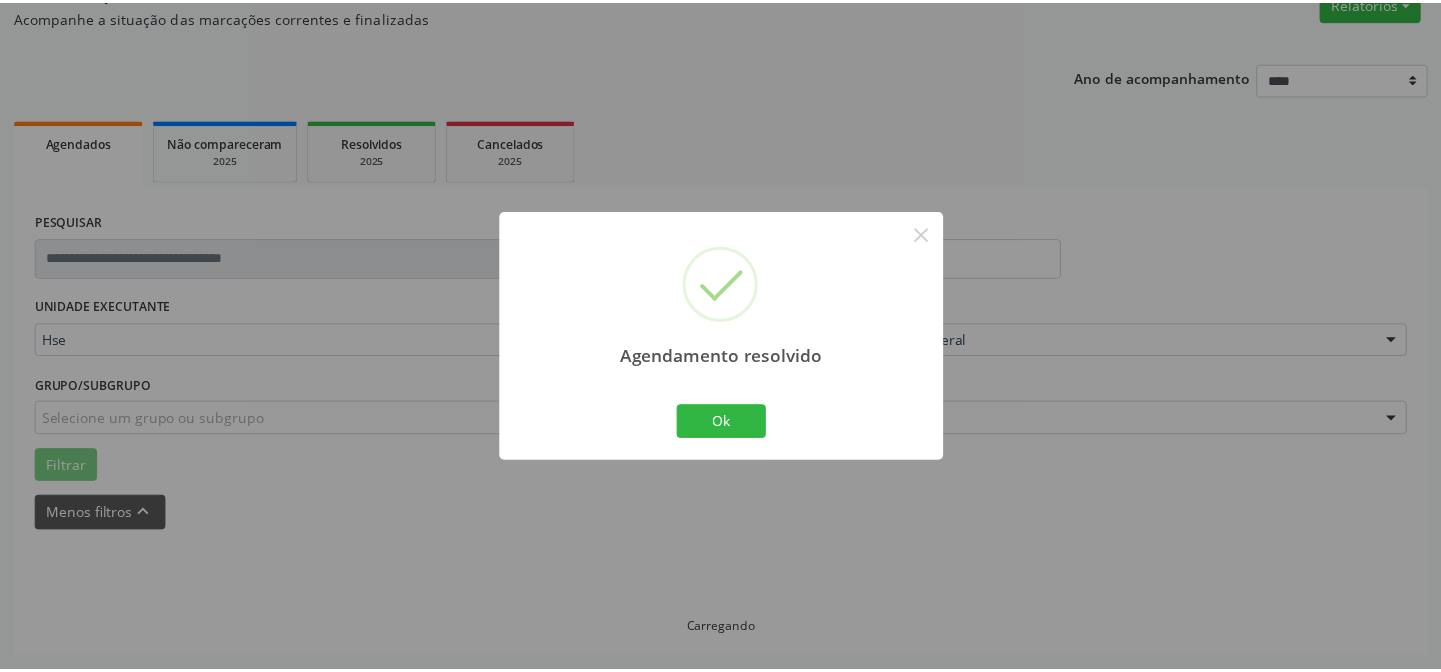 scroll, scrollTop: 179, scrollLeft: 0, axis: vertical 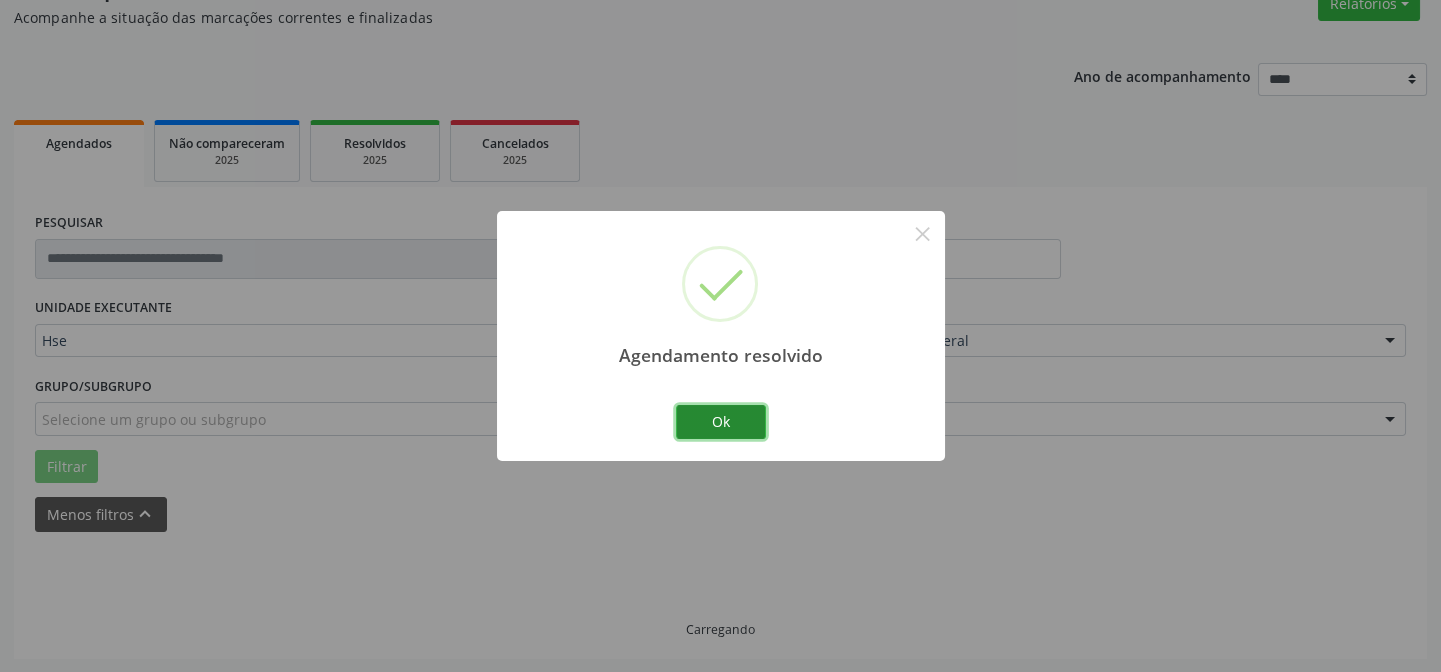 click on "Ok" at bounding box center [721, 422] 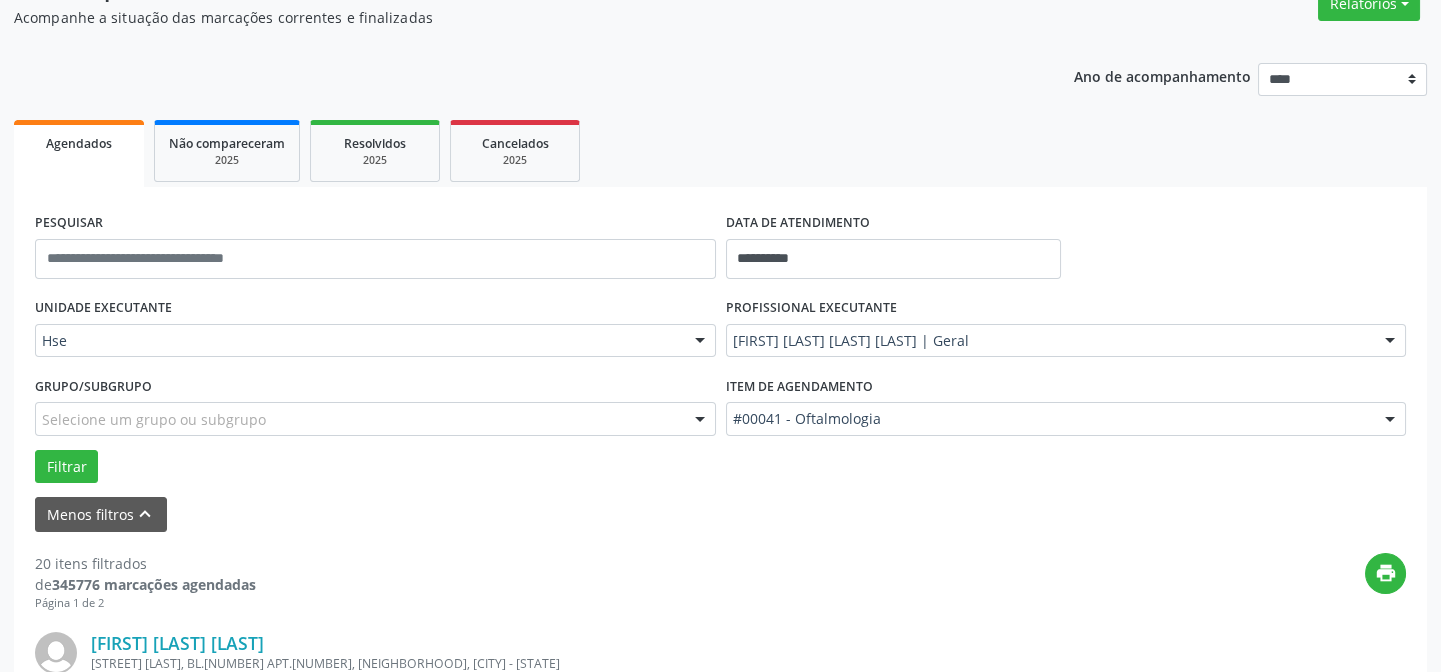 scroll, scrollTop: 542, scrollLeft: 0, axis: vertical 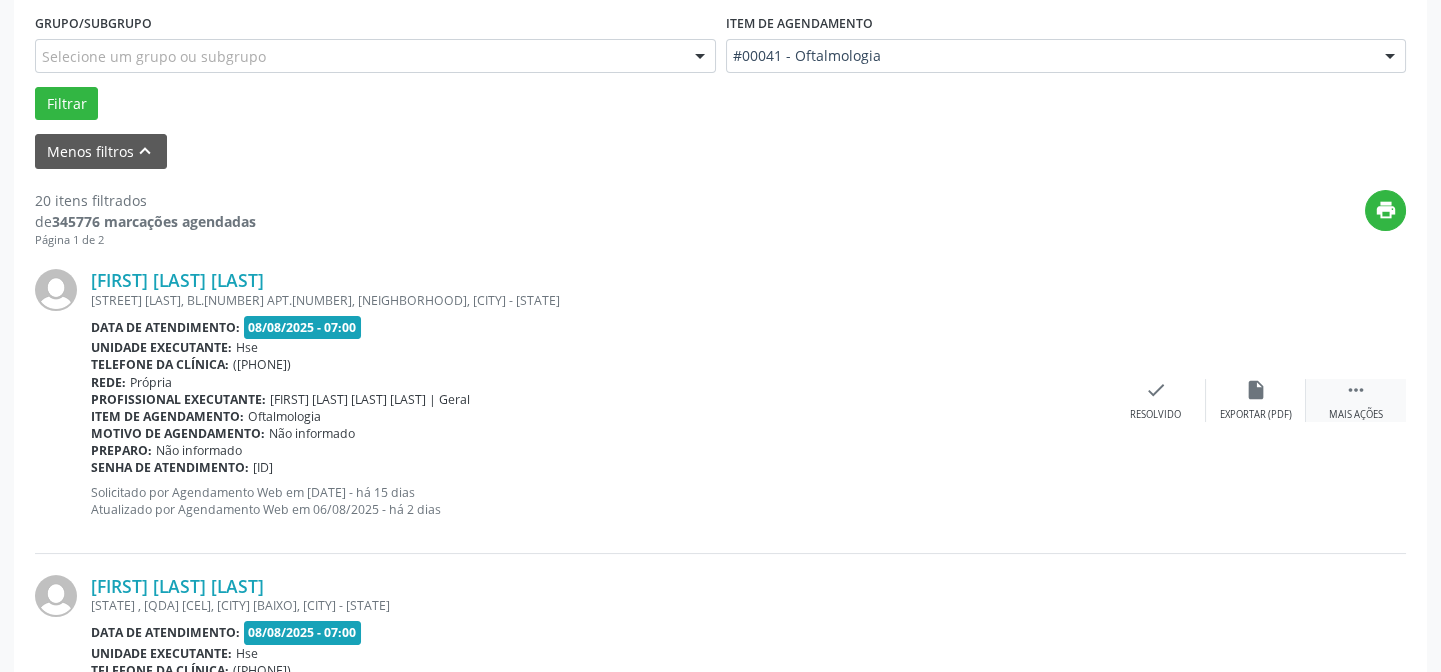 click on "" at bounding box center [1356, 390] 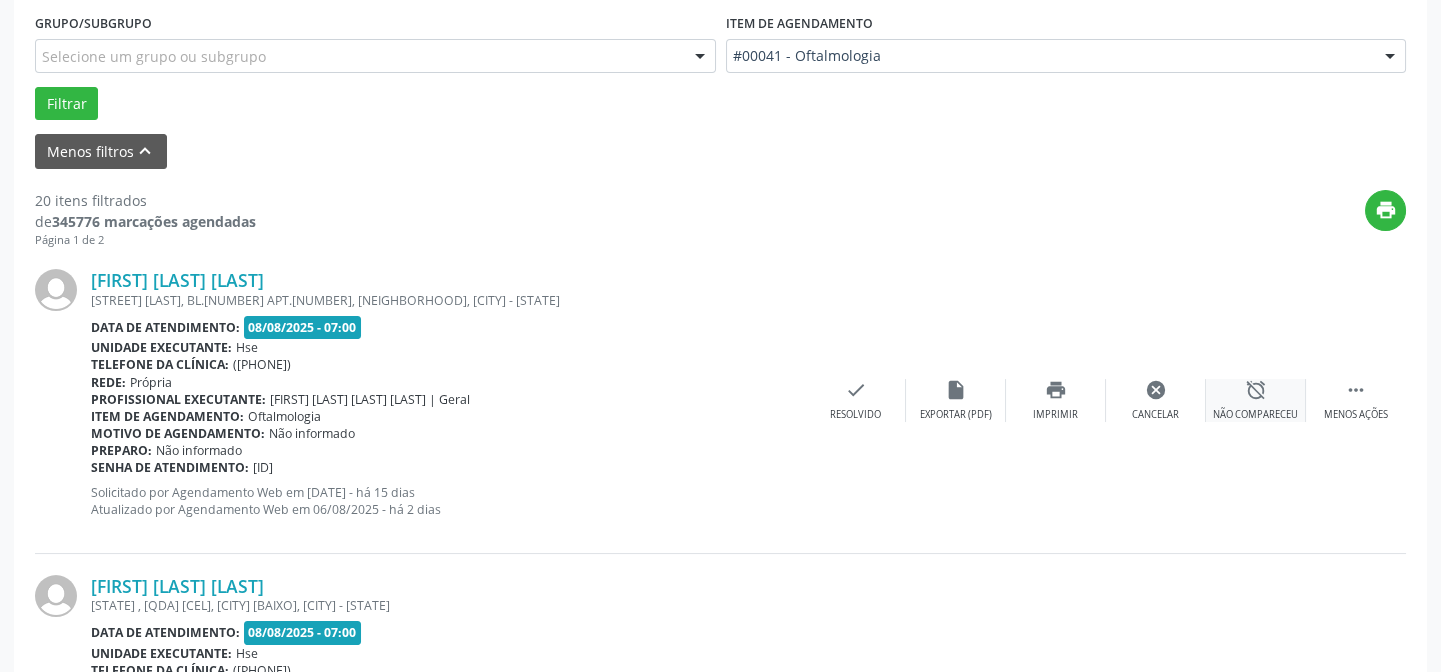click on "alarm_off" at bounding box center [1256, 390] 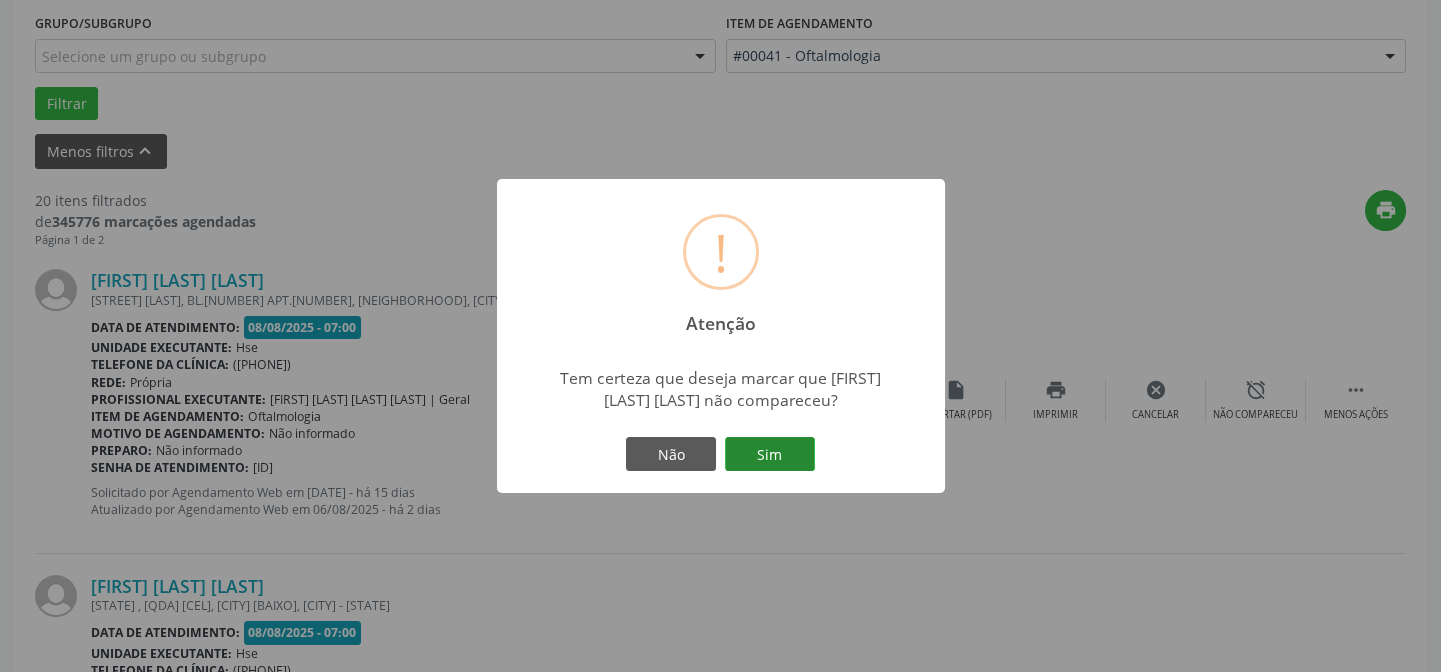 click on "Sim" at bounding box center [770, 454] 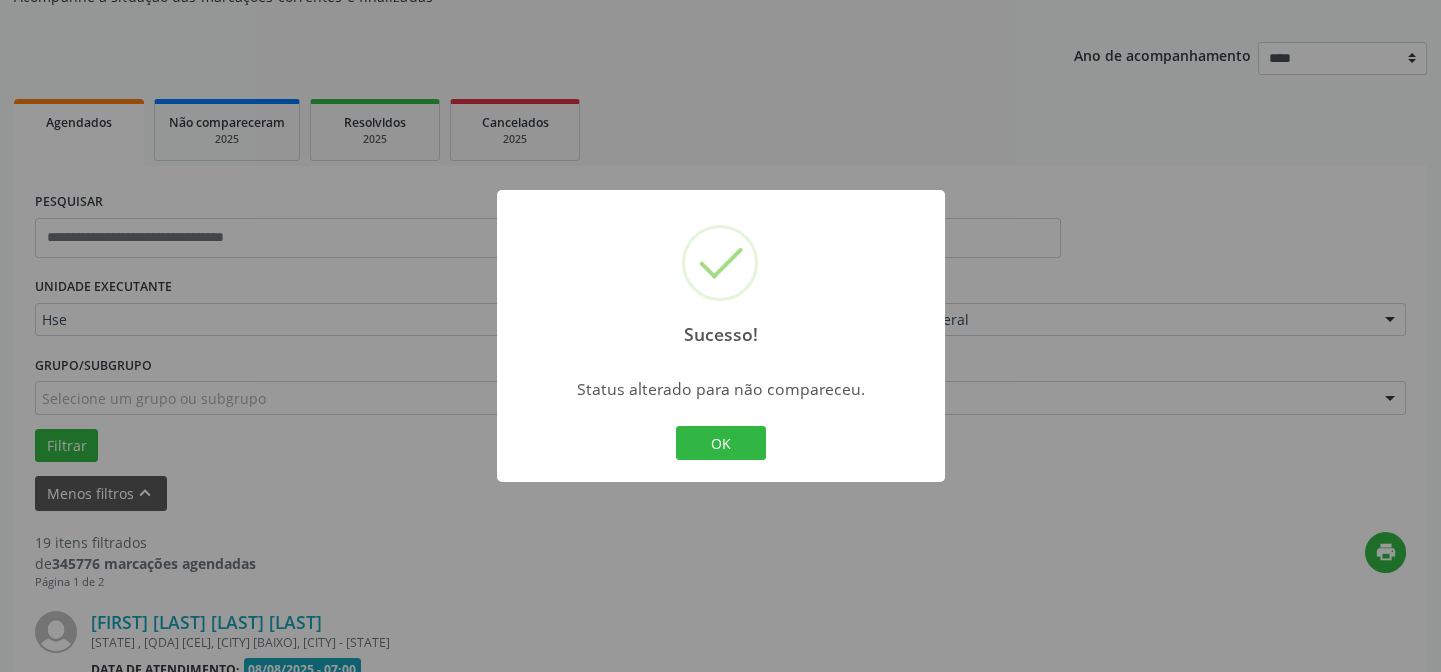 scroll, scrollTop: 542, scrollLeft: 0, axis: vertical 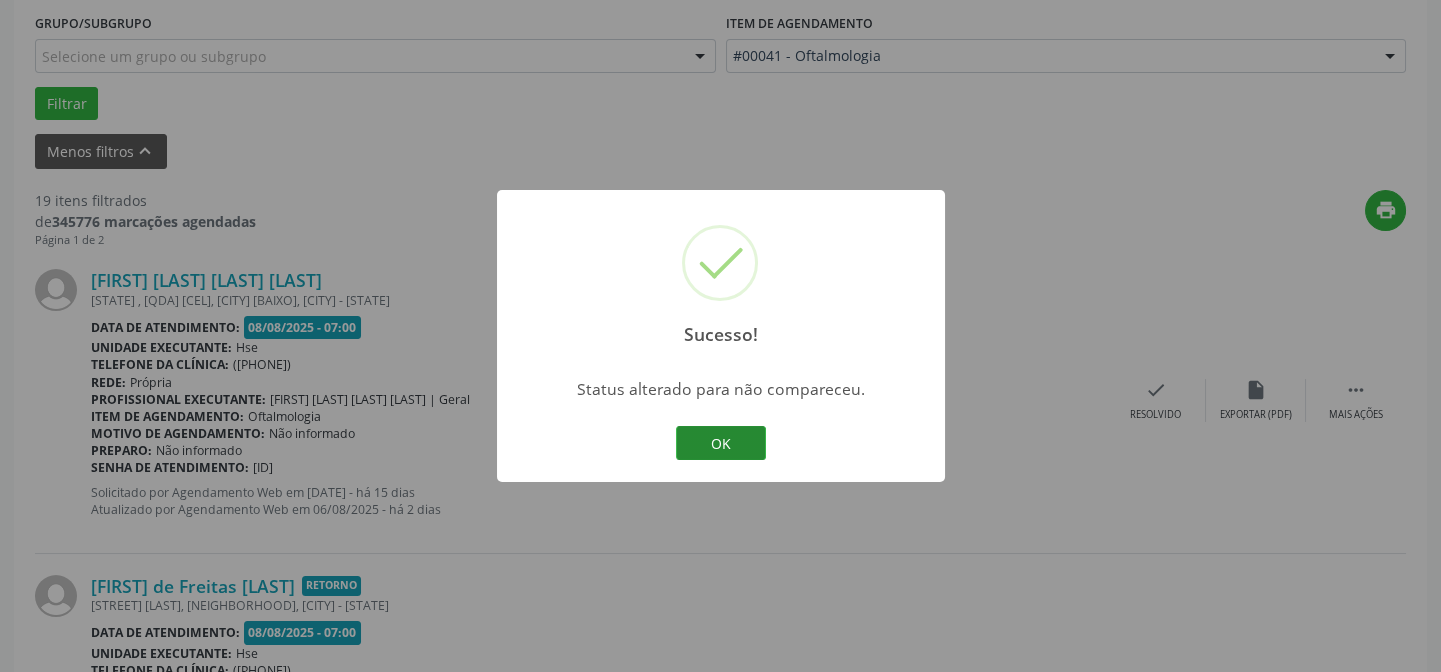 click on "OK" at bounding box center [721, 443] 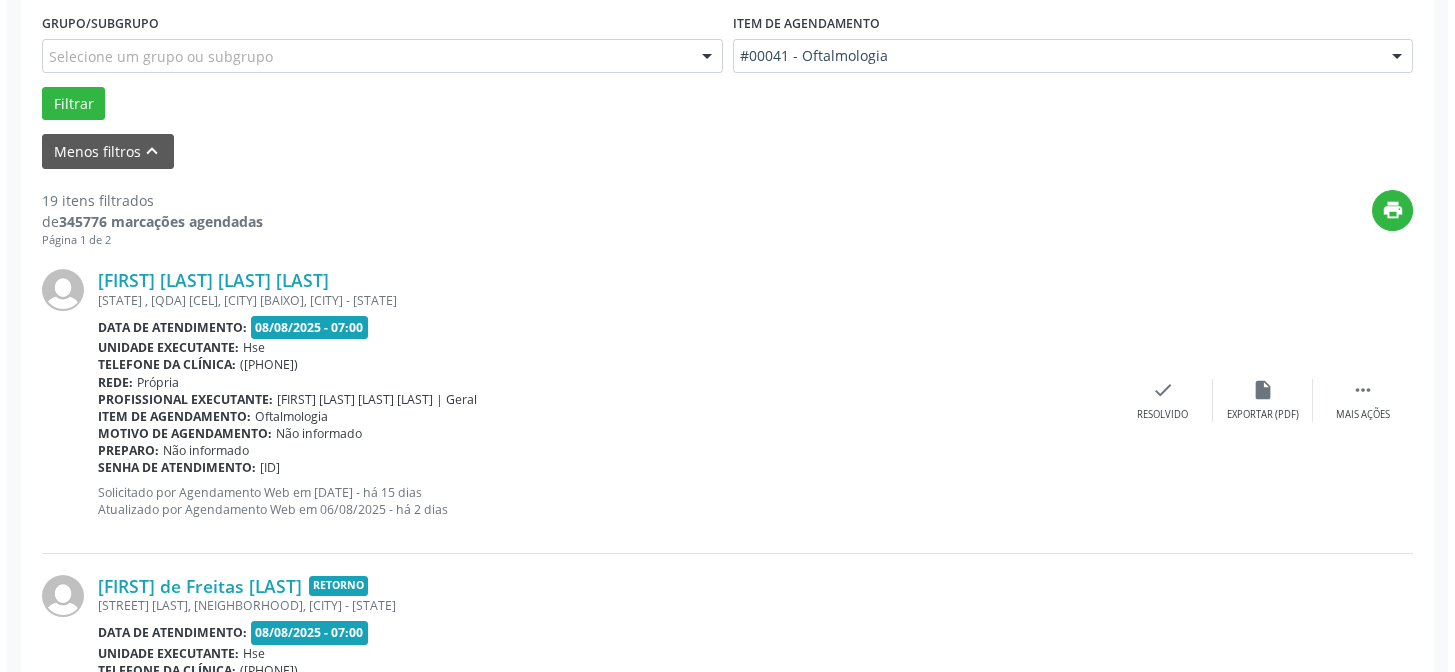 scroll, scrollTop: 633, scrollLeft: 0, axis: vertical 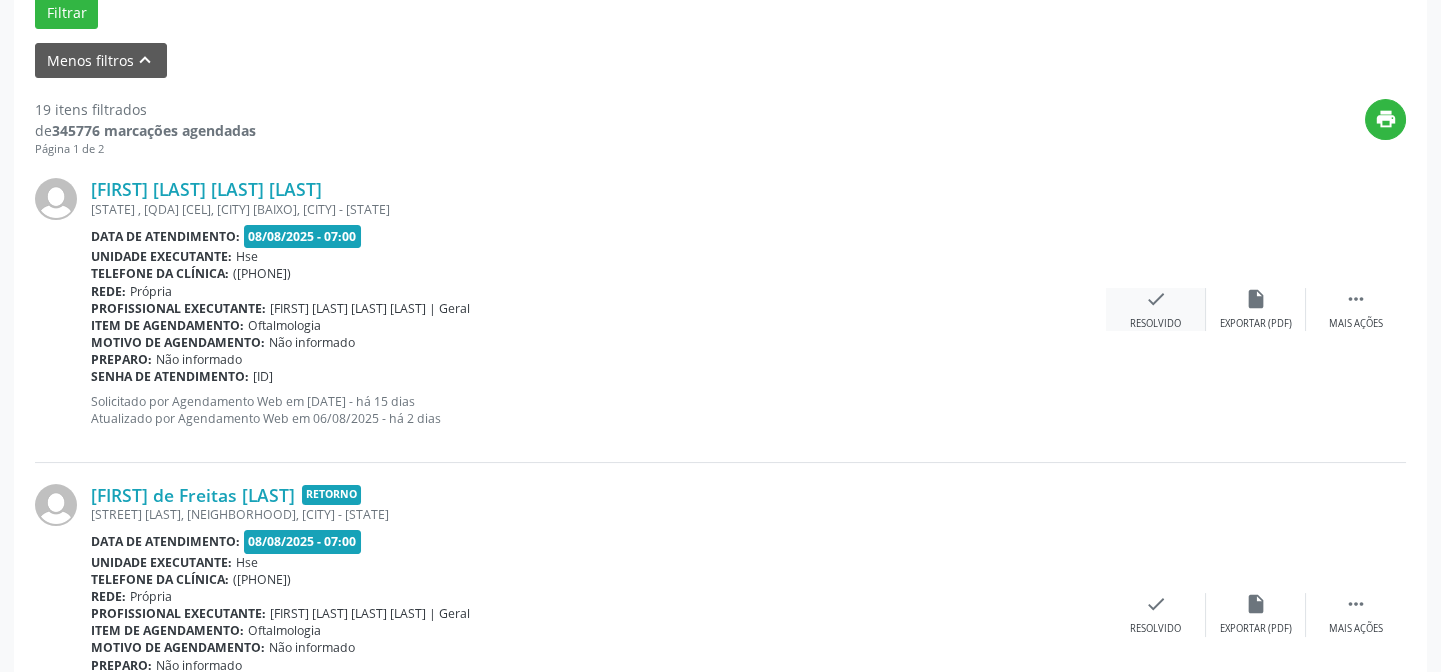 click on "check" at bounding box center (1156, 299) 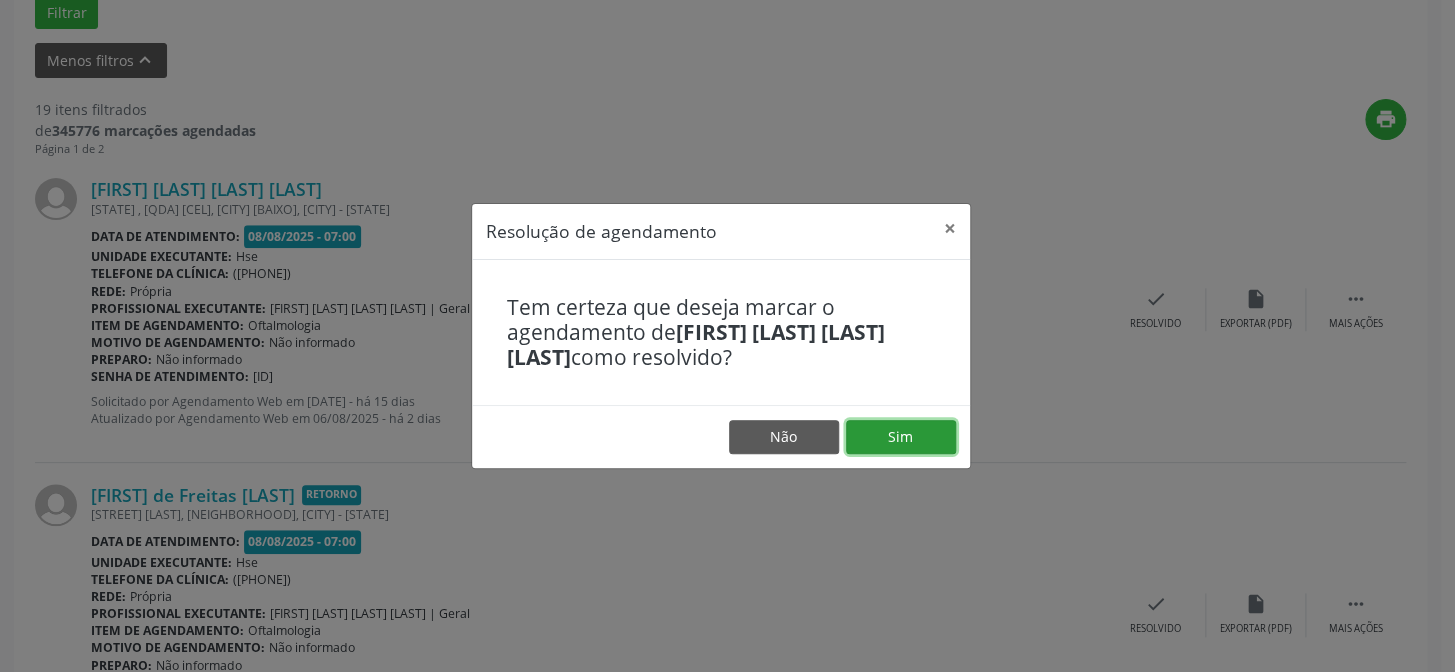 click on "Sim" at bounding box center [901, 437] 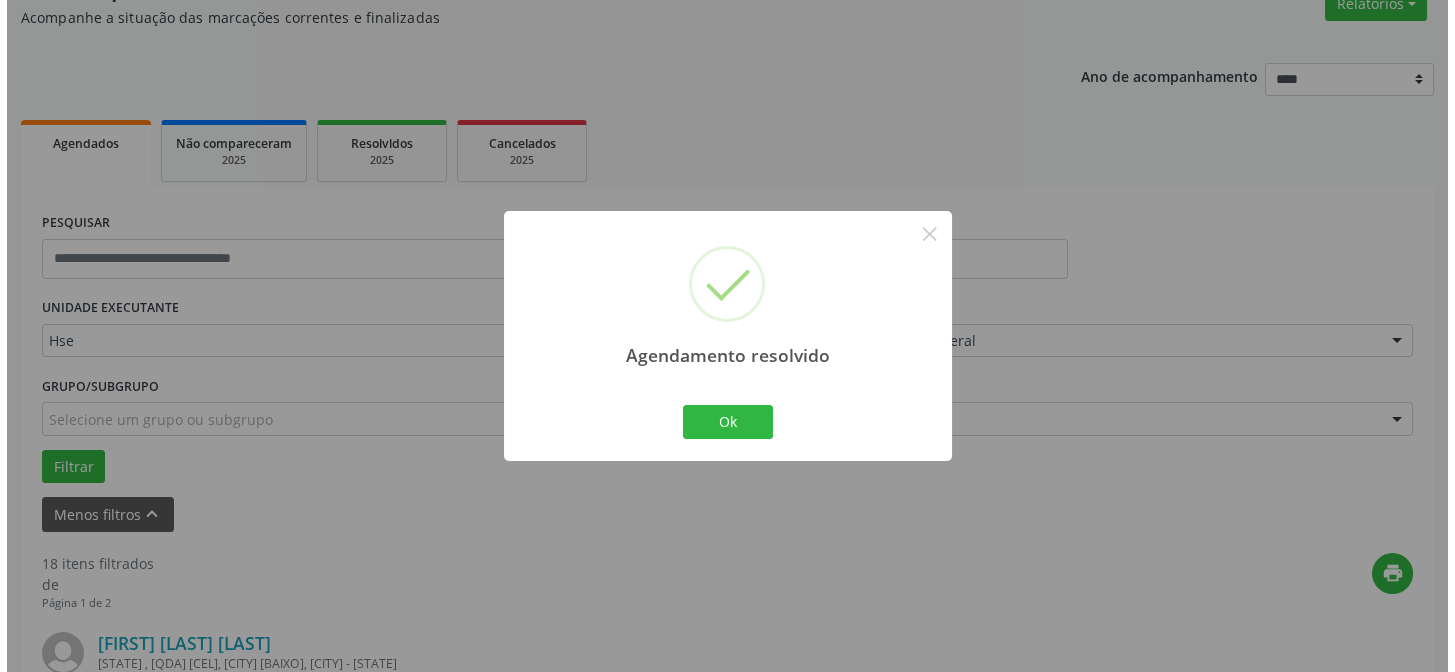 scroll, scrollTop: 633, scrollLeft: 0, axis: vertical 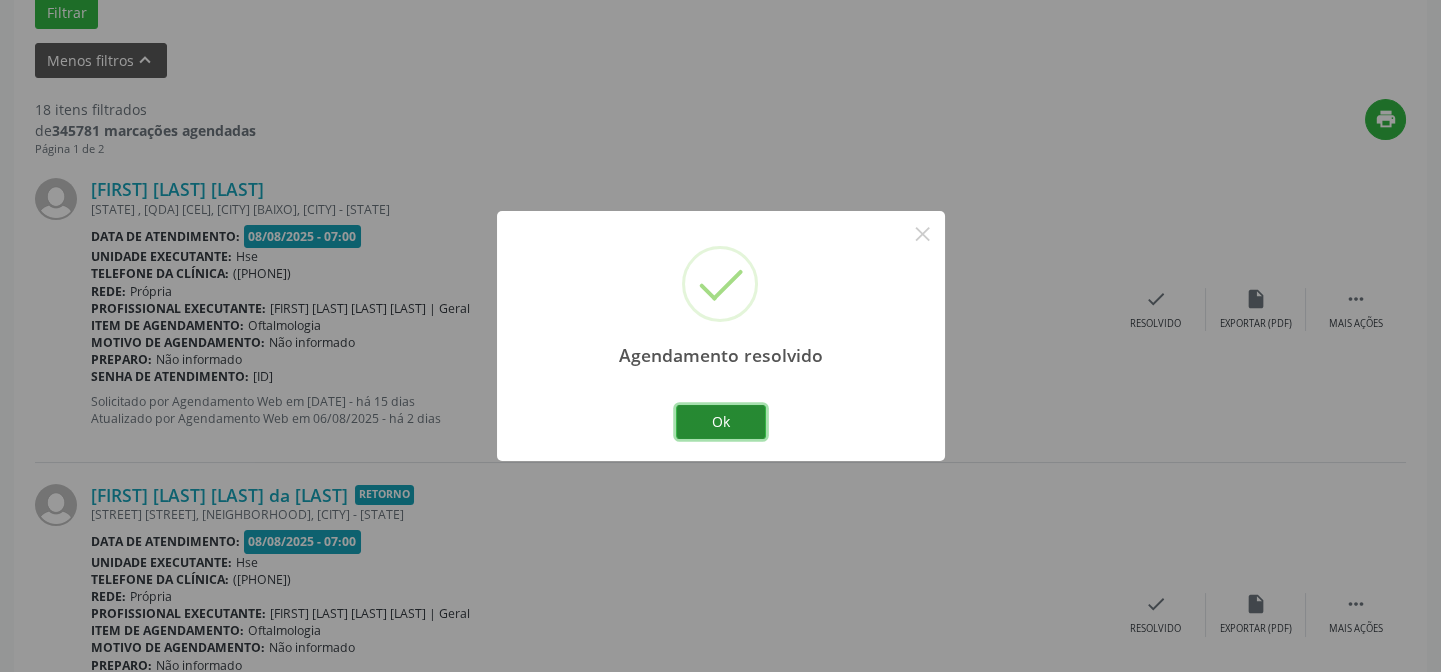 click on "Ok" at bounding box center [721, 422] 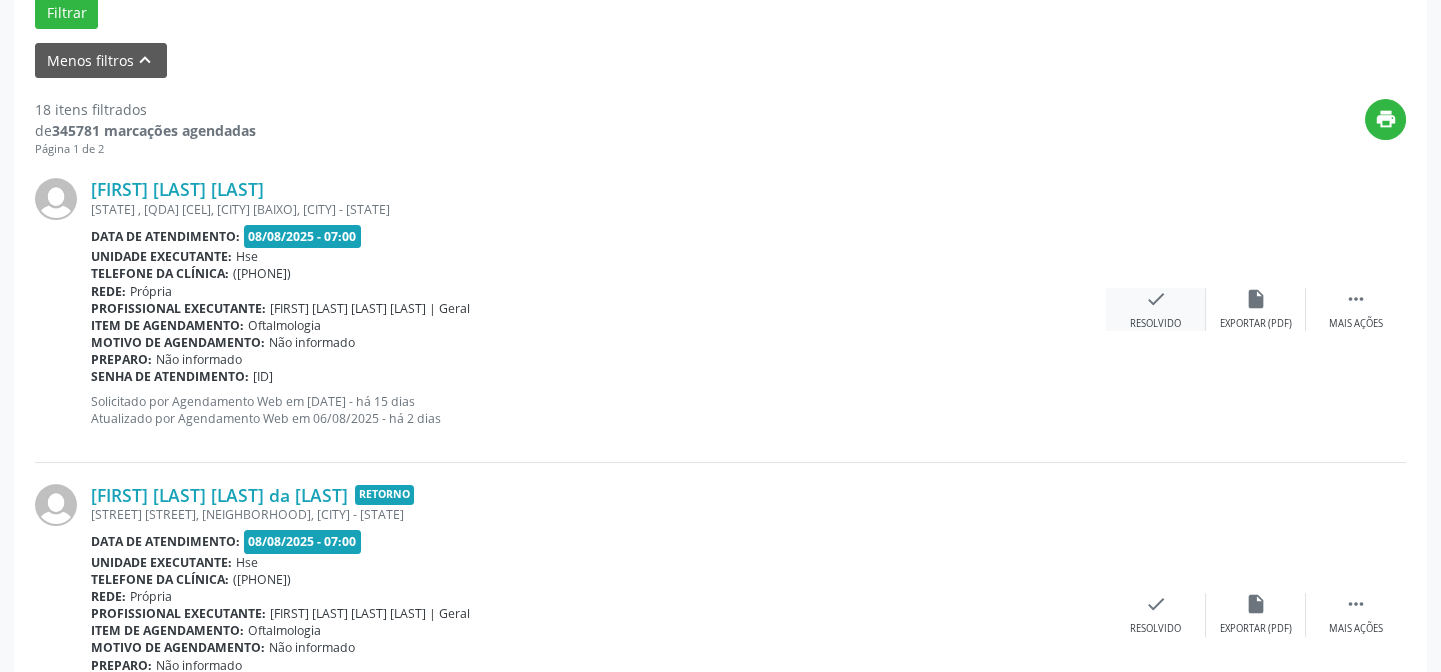 click on "check" at bounding box center (1156, 299) 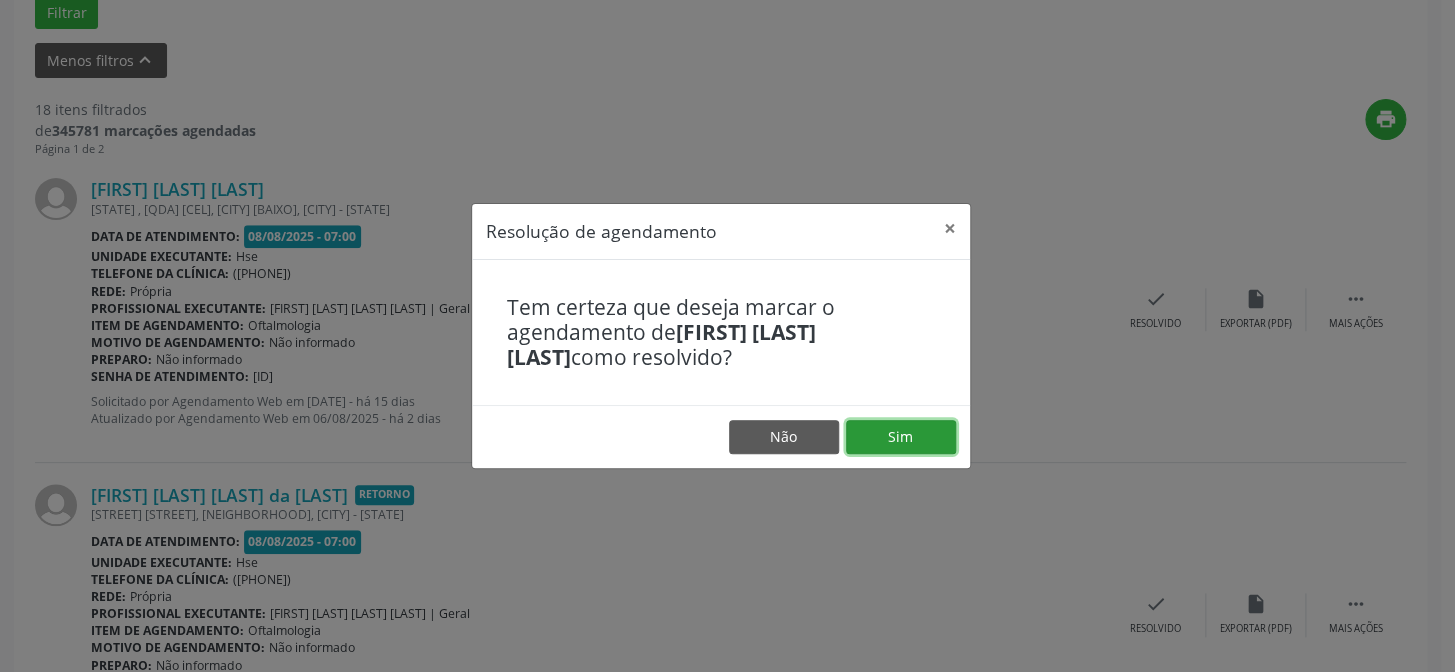 click on "Sim" at bounding box center [901, 437] 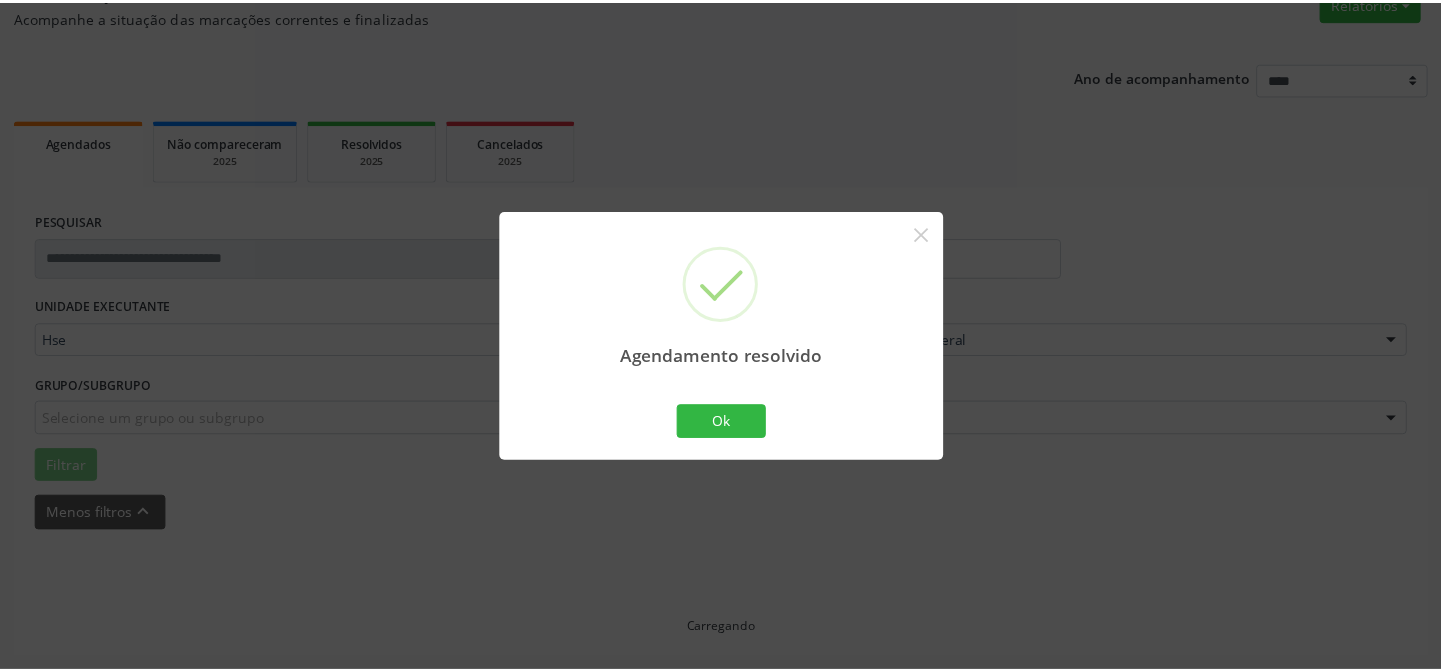 scroll, scrollTop: 179, scrollLeft: 0, axis: vertical 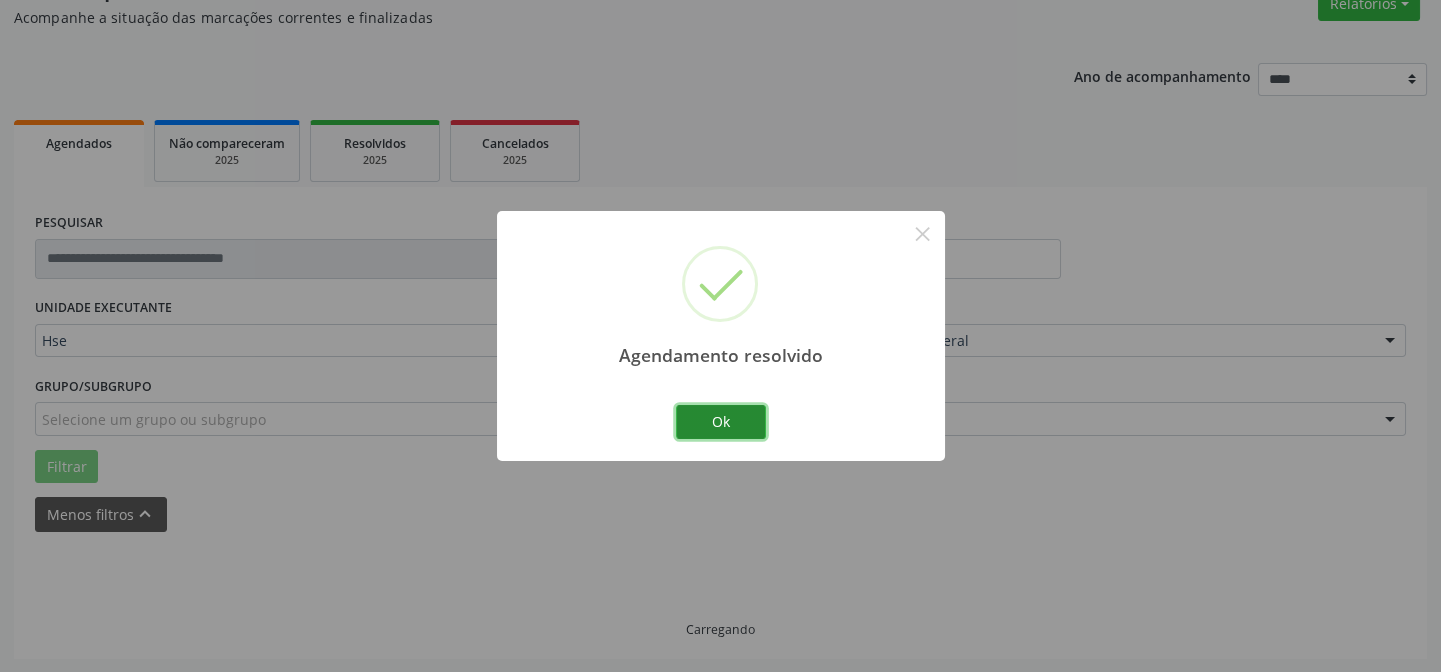 click on "Ok" at bounding box center [721, 422] 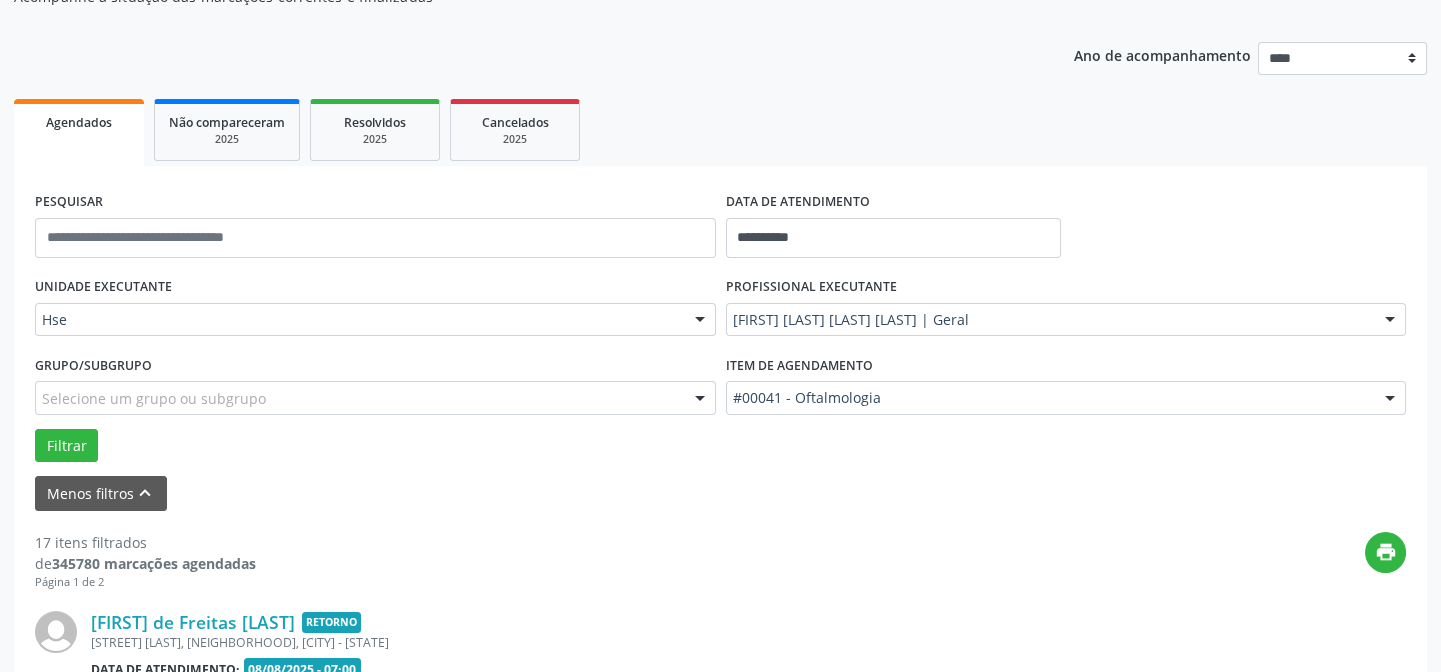 scroll, scrollTop: 654, scrollLeft: 0, axis: vertical 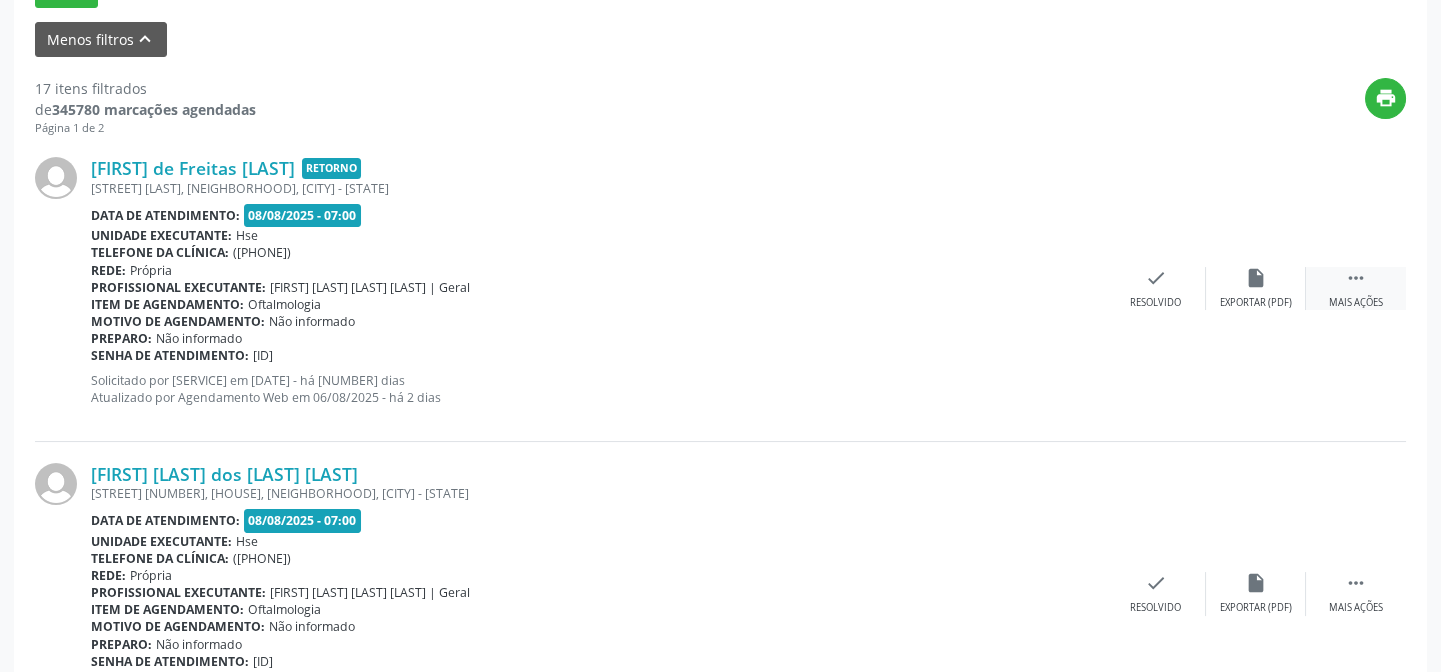 click on "" at bounding box center (1356, 278) 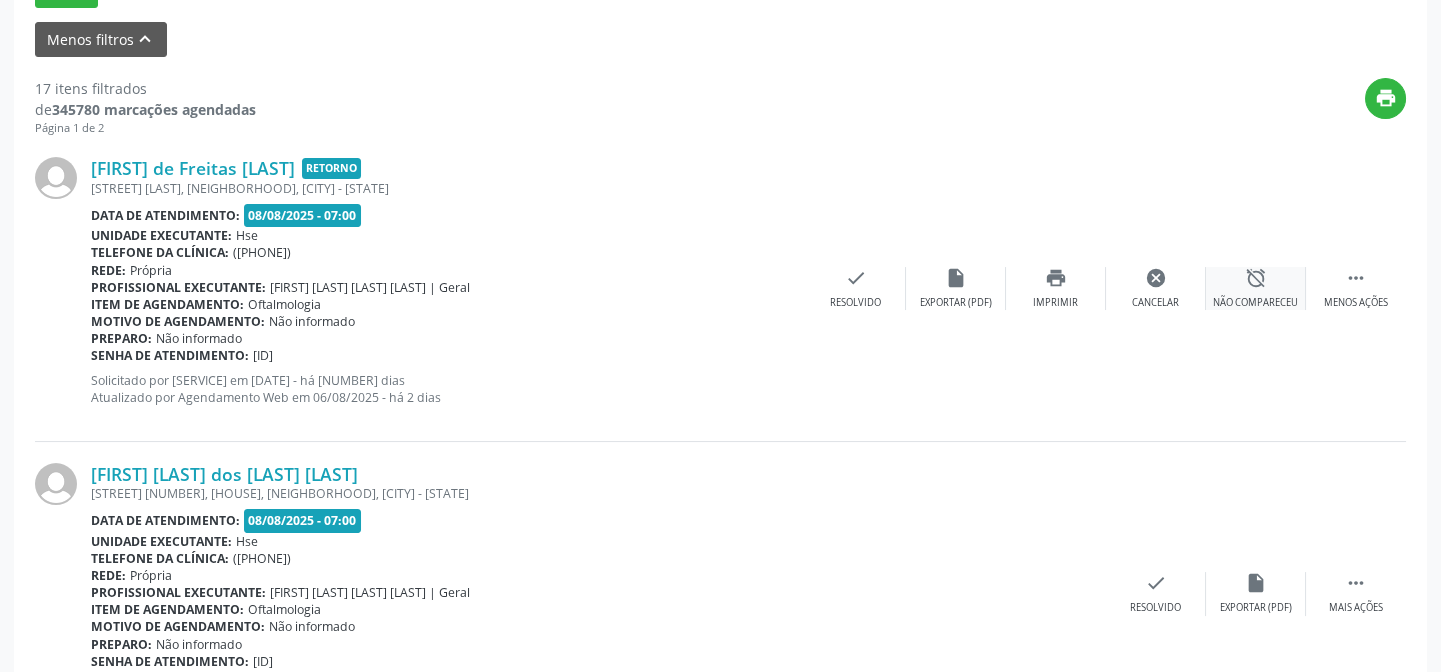 click on "alarm_off" at bounding box center [1256, 278] 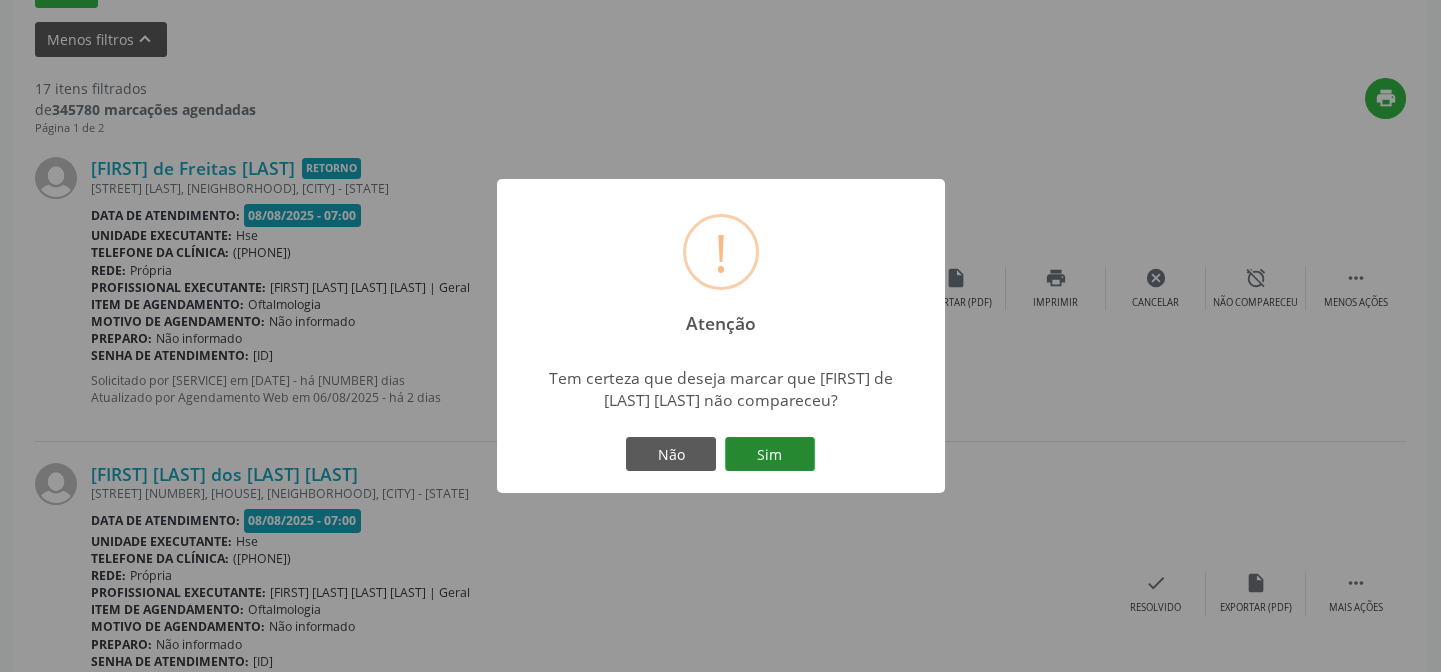 click on "Sim" at bounding box center (770, 454) 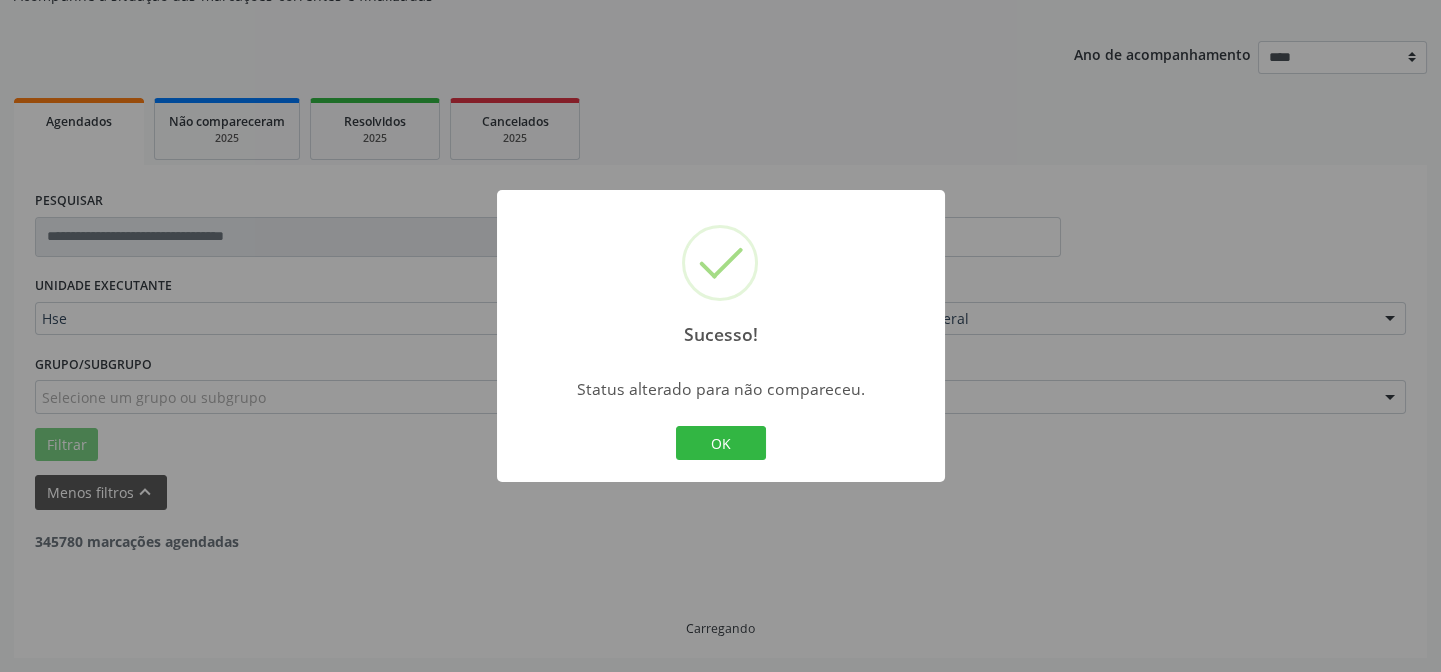scroll, scrollTop: 200, scrollLeft: 0, axis: vertical 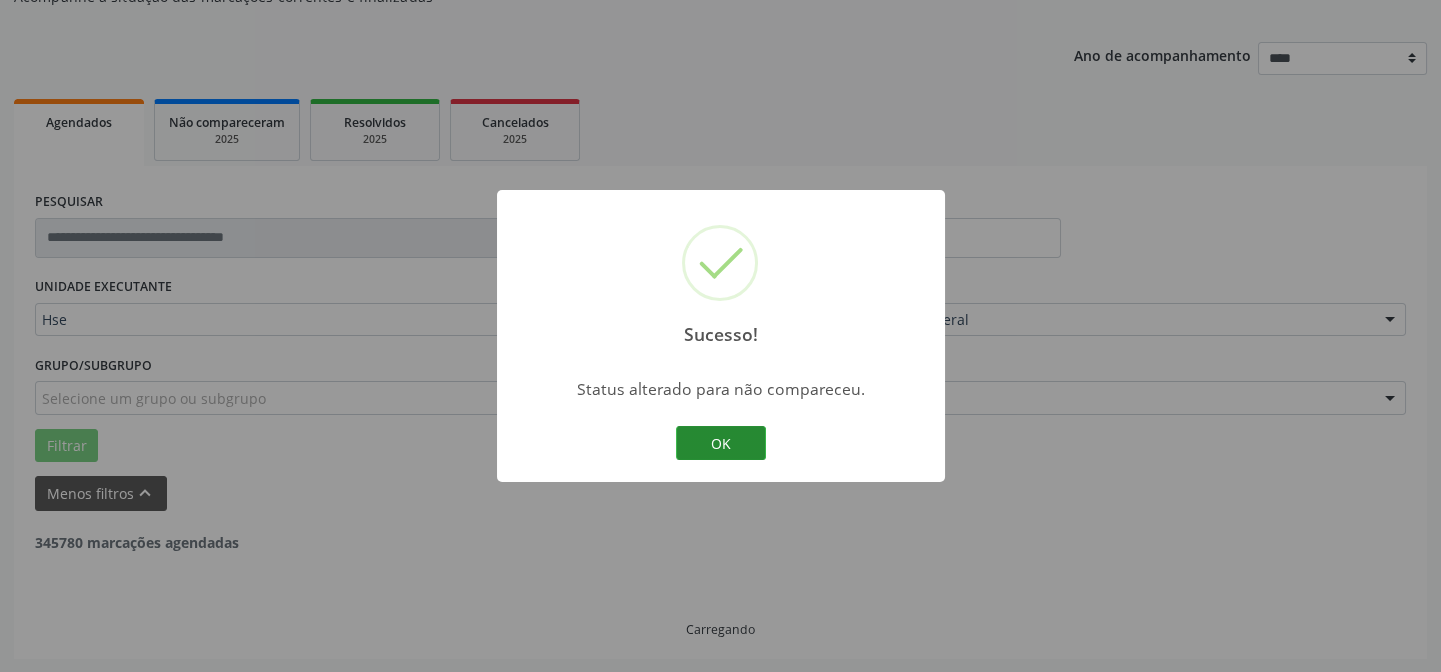 click on "OK" at bounding box center (721, 443) 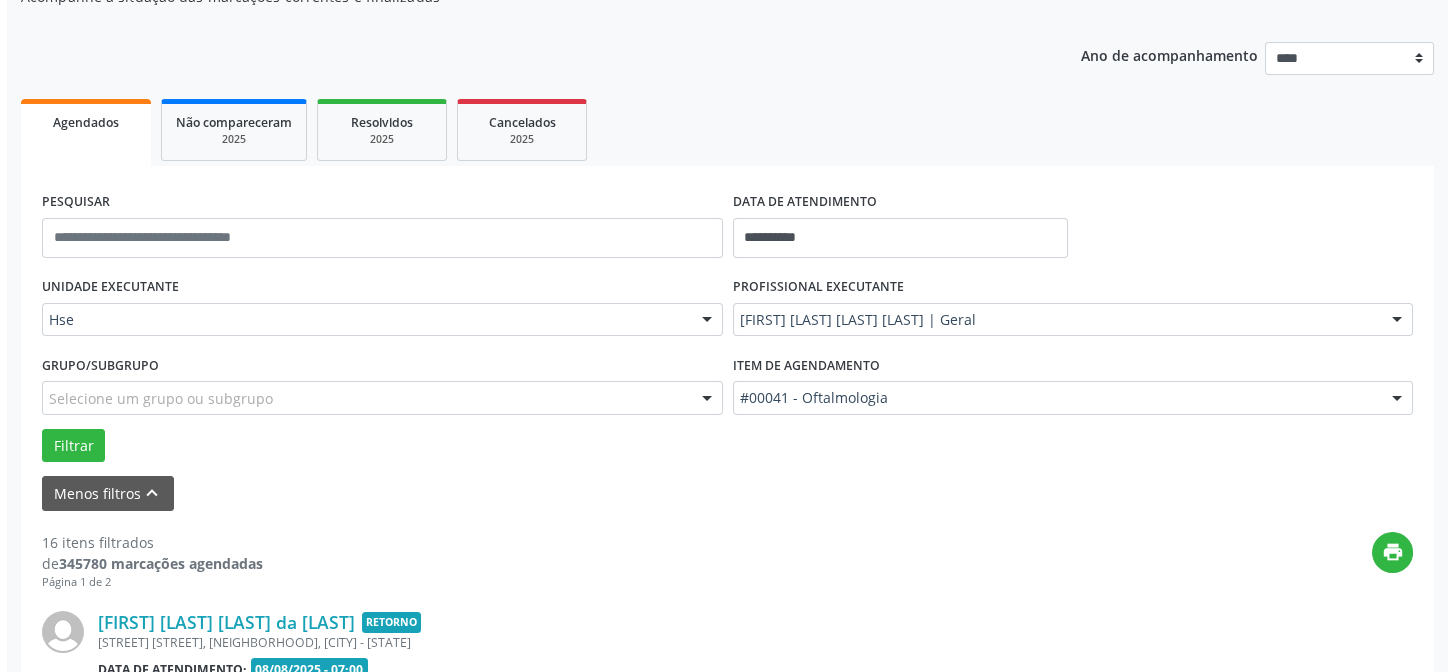 scroll, scrollTop: 654, scrollLeft: 0, axis: vertical 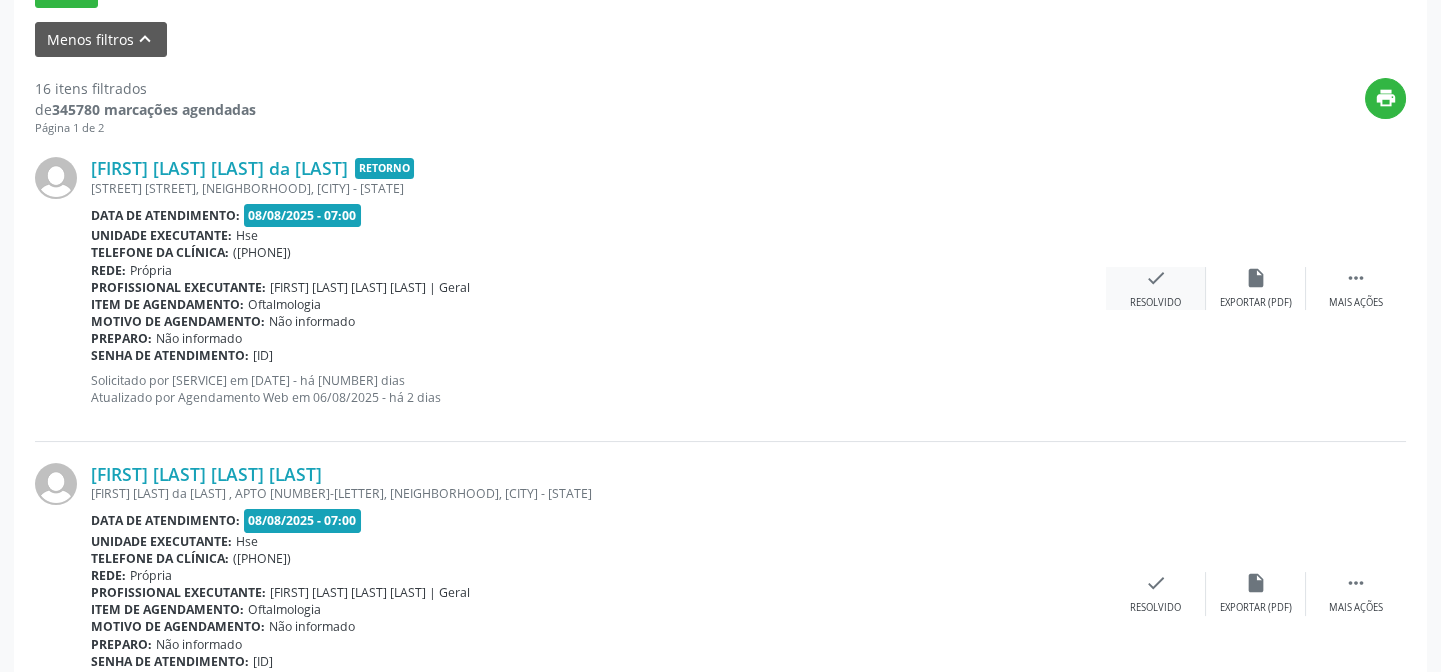 click on "check" at bounding box center (1156, 278) 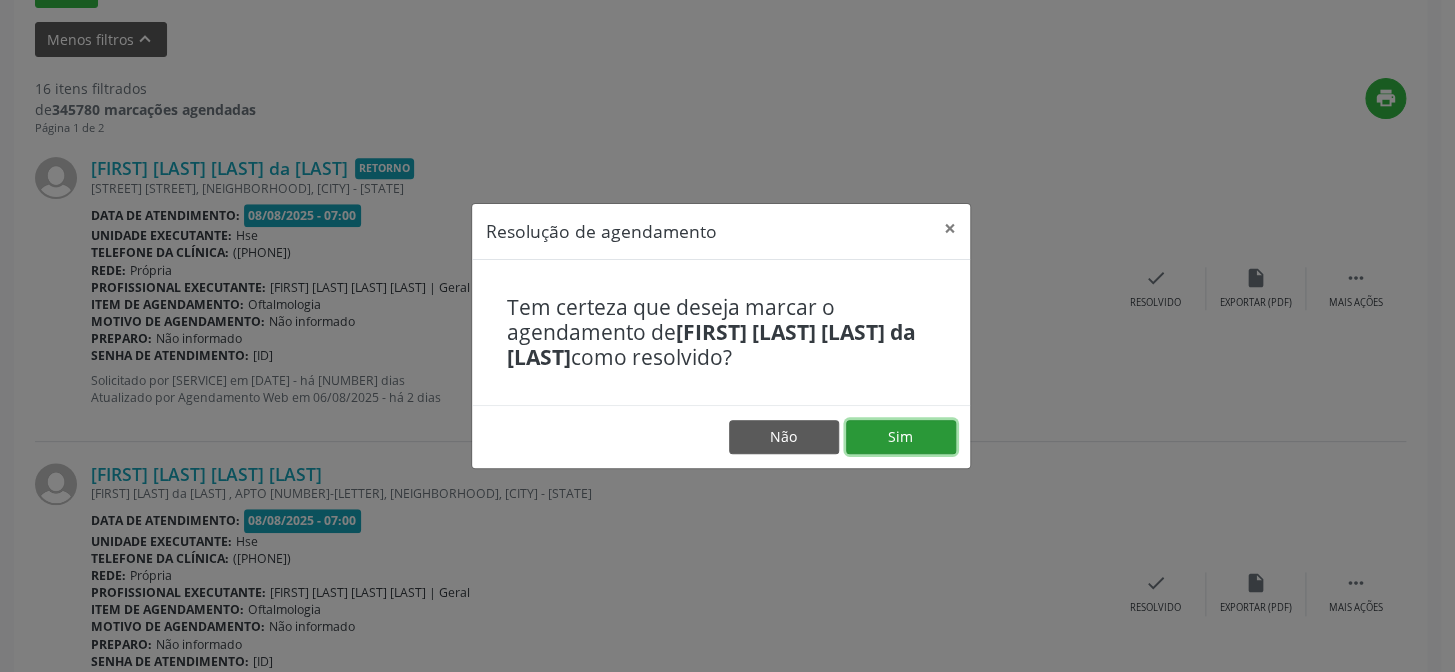 click on "Sim" at bounding box center [901, 437] 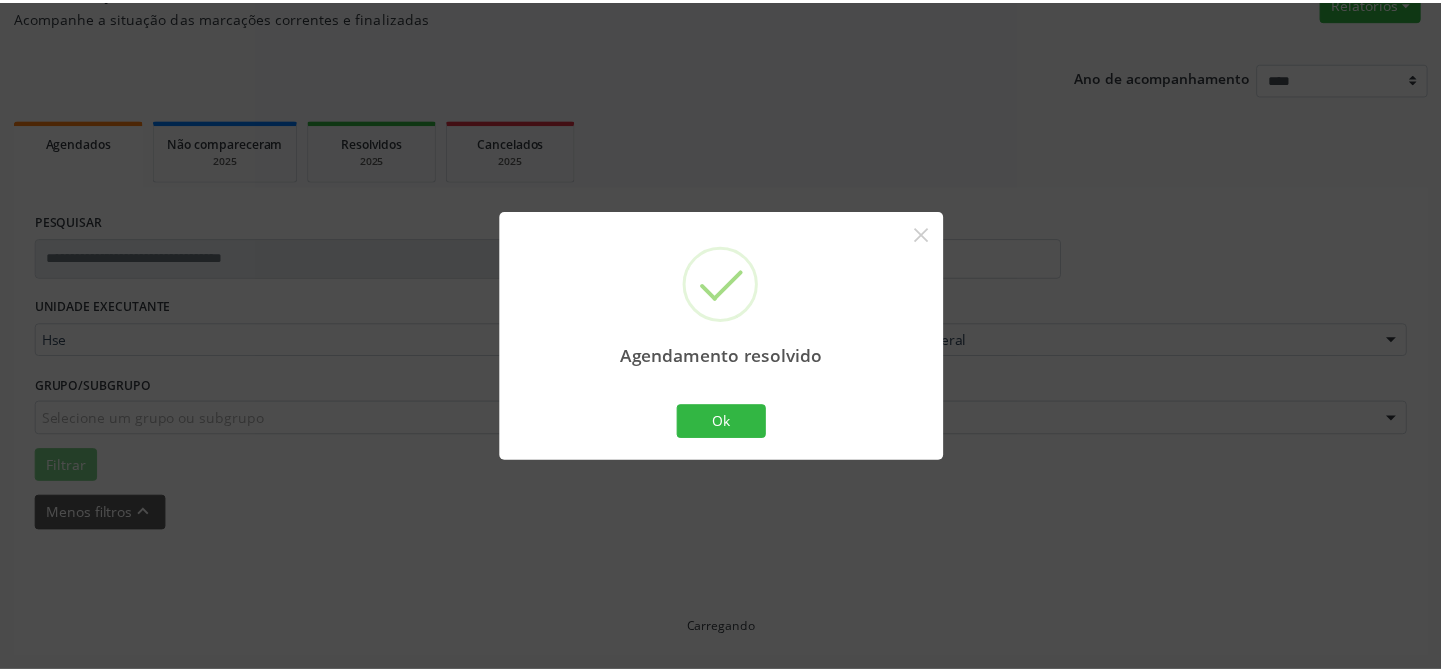 scroll, scrollTop: 179, scrollLeft: 0, axis: vertical 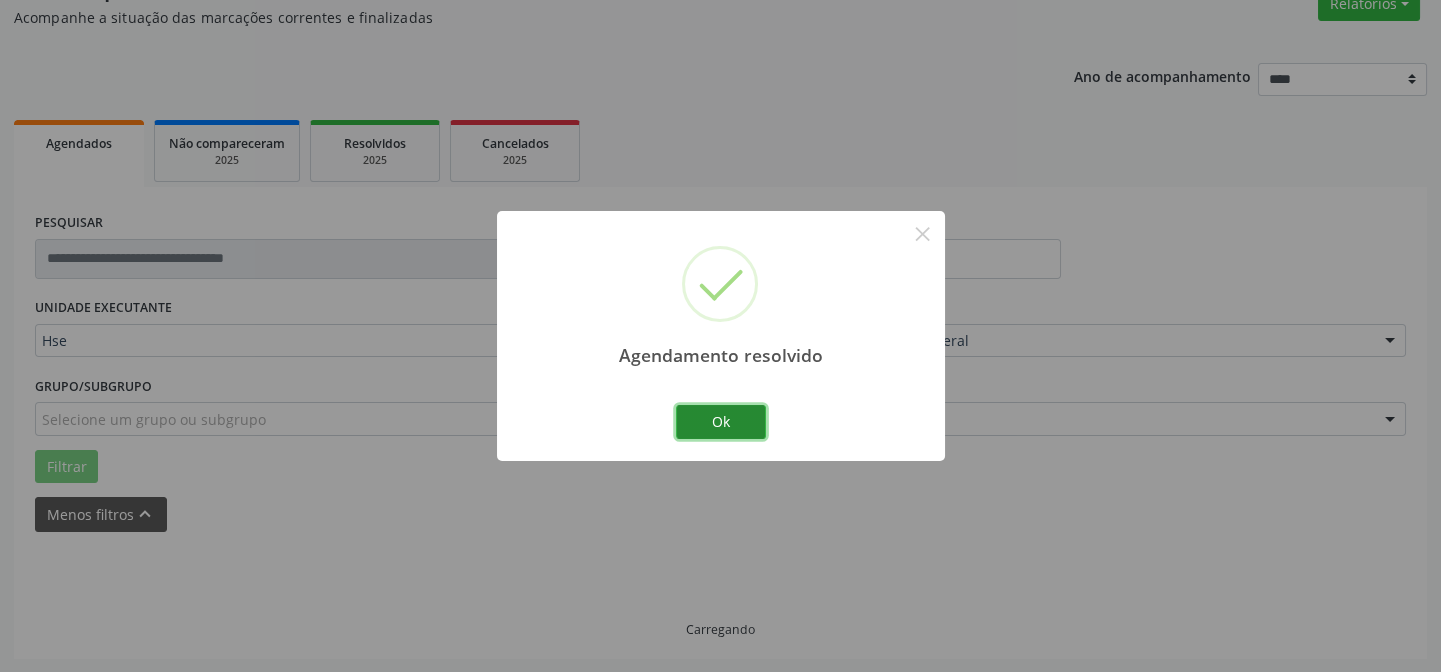 click on "Ok" at bounding box center [721, 422] 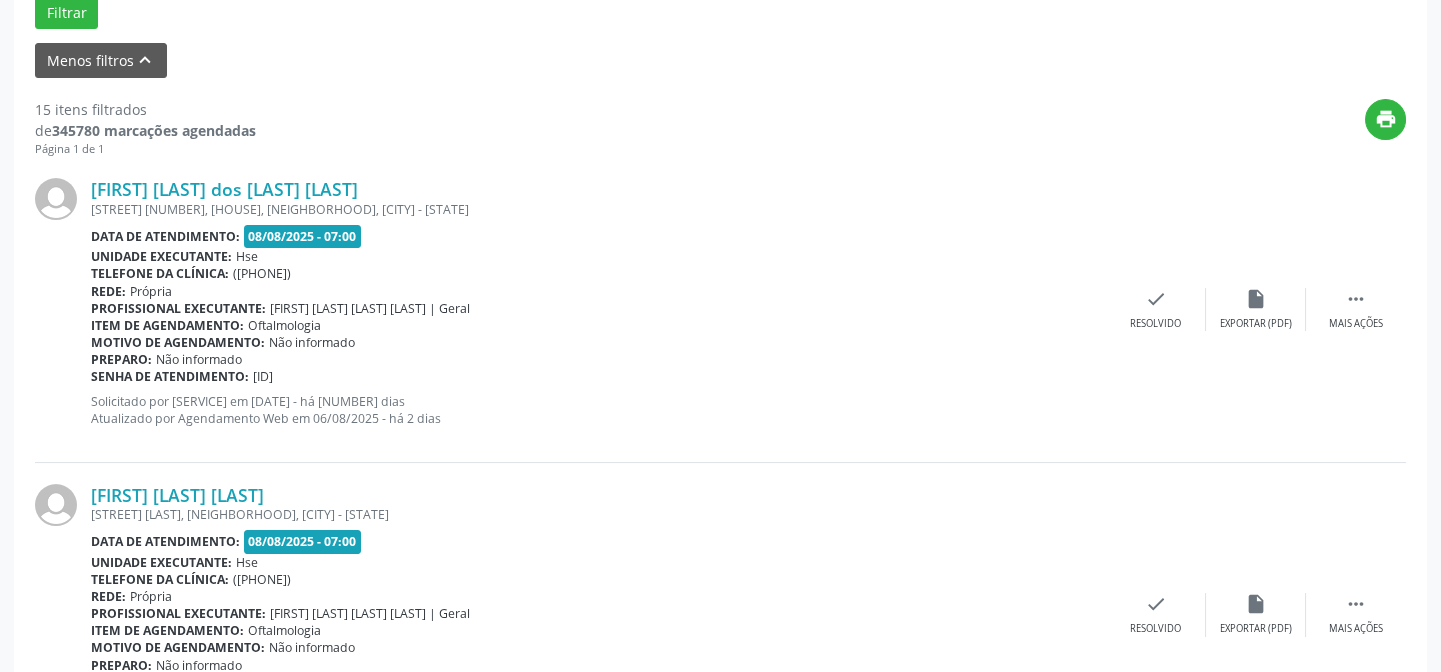 scroll, scrollTop: 451, scrollLeft: 0, axis: vertical 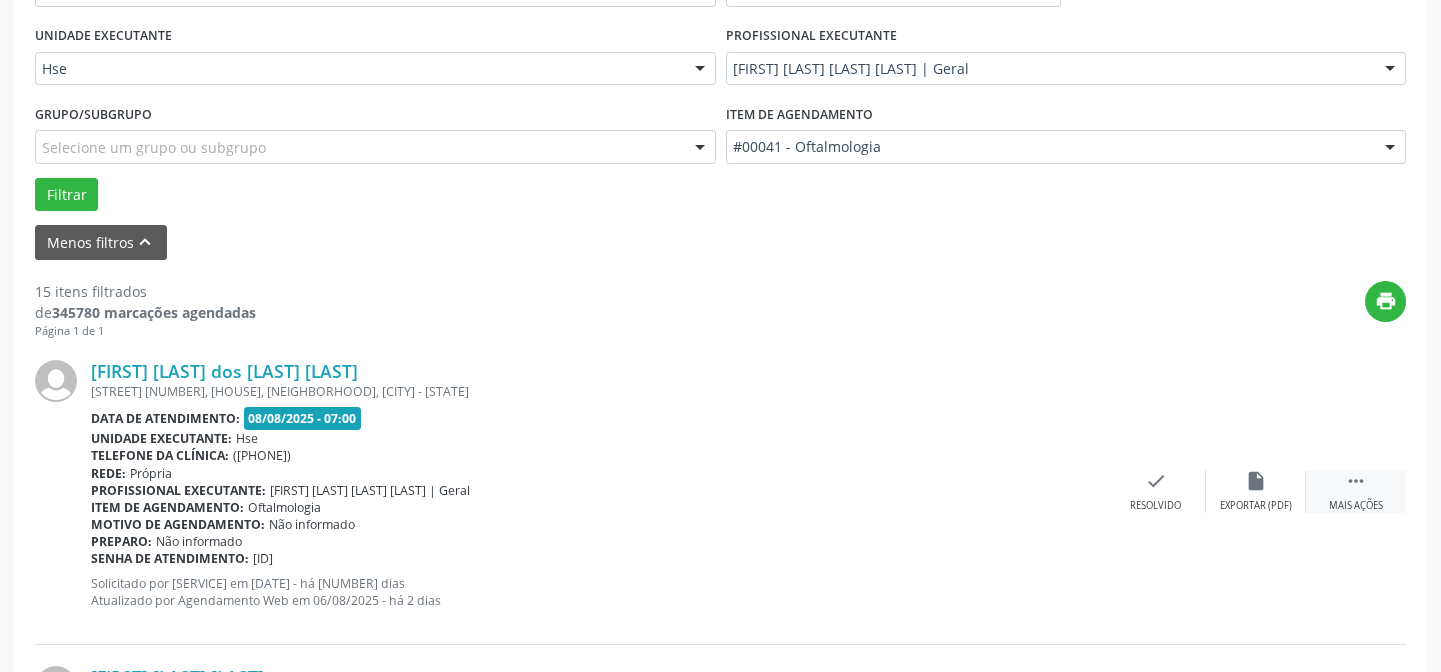 click on "" at bounding box center [1356, 481] 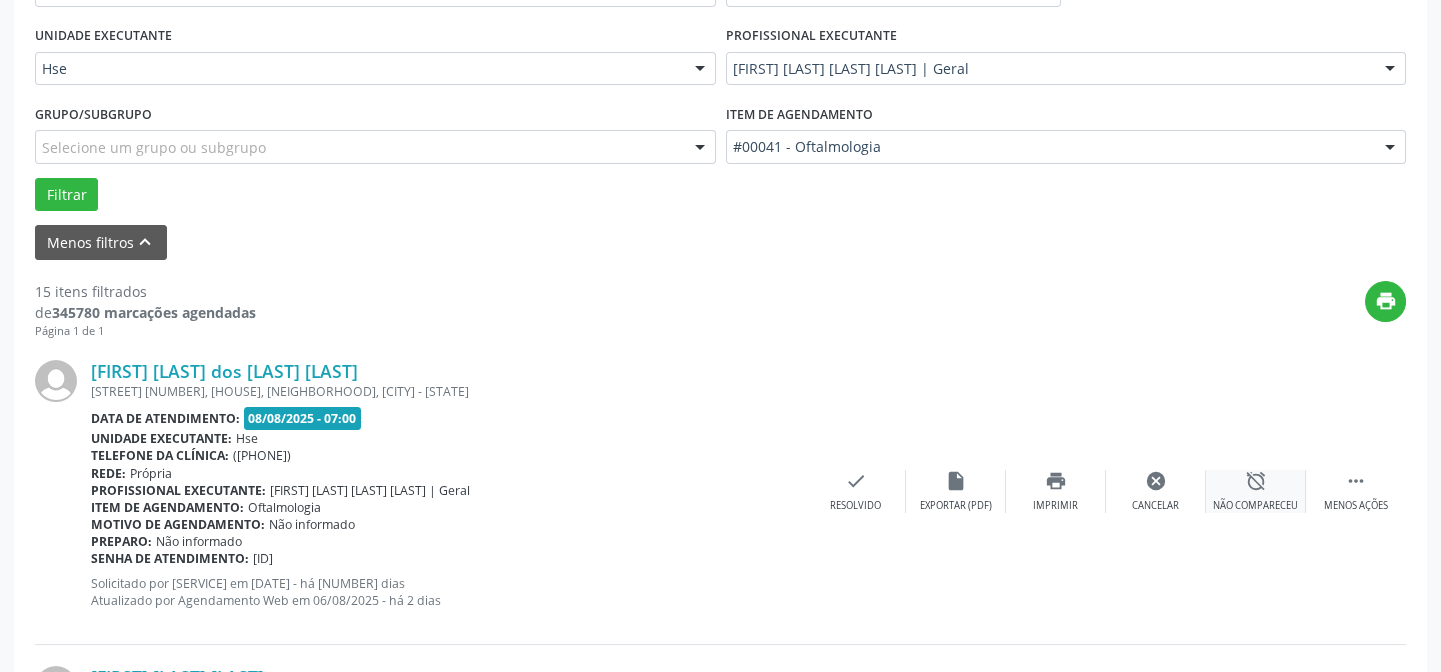 click on "alarm_off" at bounding box center (1256, 481) 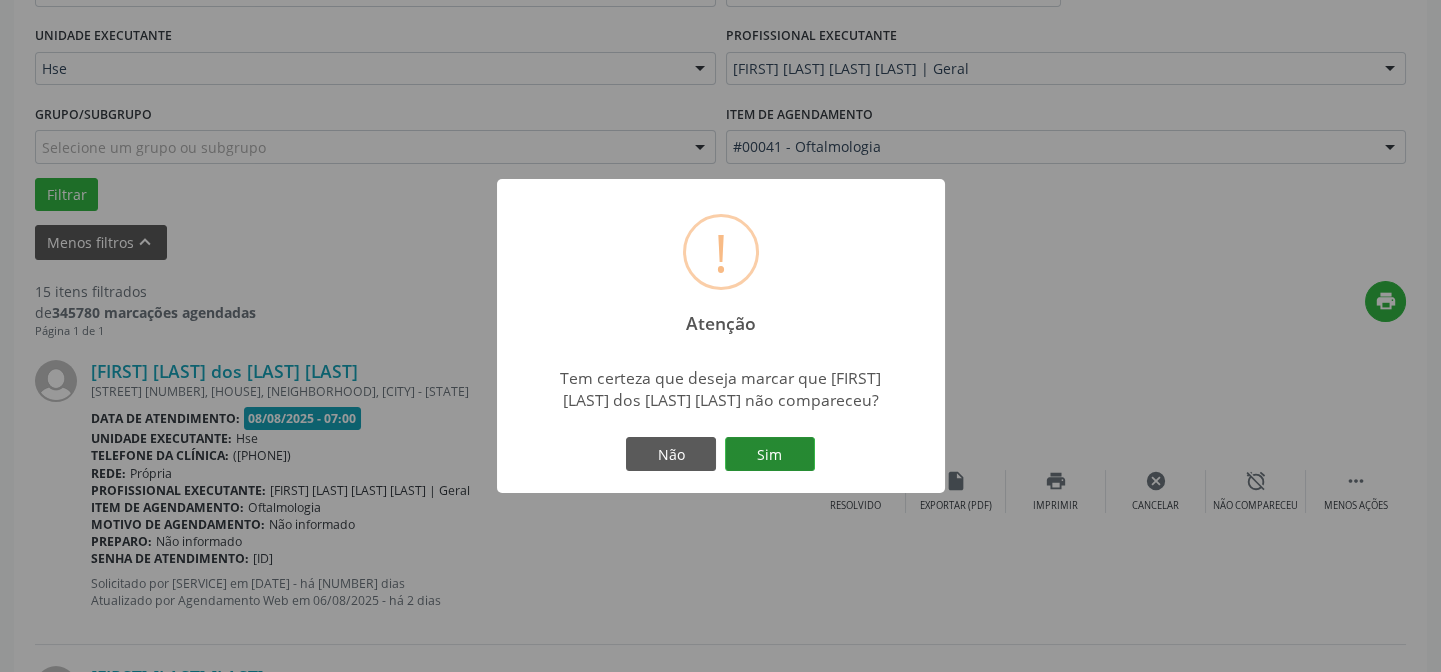 click on "Sim" at bounding box center [770, 454] 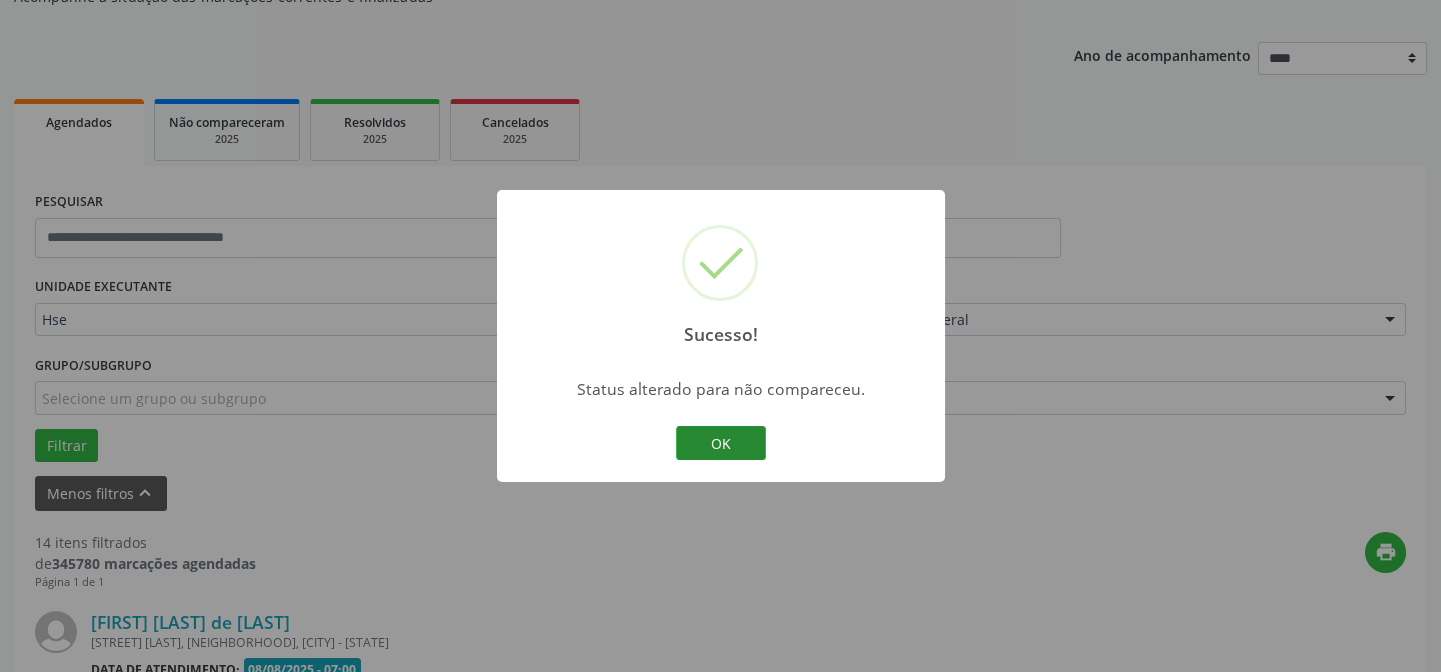 scroll, scrollTop: 451, scrollLeft: 0, axis: vertical 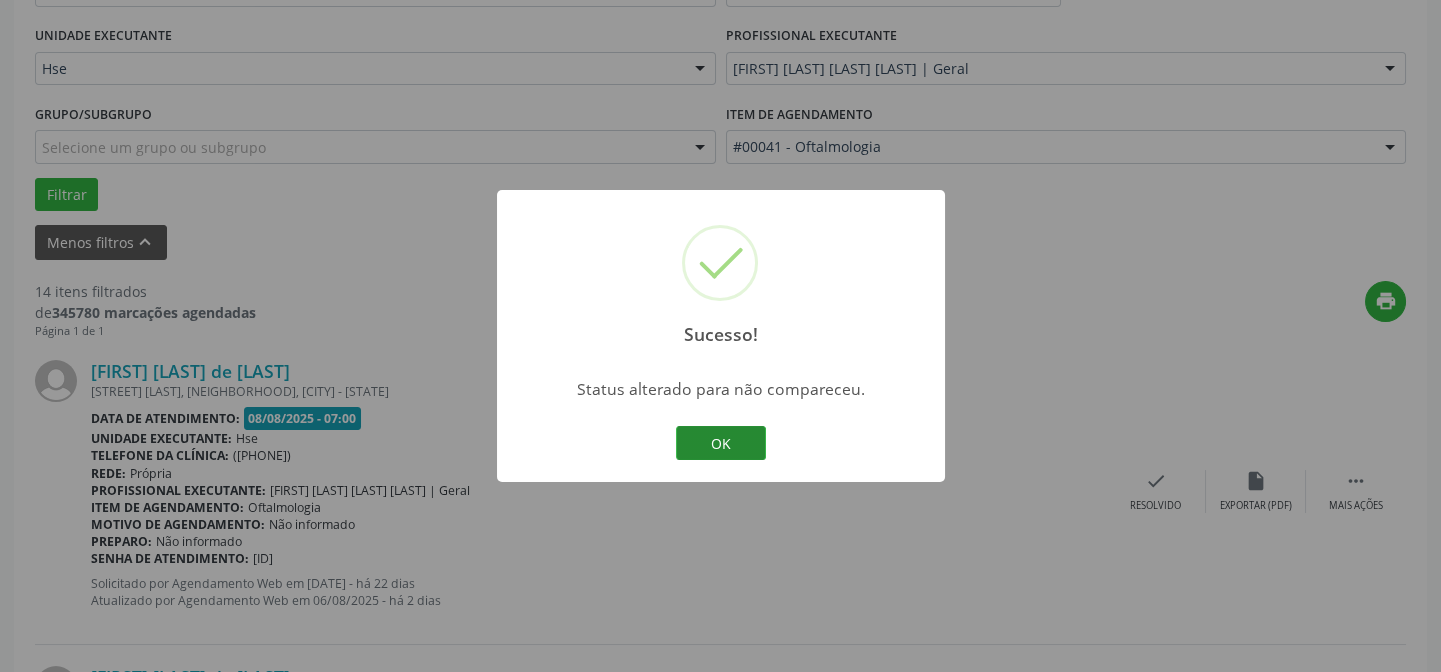 drag, startPoint x: 719, startPoint y: 443, endPoint x: 705, endPoint y: 456, distance: 19.104973 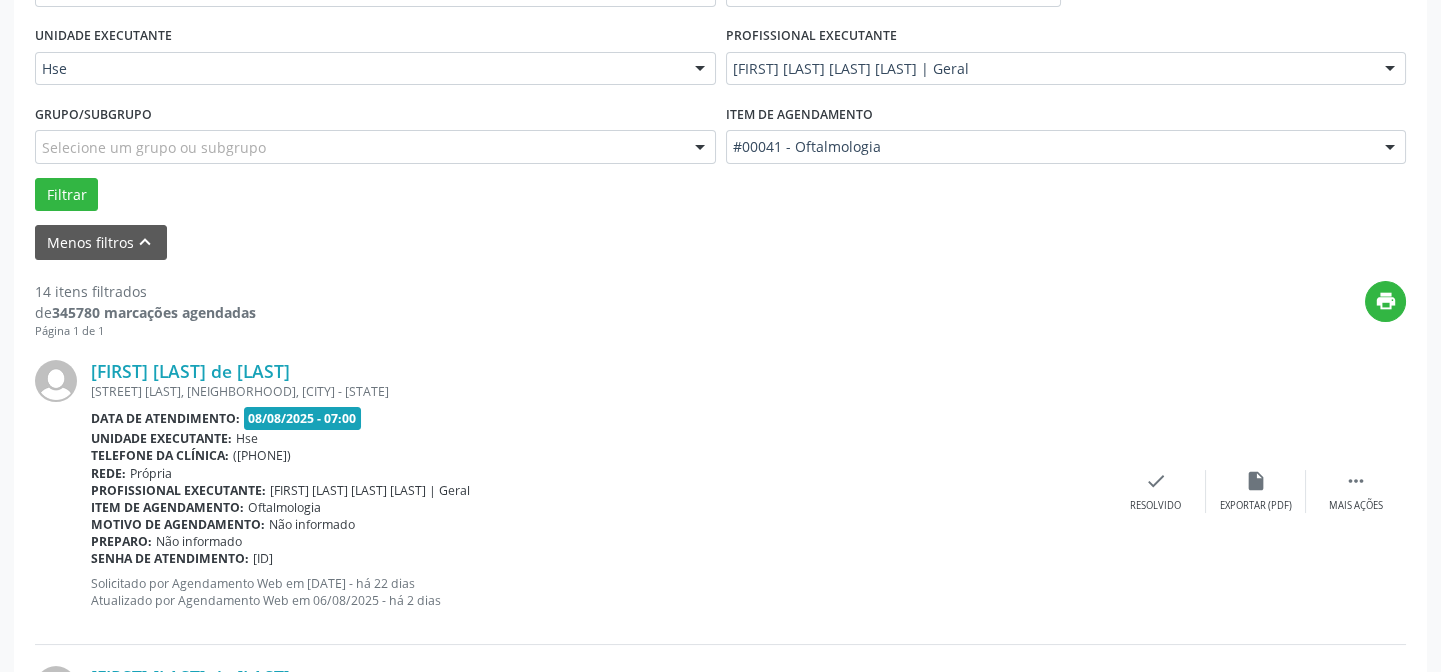 scroll, scrollTop: 360, scrollLeft: 0, axis: vertical 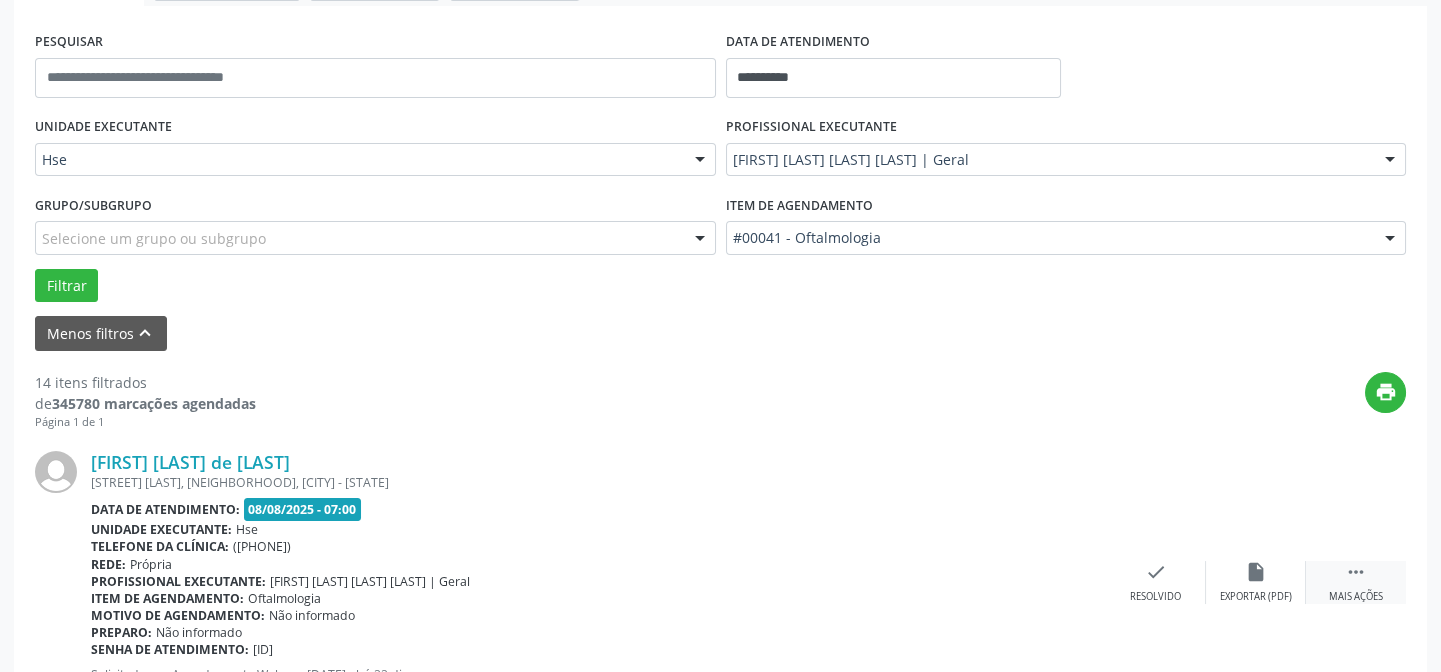 click on "" at bounding box center (1356, 572) 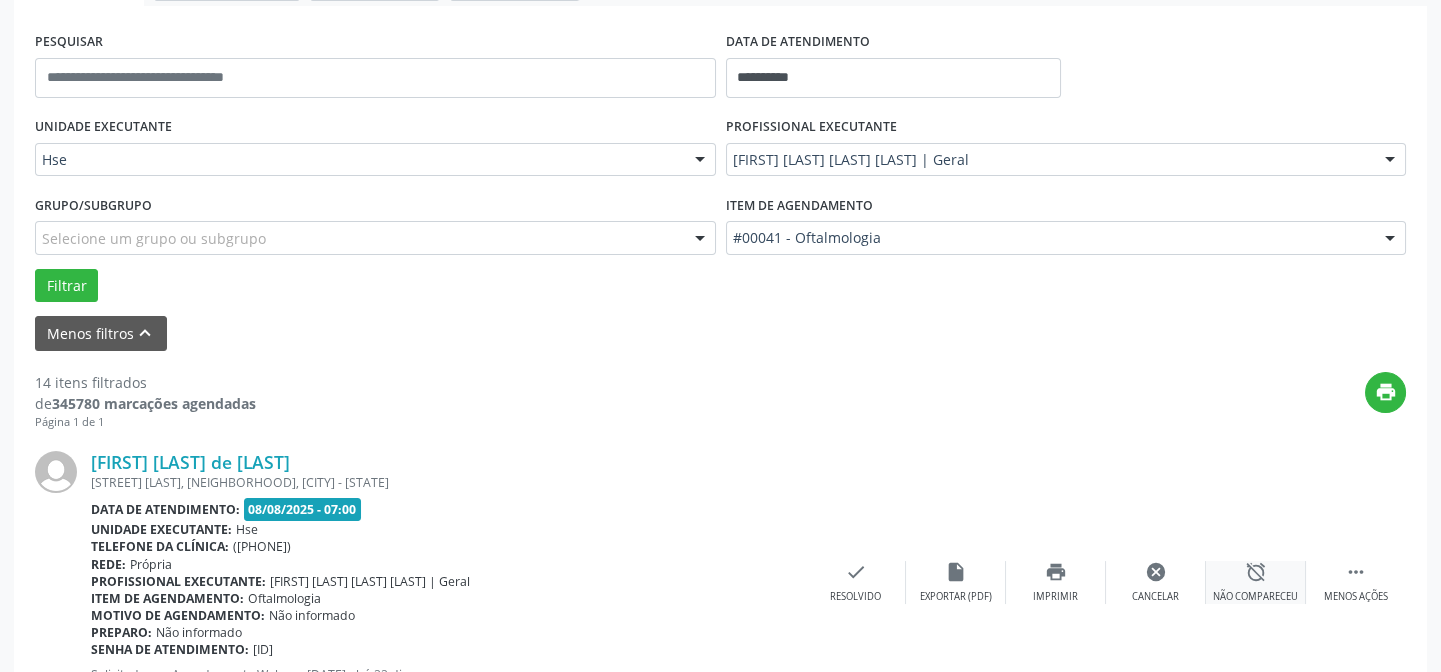 click on "alarm_off" at bounding box center [1256, 572] 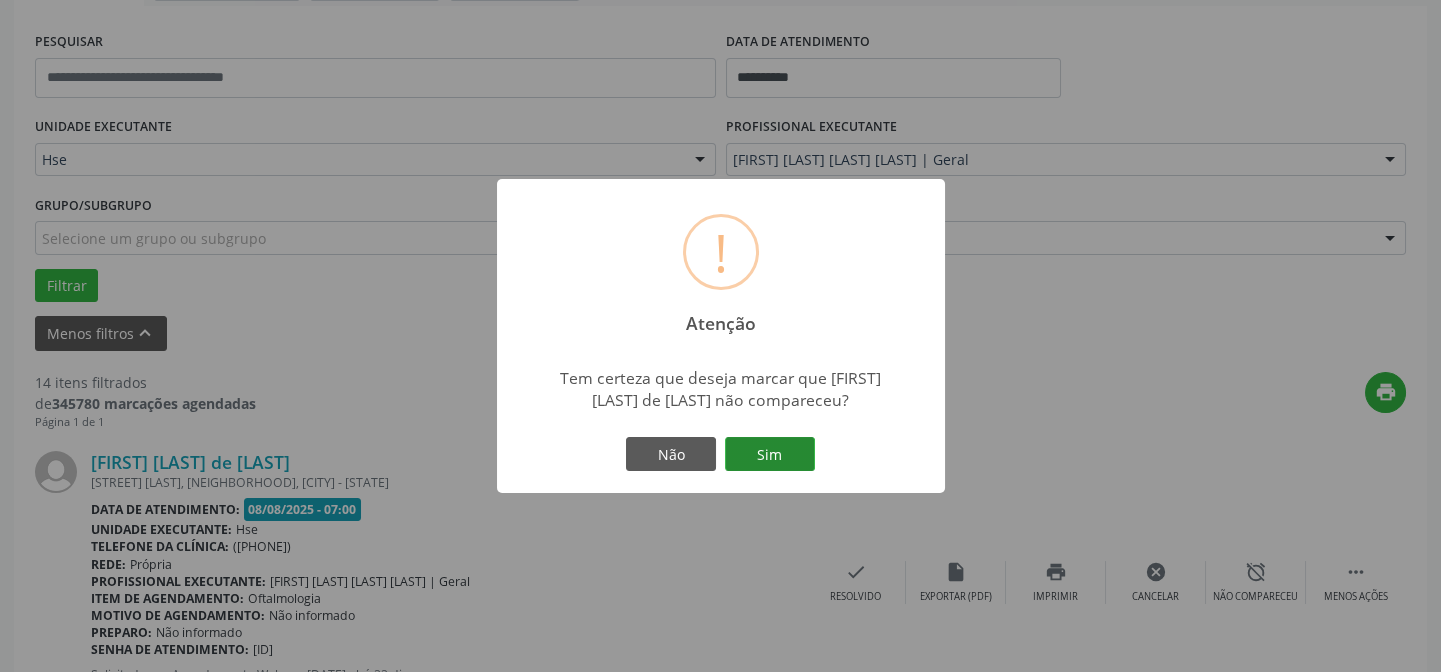 click on "Sim" at bounding box center [770, 454] 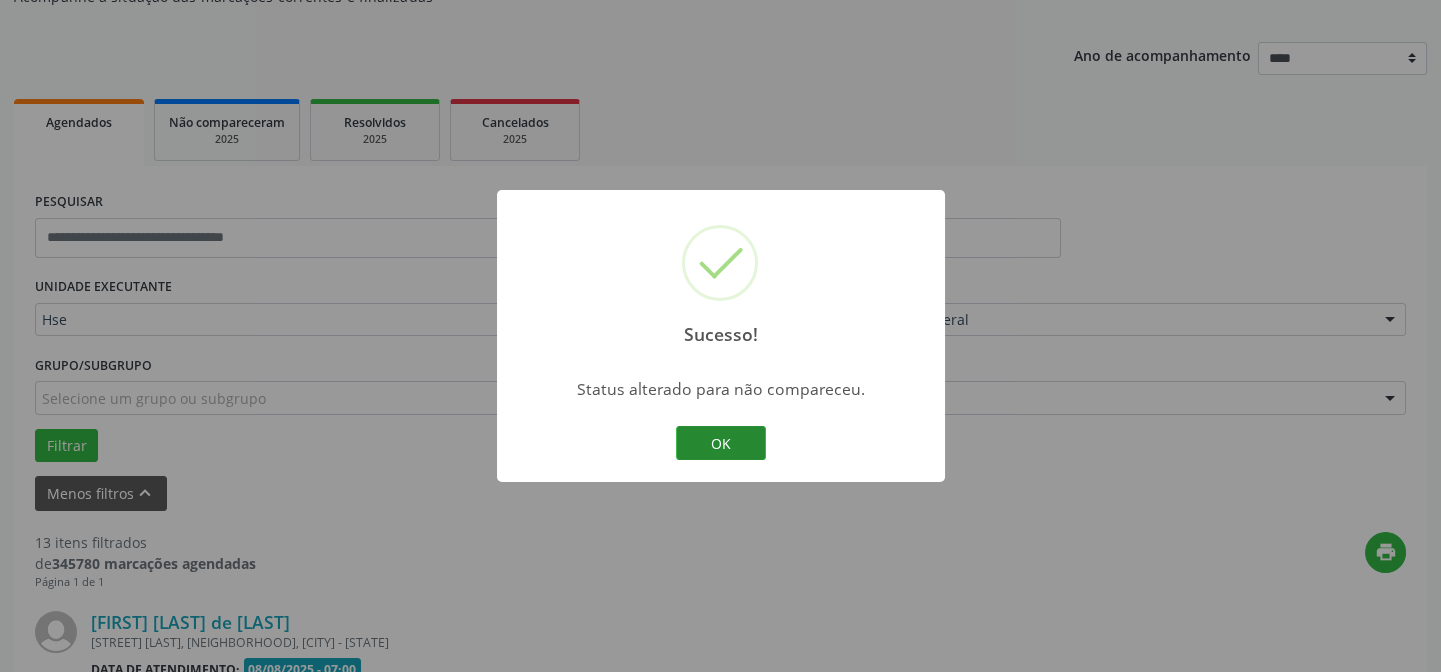 scroll, scrollTop: 360, scrollLeft: 0, axis: vertical 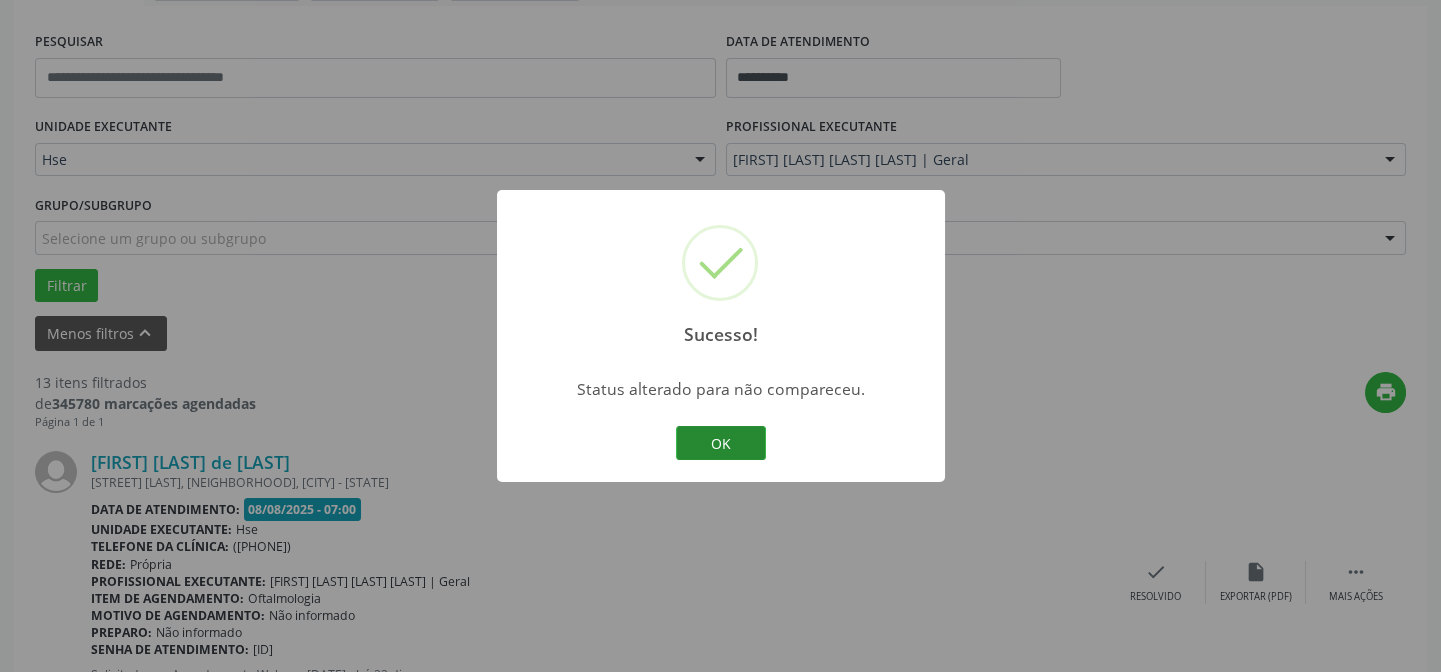 click on "OK" at bounding box center (721, 443) 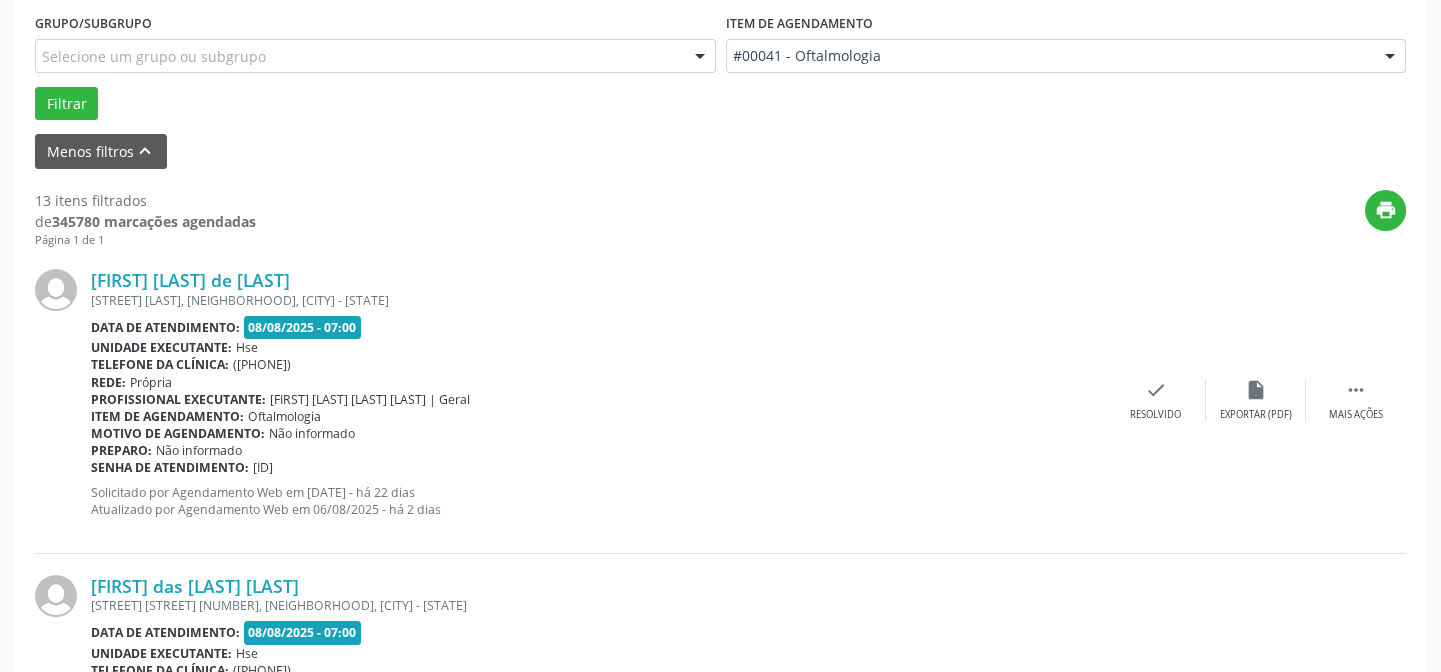 scroll, scrollTop: 451, scrollLeft: 0, axis: vertical 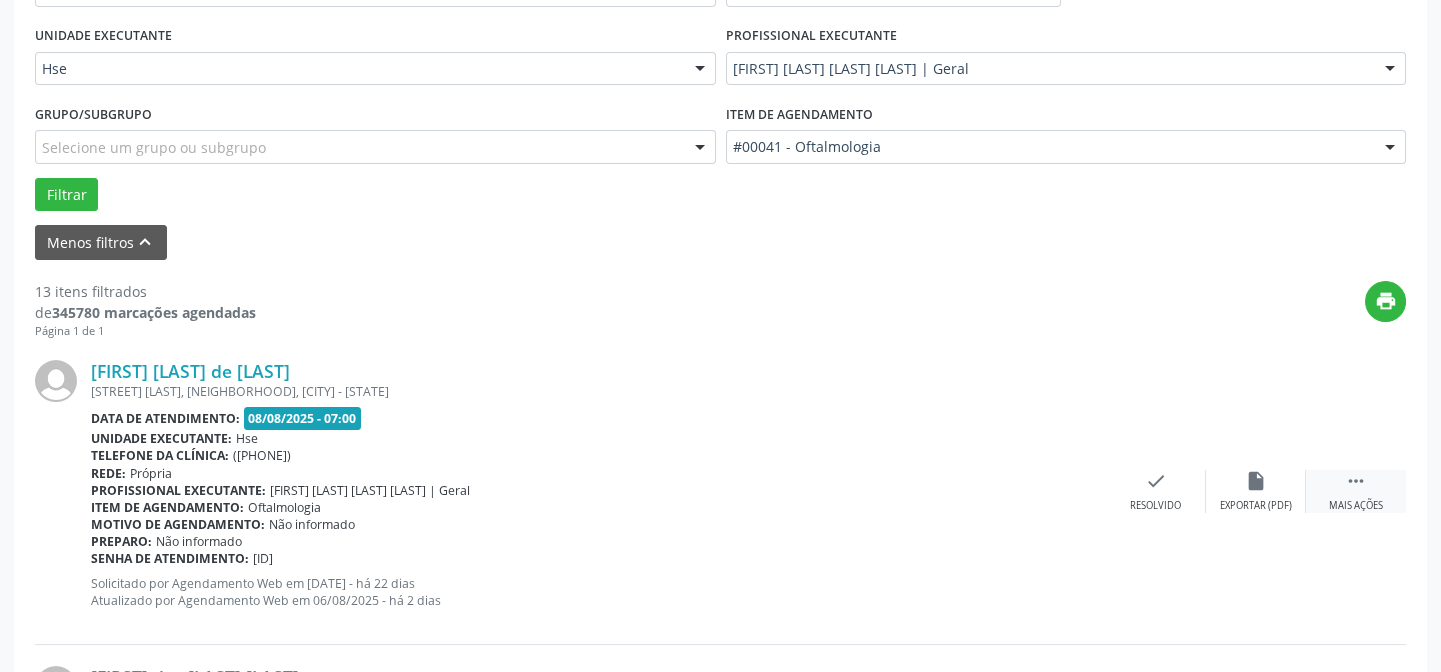 click on "" at bounding box center (1356, 481) 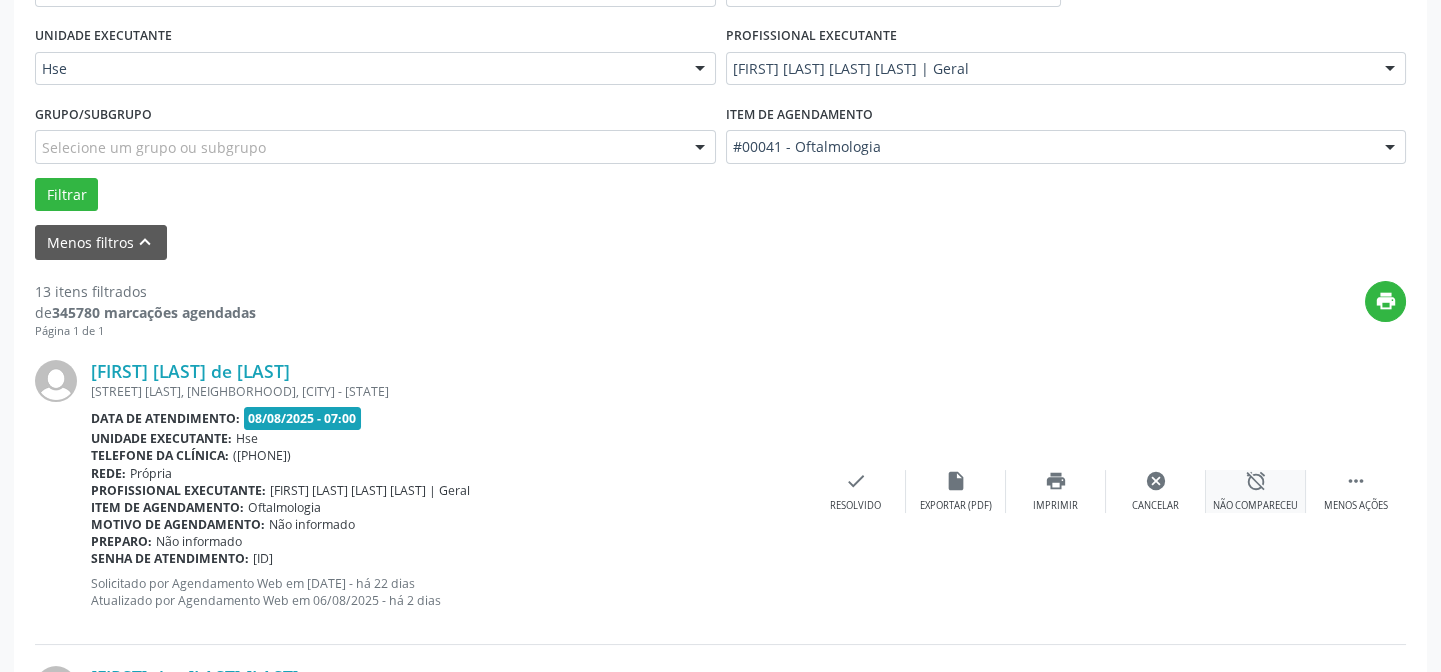 click on "alarm_off" at bounding box center (1256, 481) 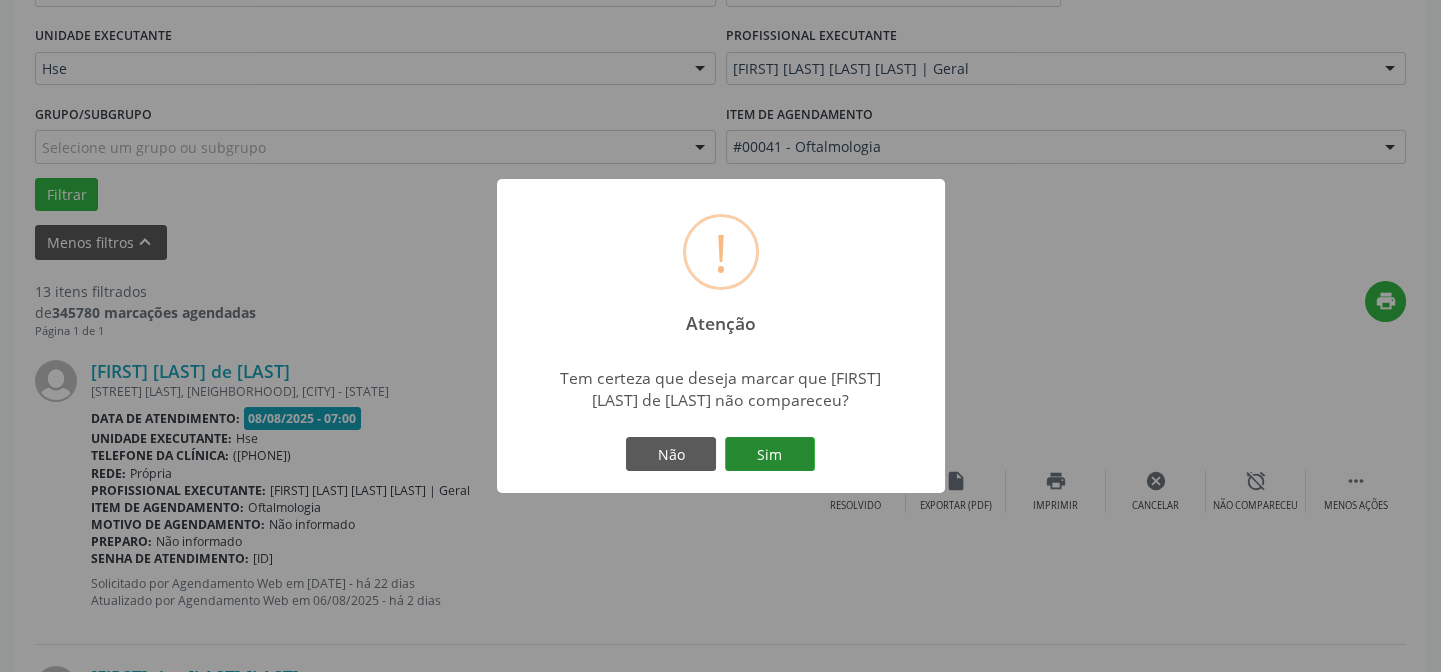 click on "Sim" at bounding box center [770, 454] 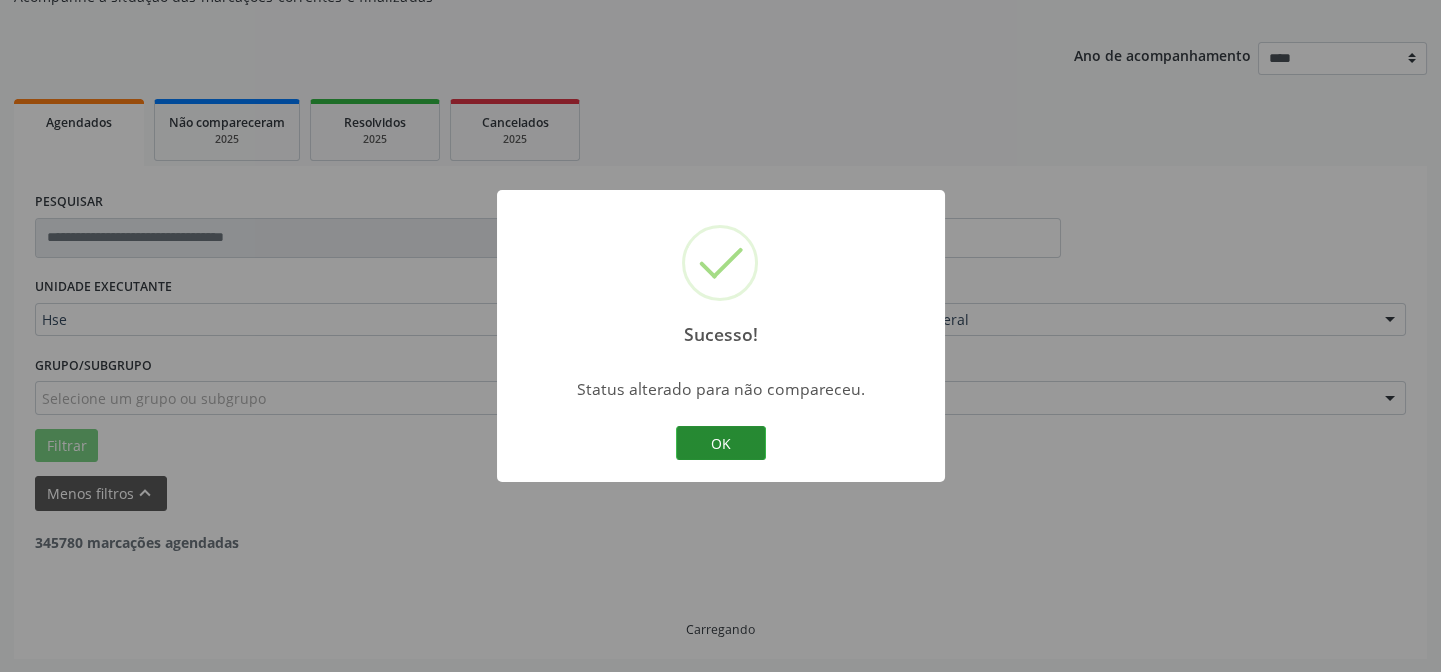 scroll, scrollTop: 451, scrollLeft: 0, axis: vertical 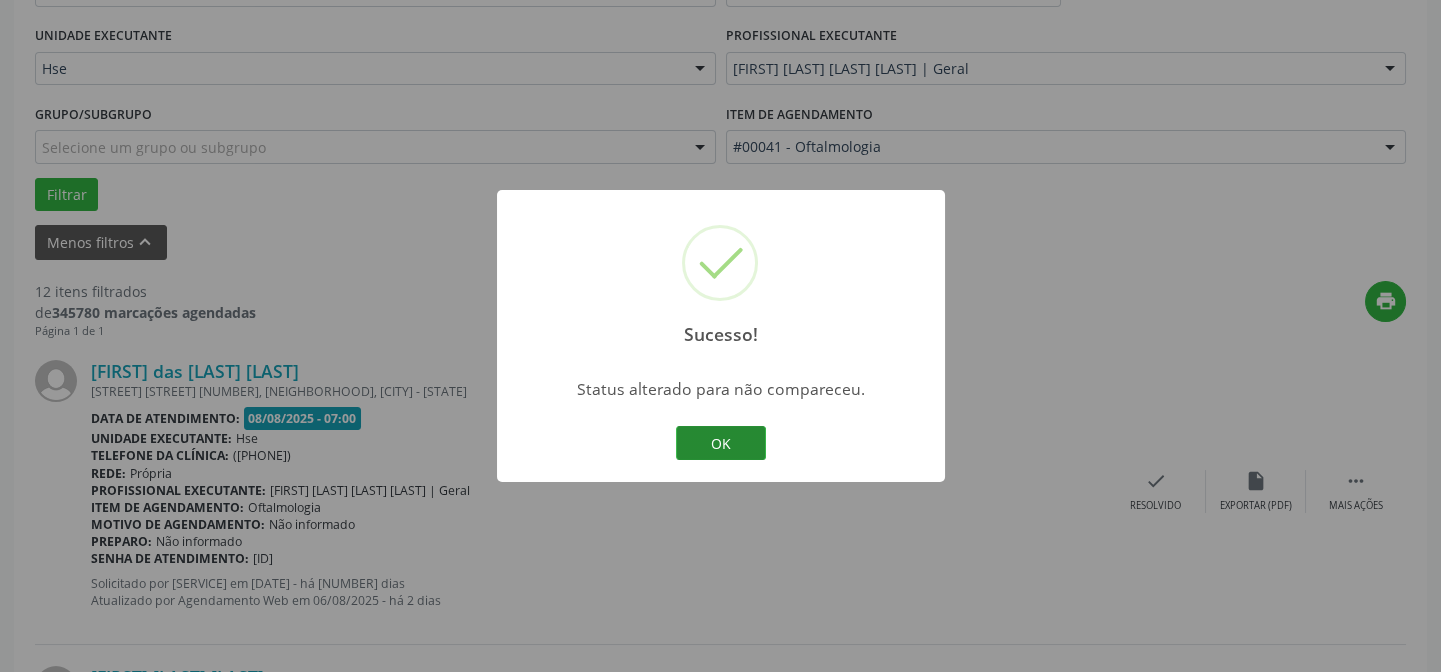 click on "OK" at bounding box center [721, 443] 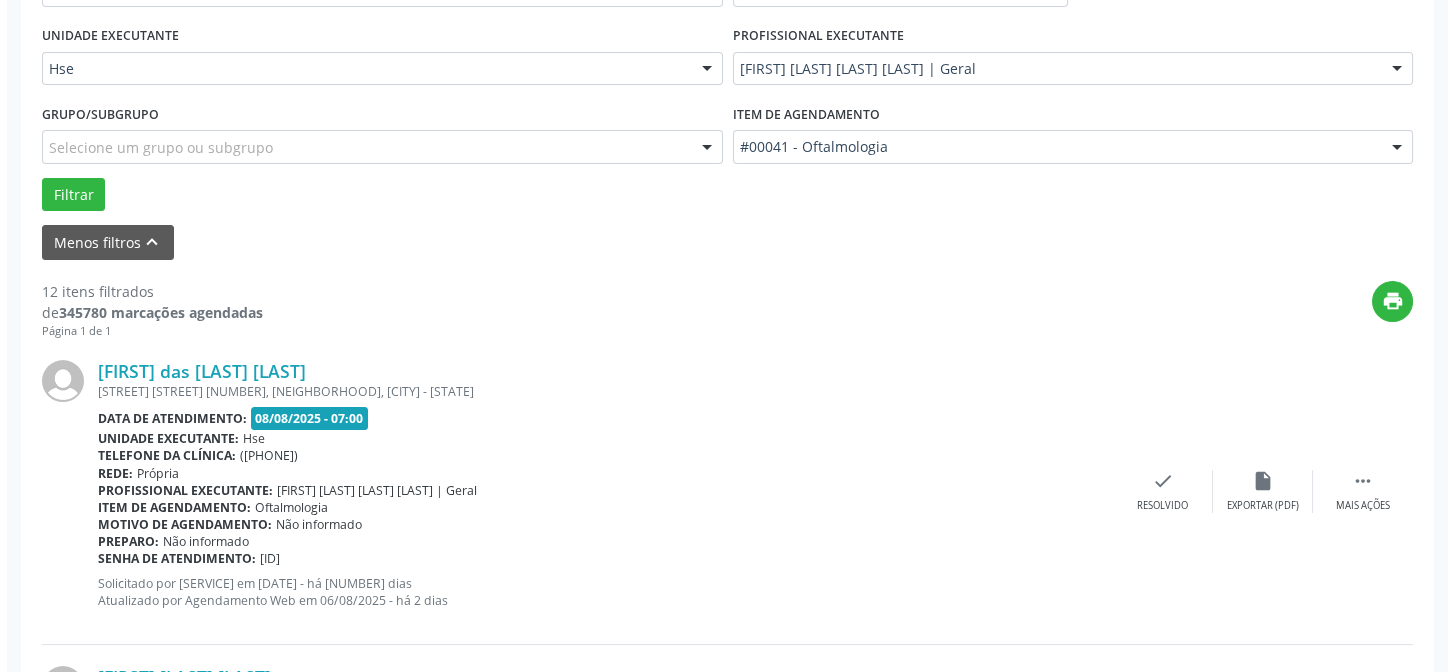 scroll, scrollTop: 542, scrollLeft: 0, axis: vertical 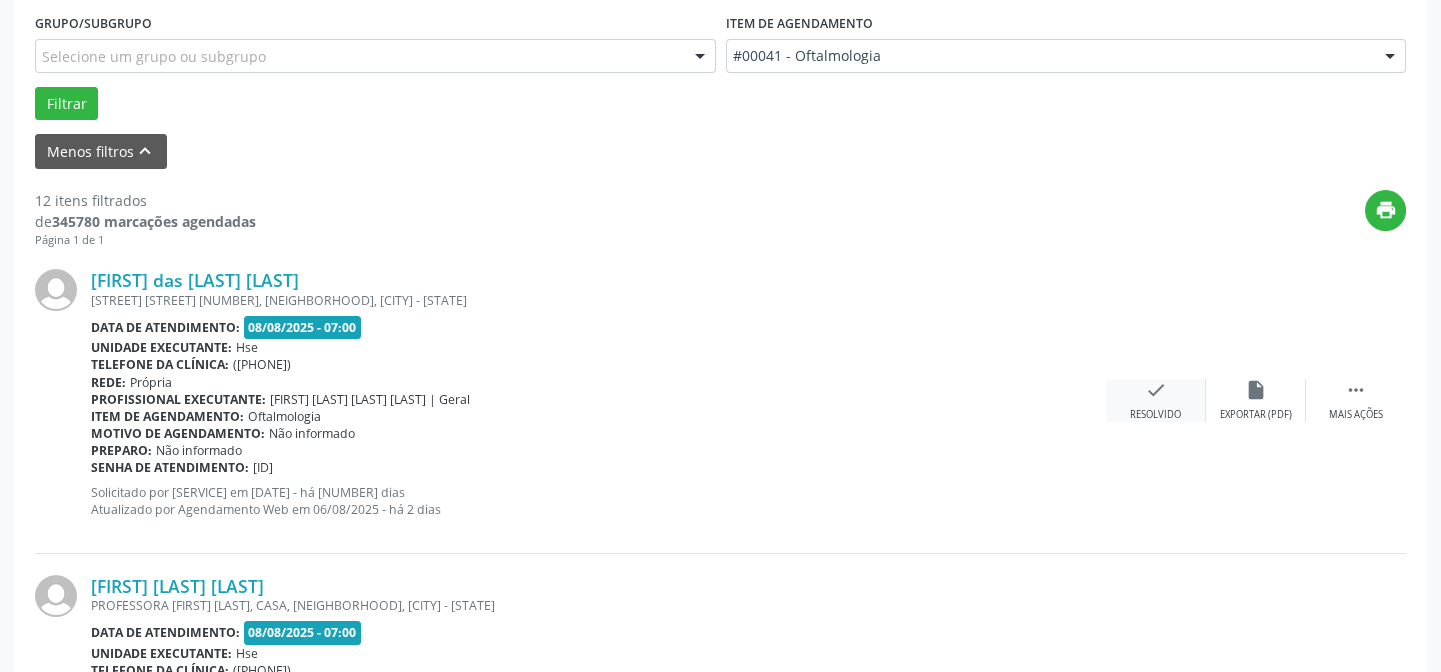 click on "check" at bounding box center [1156, 390] 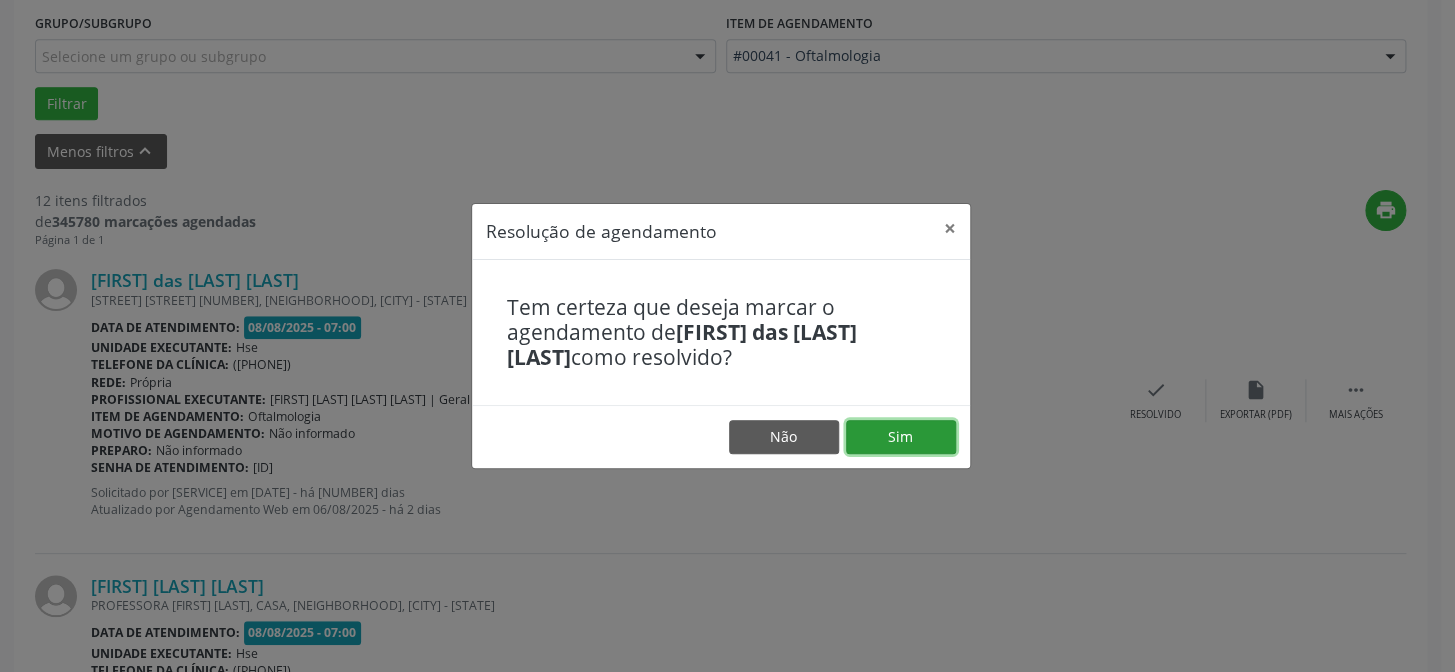 click on "Sim" at bounding box center (901, 437) 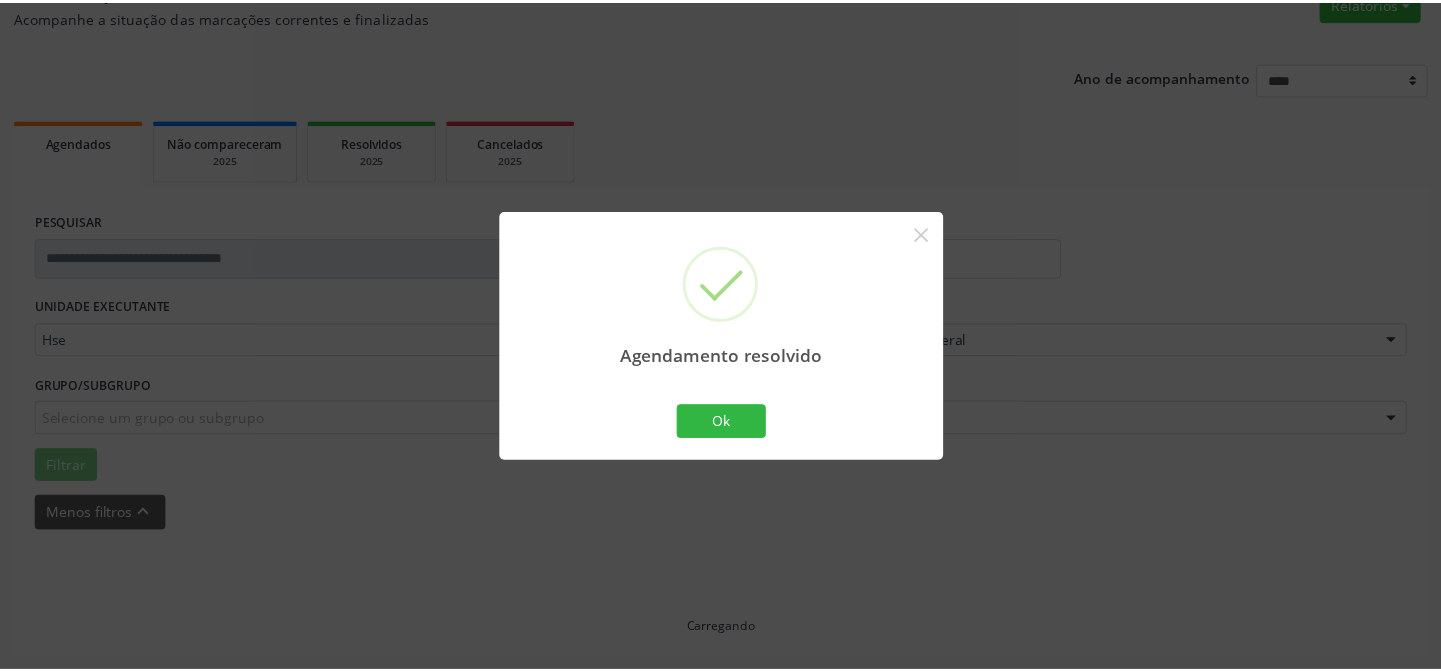scroll, scrollTop: 179, scrollLeft: 0, axis: vertical 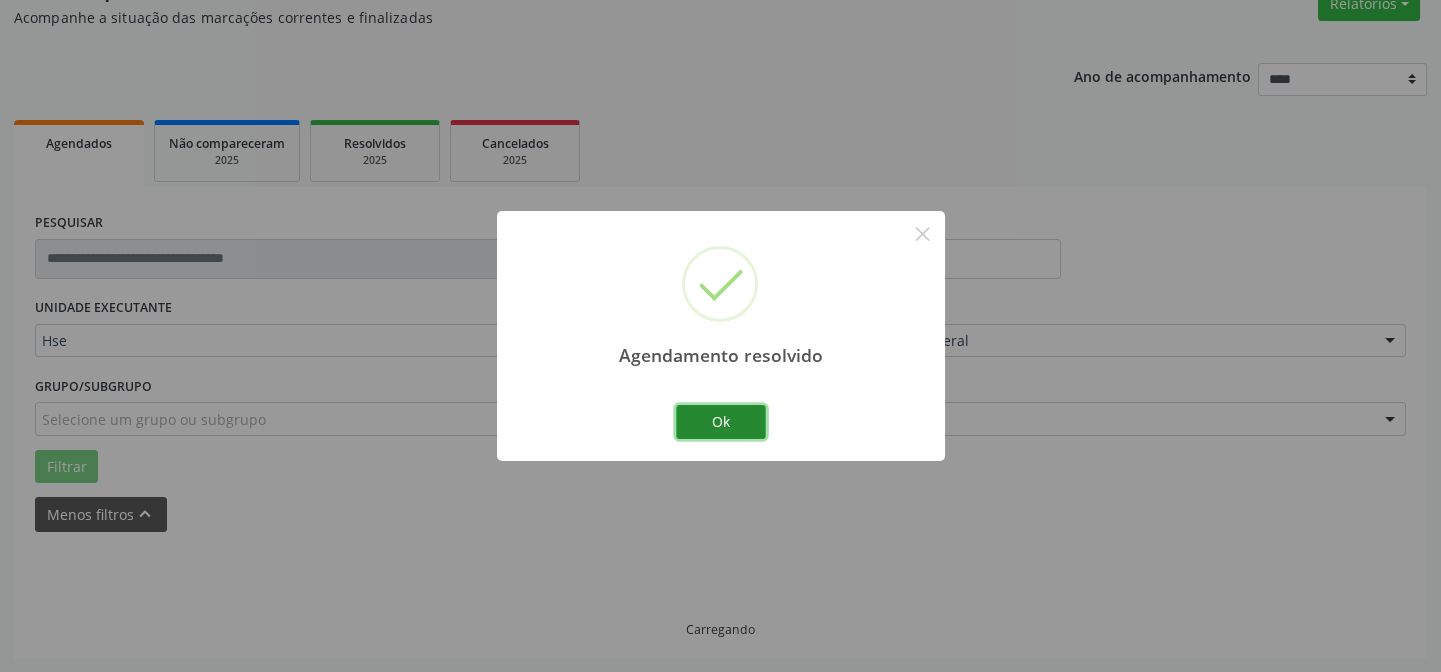 click on "Ok" at bounding box center (721, 422) 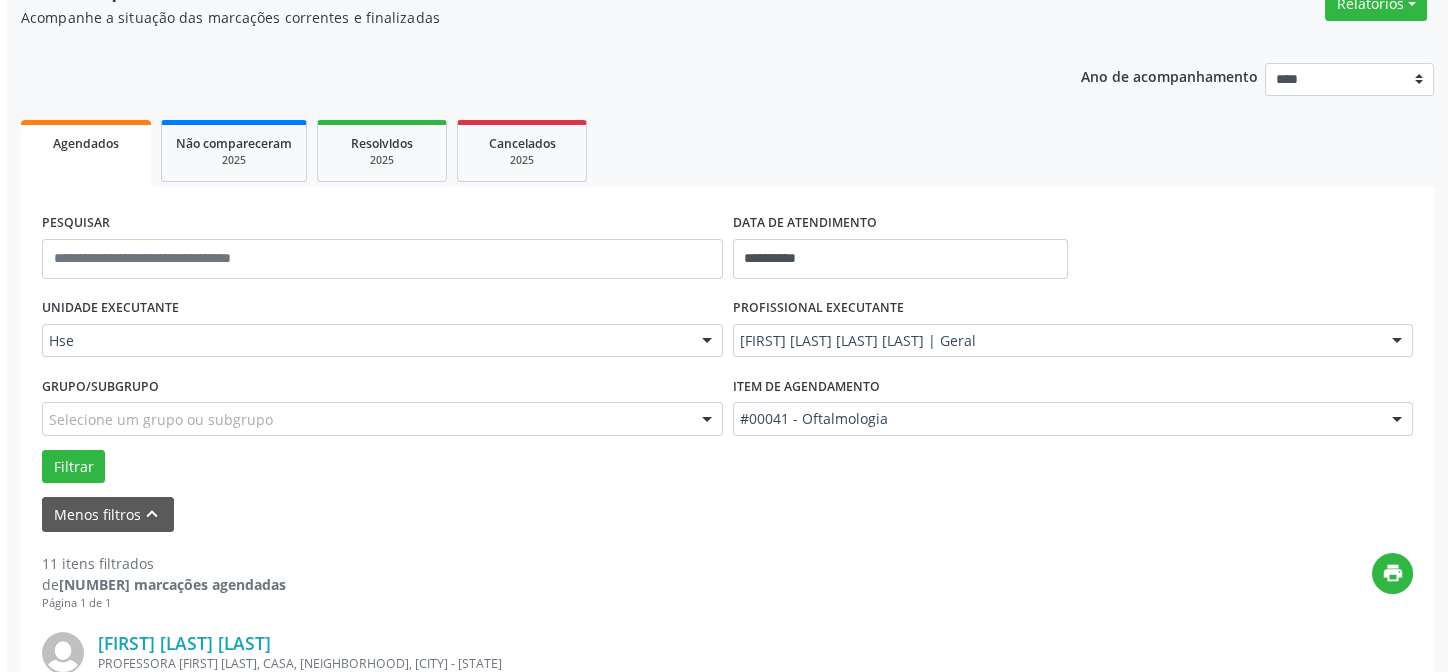 scroll, scrollTop: 451, scrollLeft: 0, axis: vertical 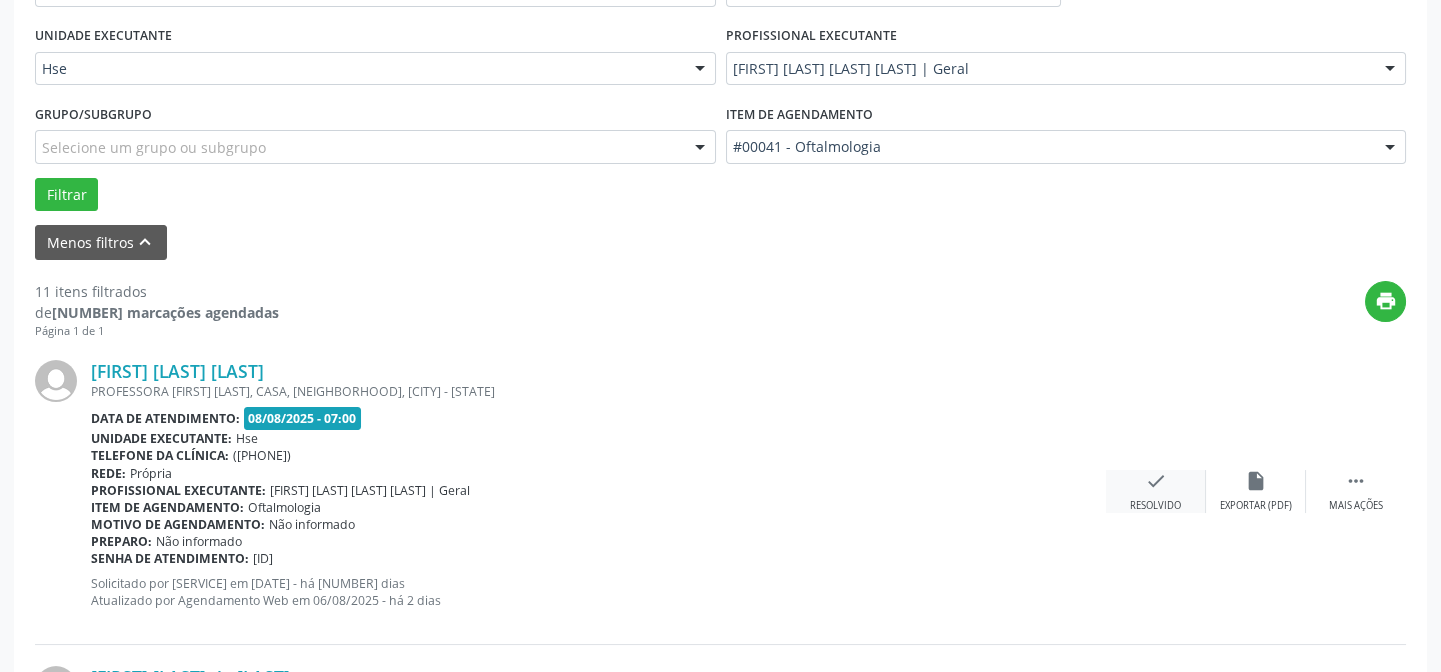 click on "check" at bounding box center (1156, 481) 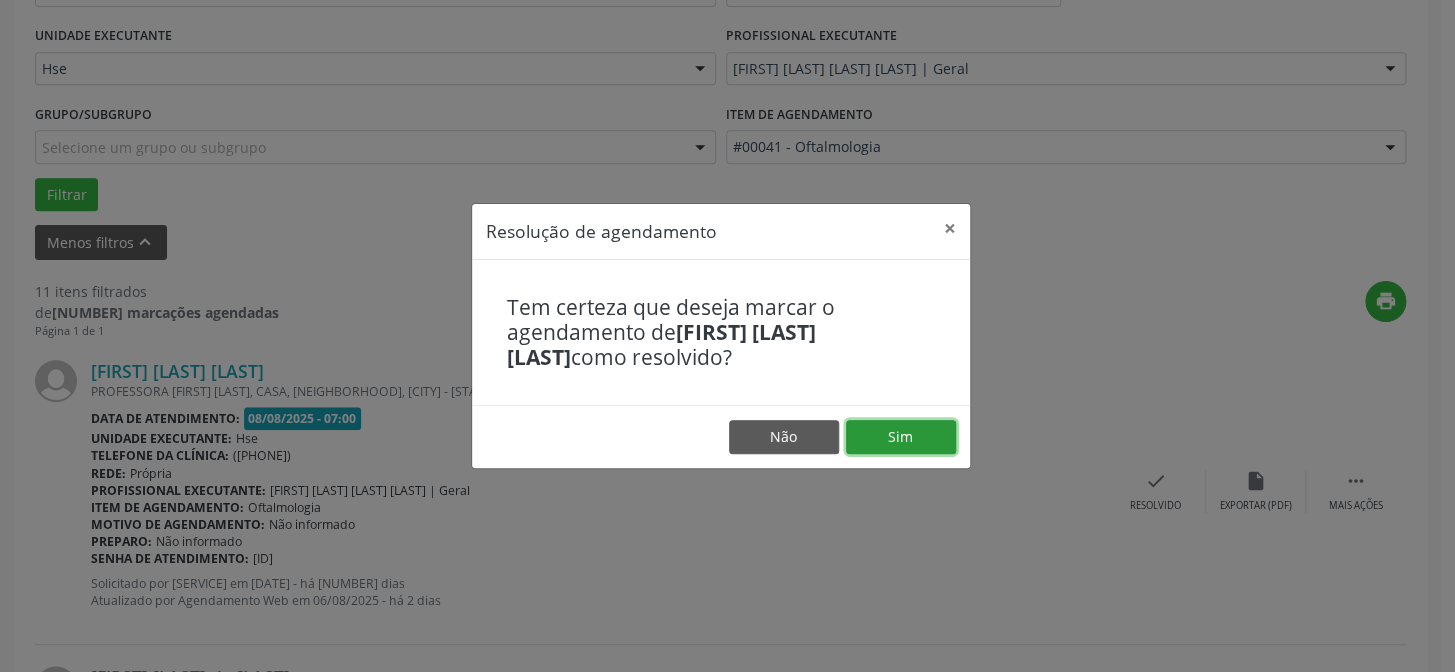 click on "Sim" at bounding box center [901, 437] 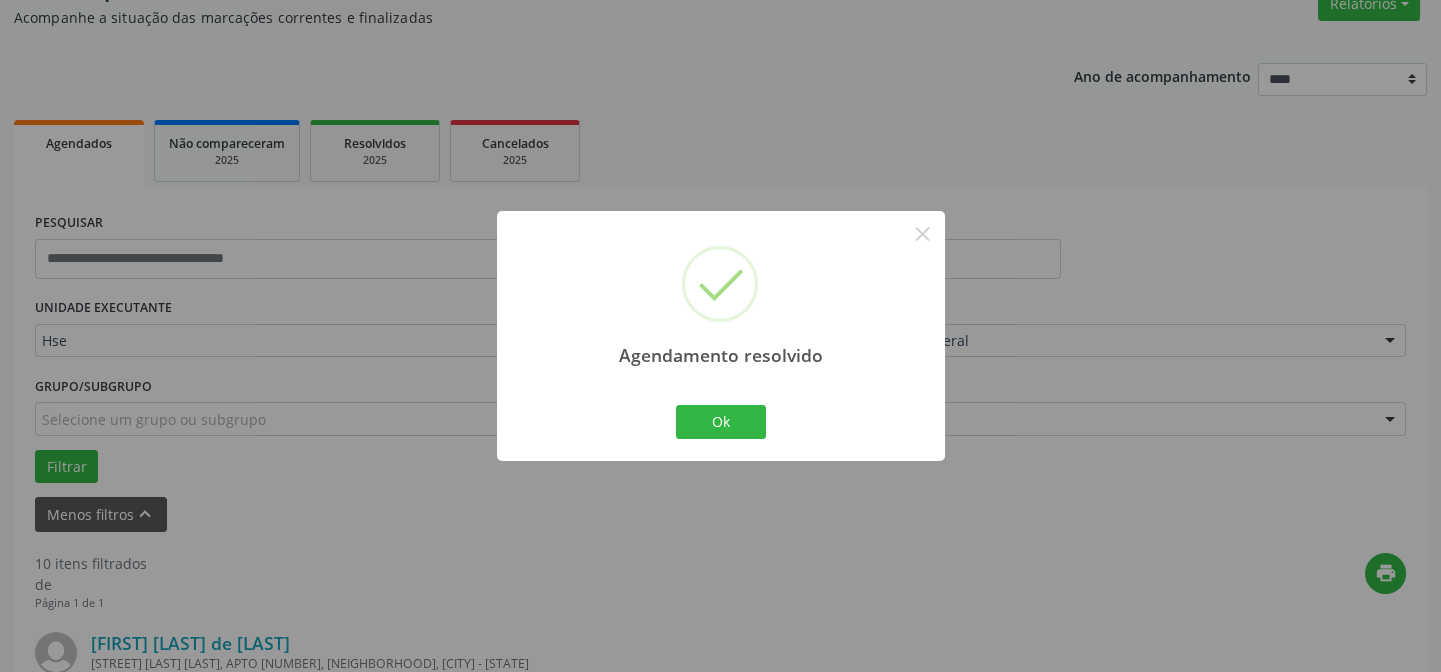 scroll, scrollTop: 451, scrollLeft: 0, axis: vertical 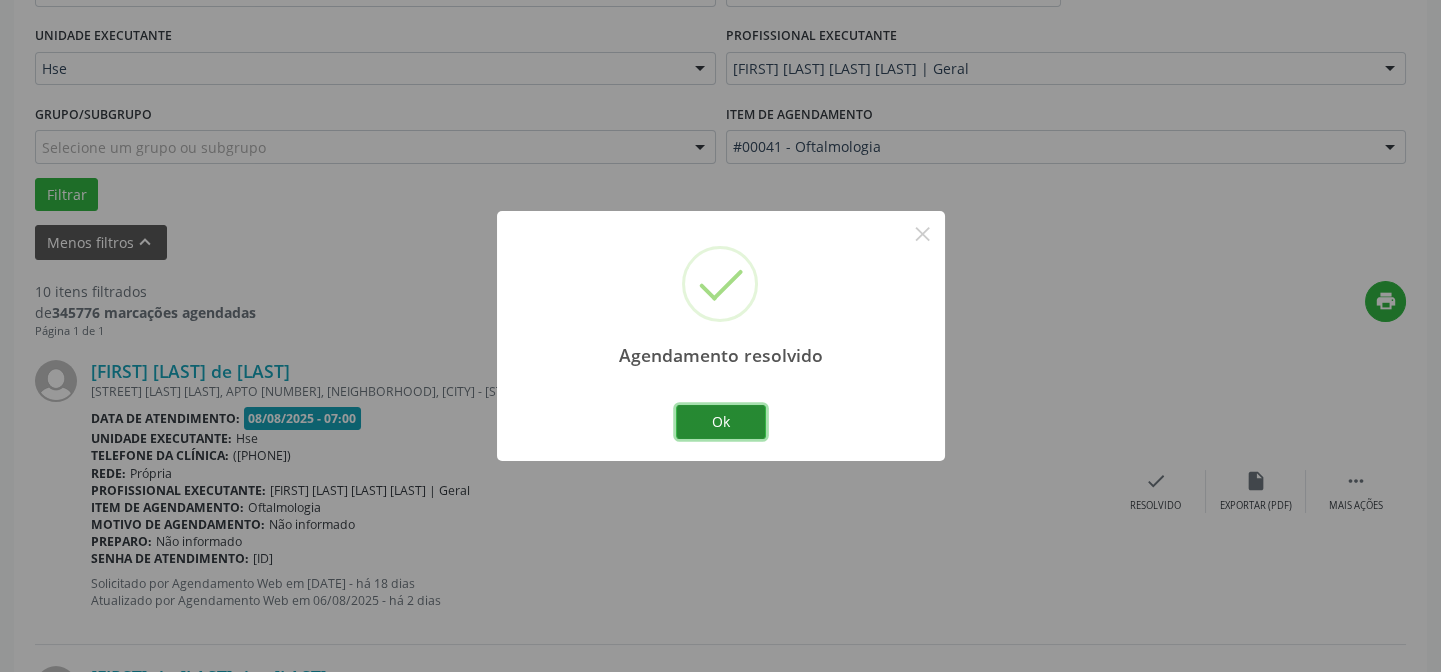 click on "Ok" at bounding box center (721, 422) 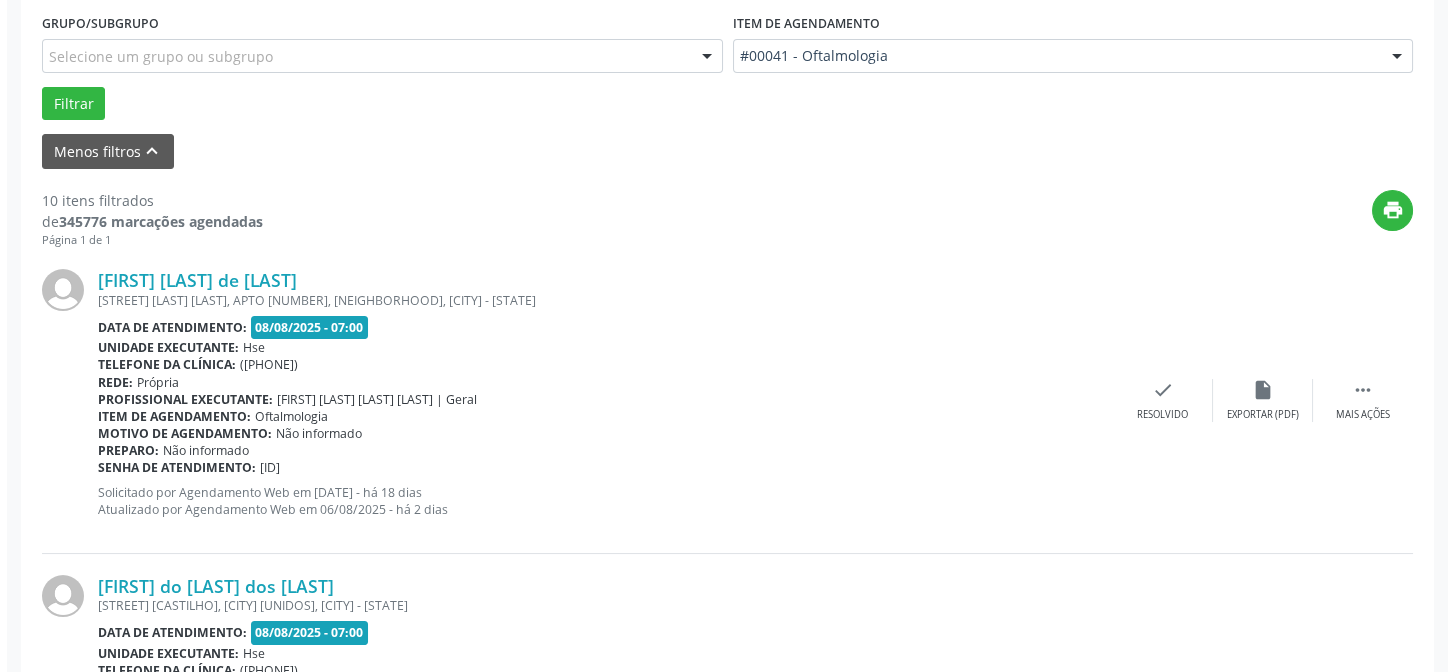 scroll, scrollTop: 451, scrollLeft: 0, axis: vertical 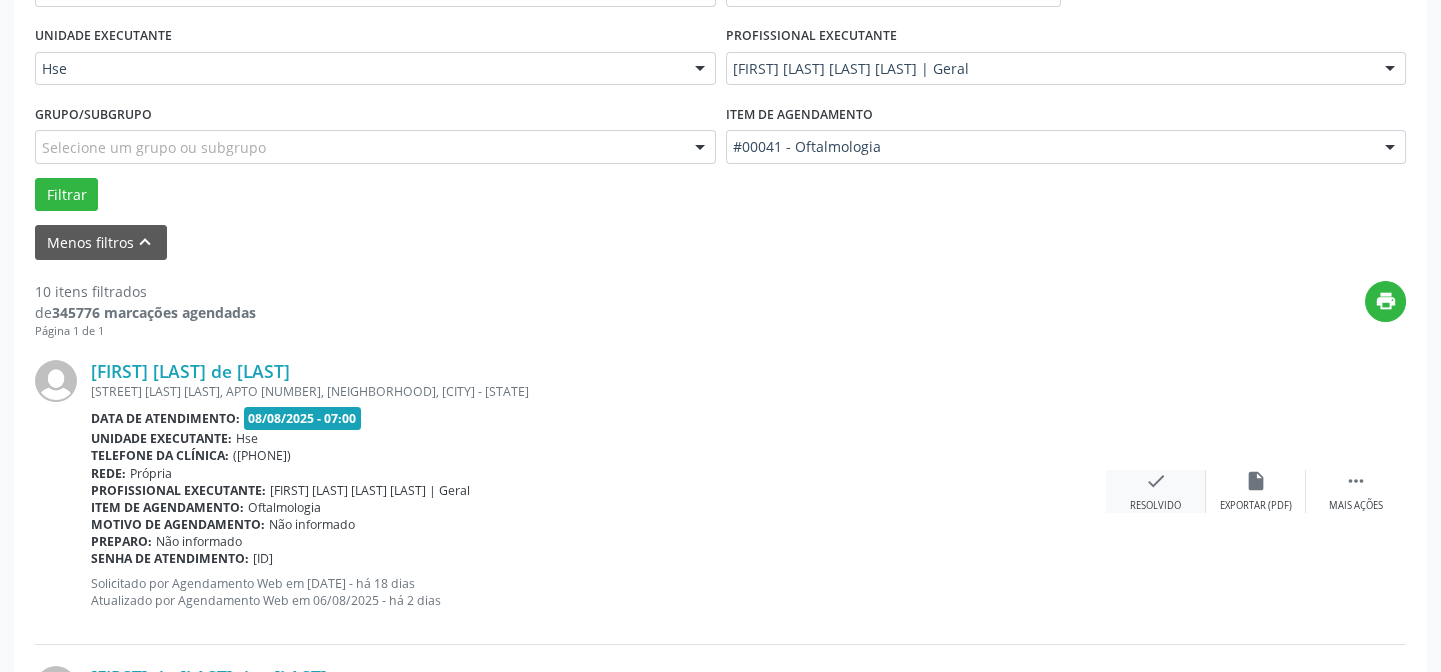 click on "check" at bounding box center (1156, 481) 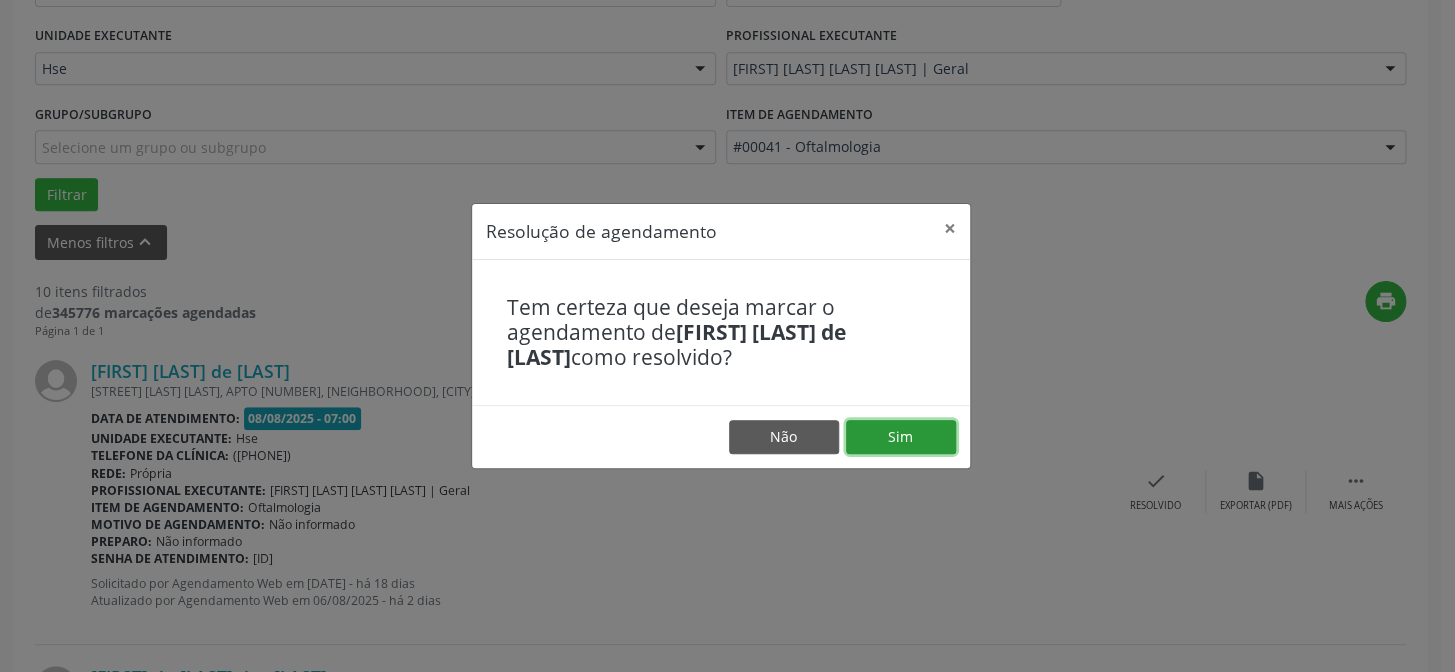 click on "Sim" at bounding box center (901, 437) 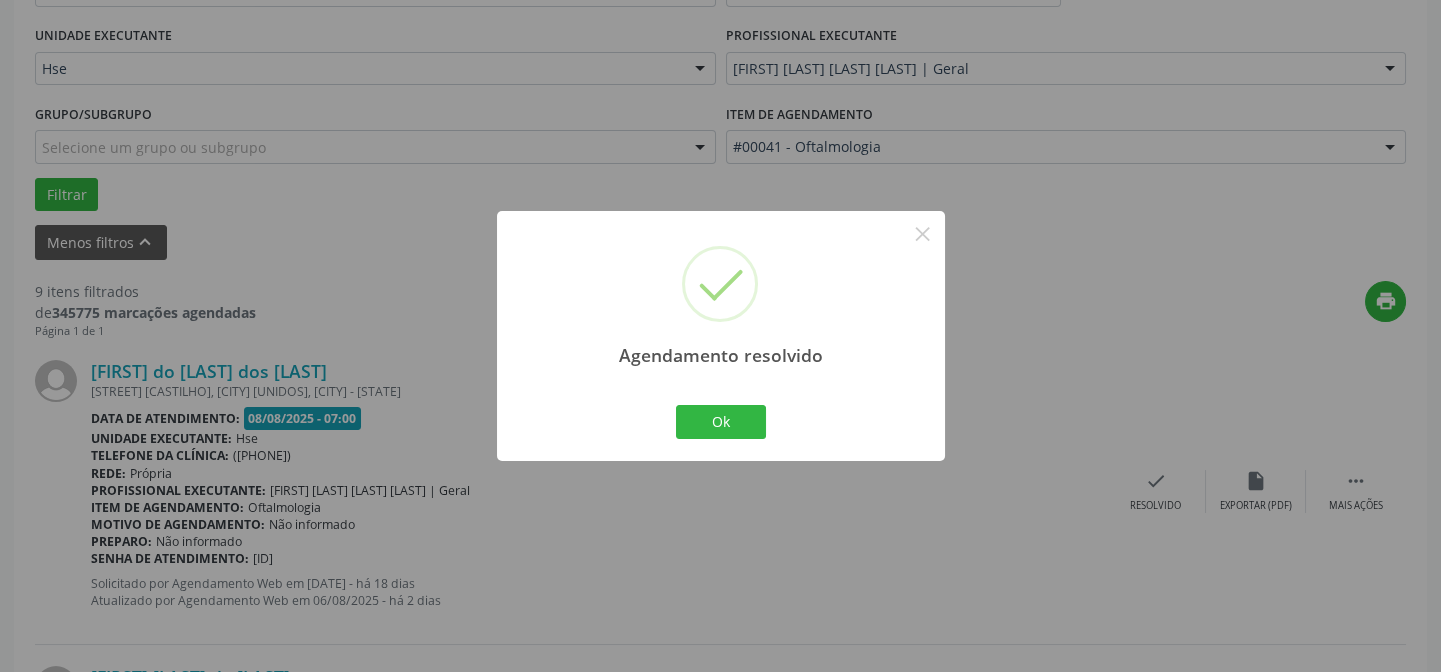 scroll, scrollTop: 360, scrollLeft: 0, axis: vertical 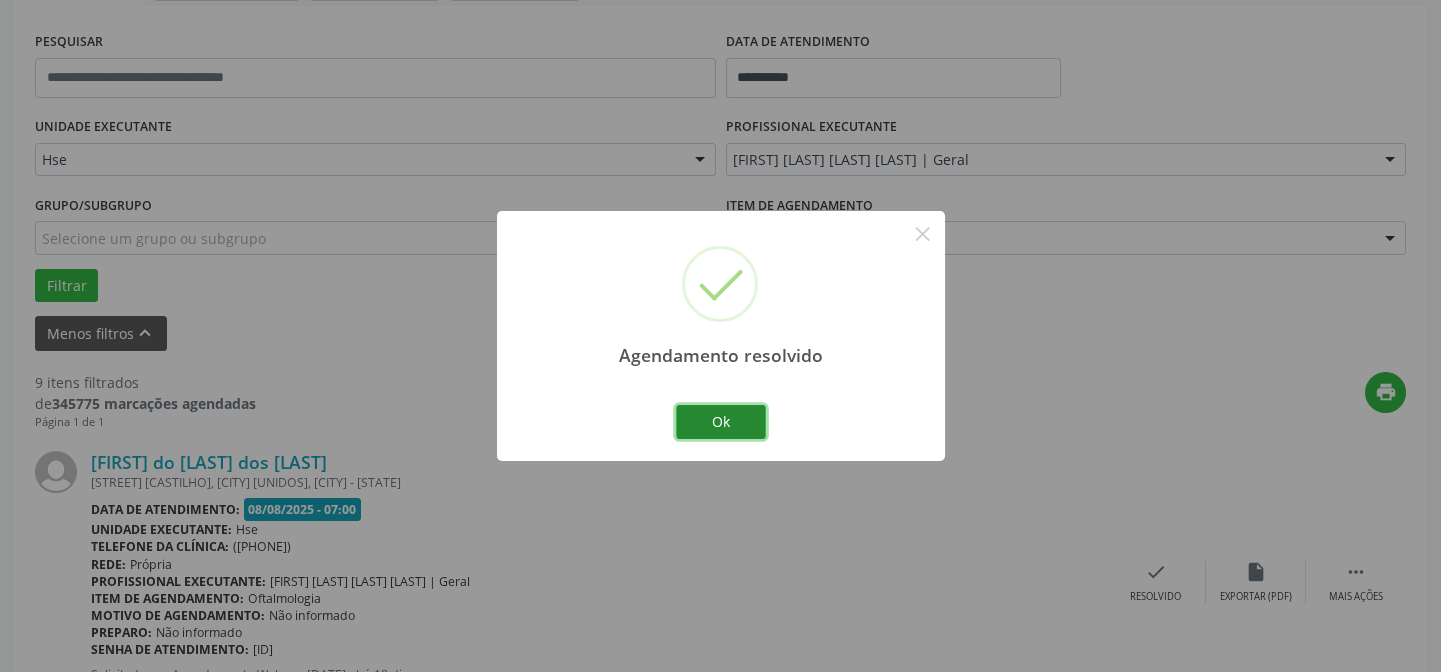 click on "Ok" at bounding box center (721, 422) 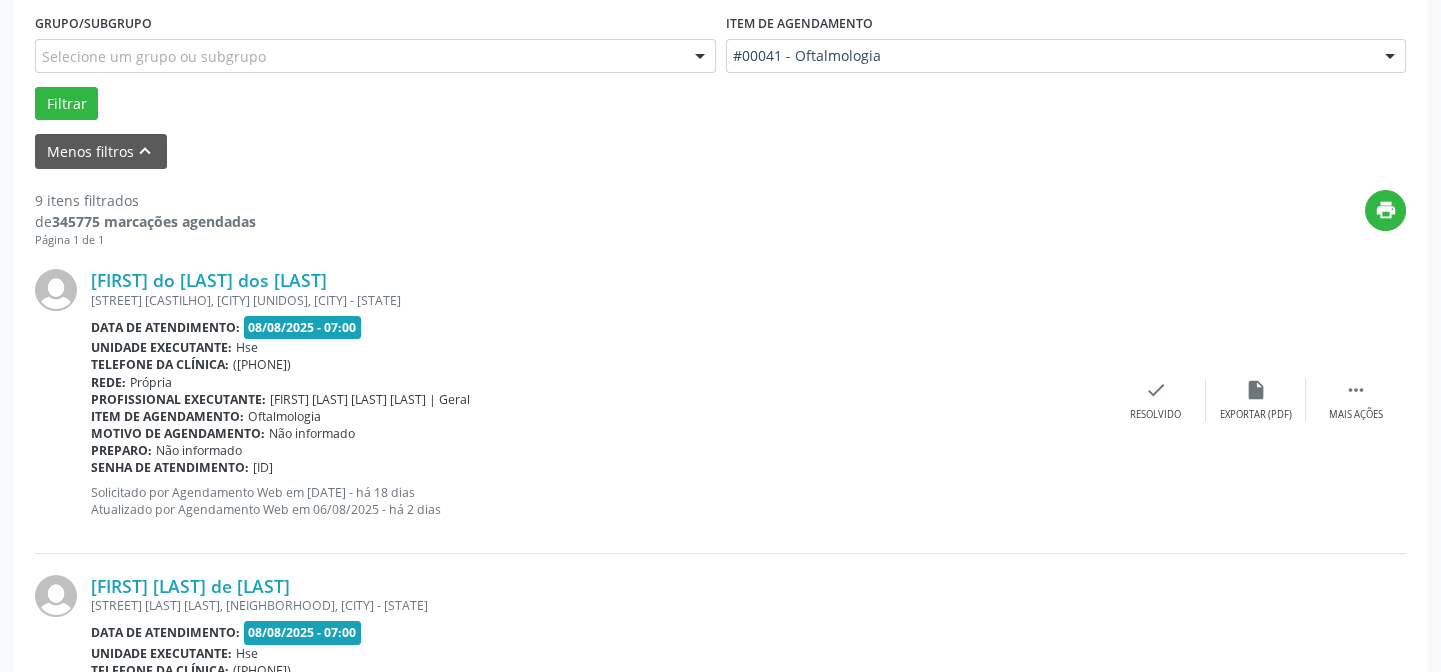 scroll, scrollTop: 633, scrollLeft: 0, axis: vertical 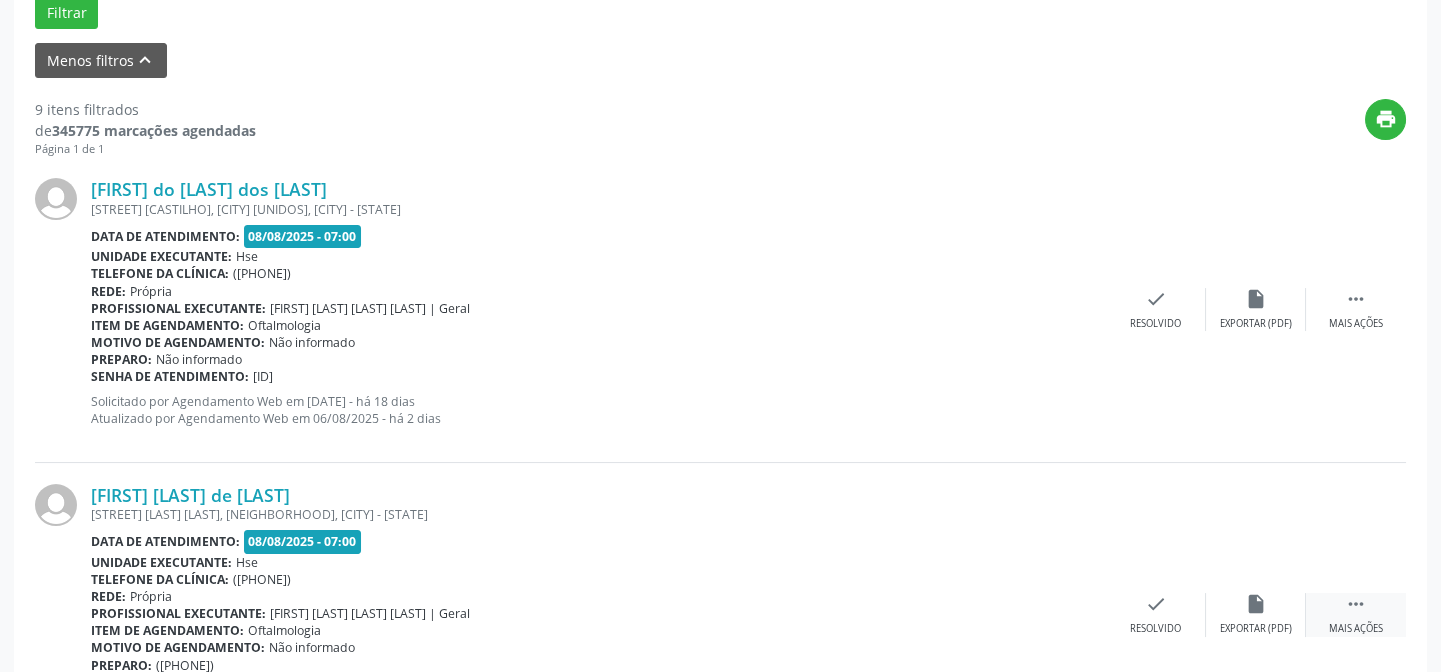 click on "" at bounding box center [1356, 604] 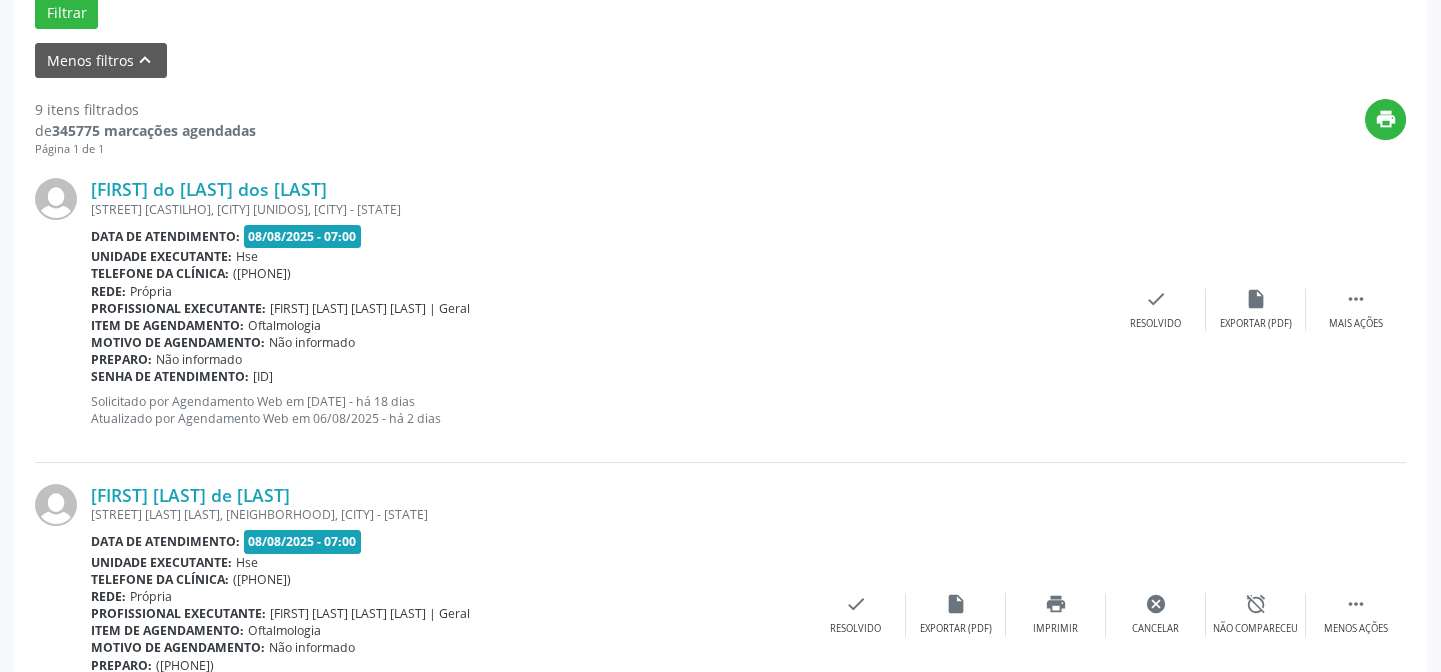 drag, startPoint x: 809, startPoint y: 300, endPoint x: 830, endPoint y: 308, distance: 22.472204 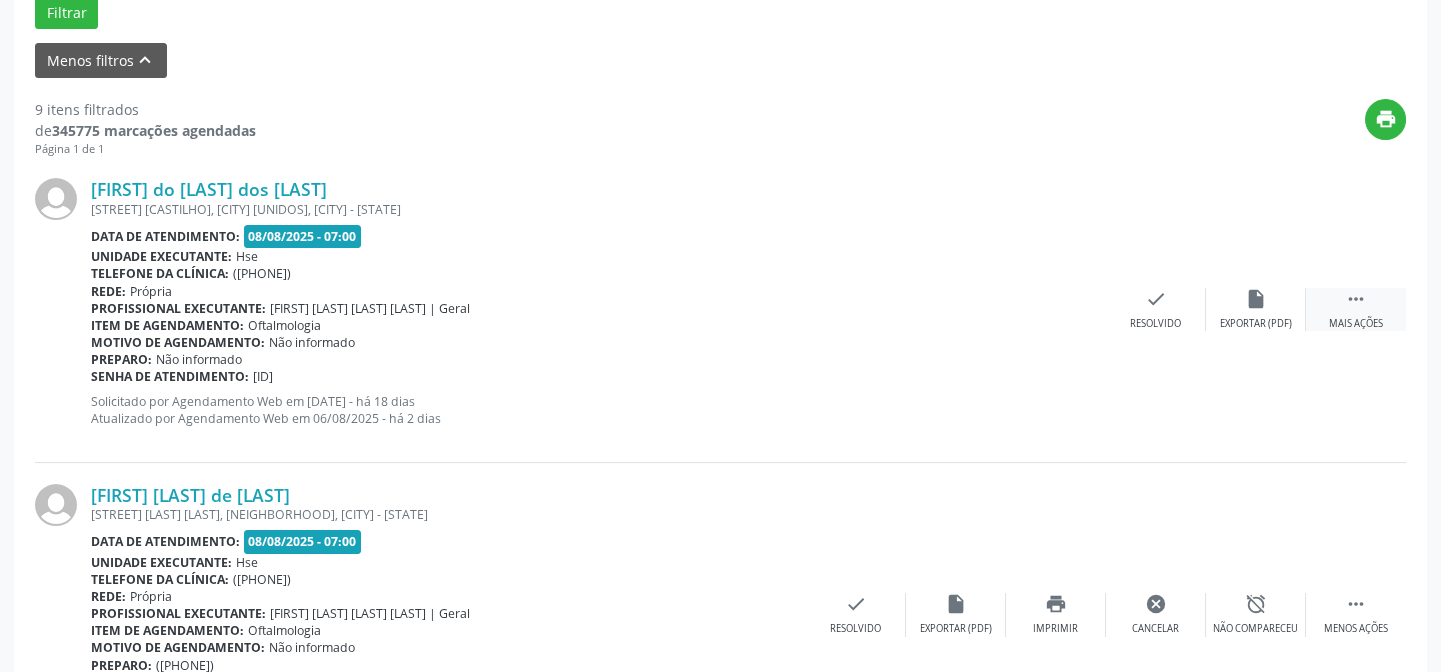 click on "" at bounding box center (1356, 299) 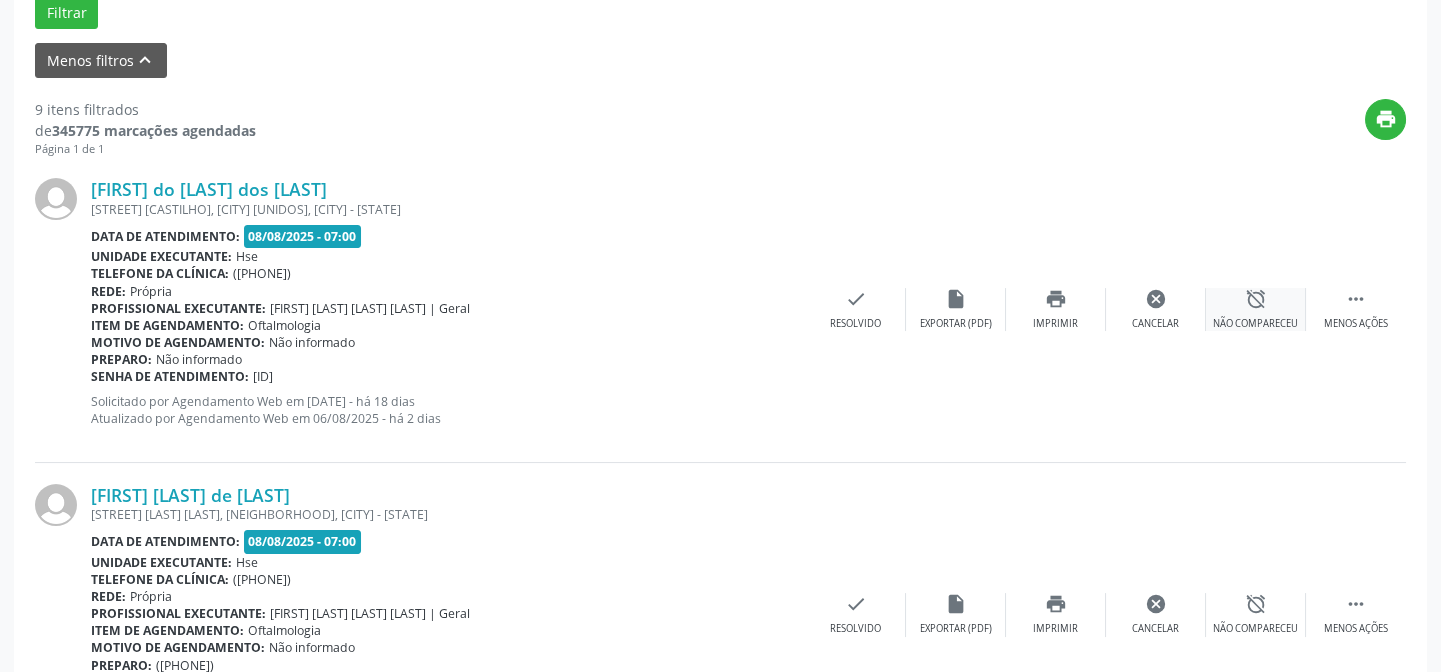 click on "alarm_off" at bounding box center [1256, 299] 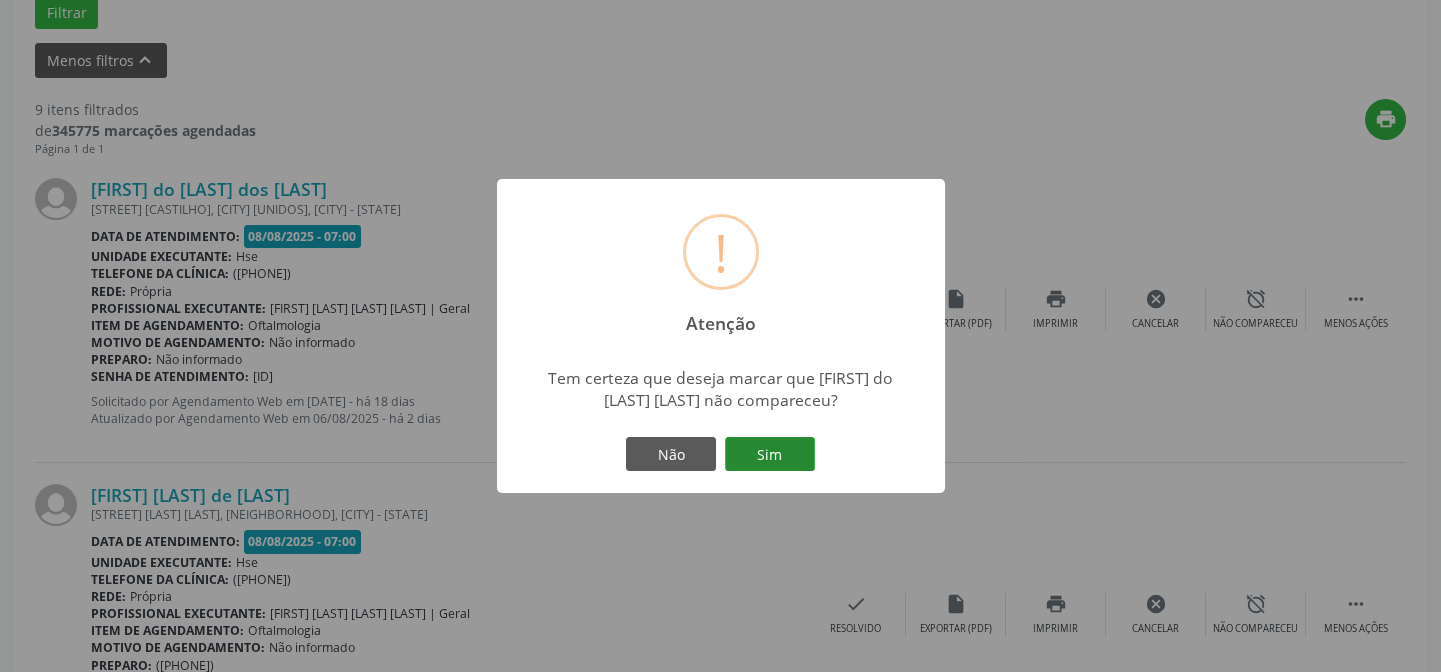 click on "Sim" at bounding box center [770, 454] 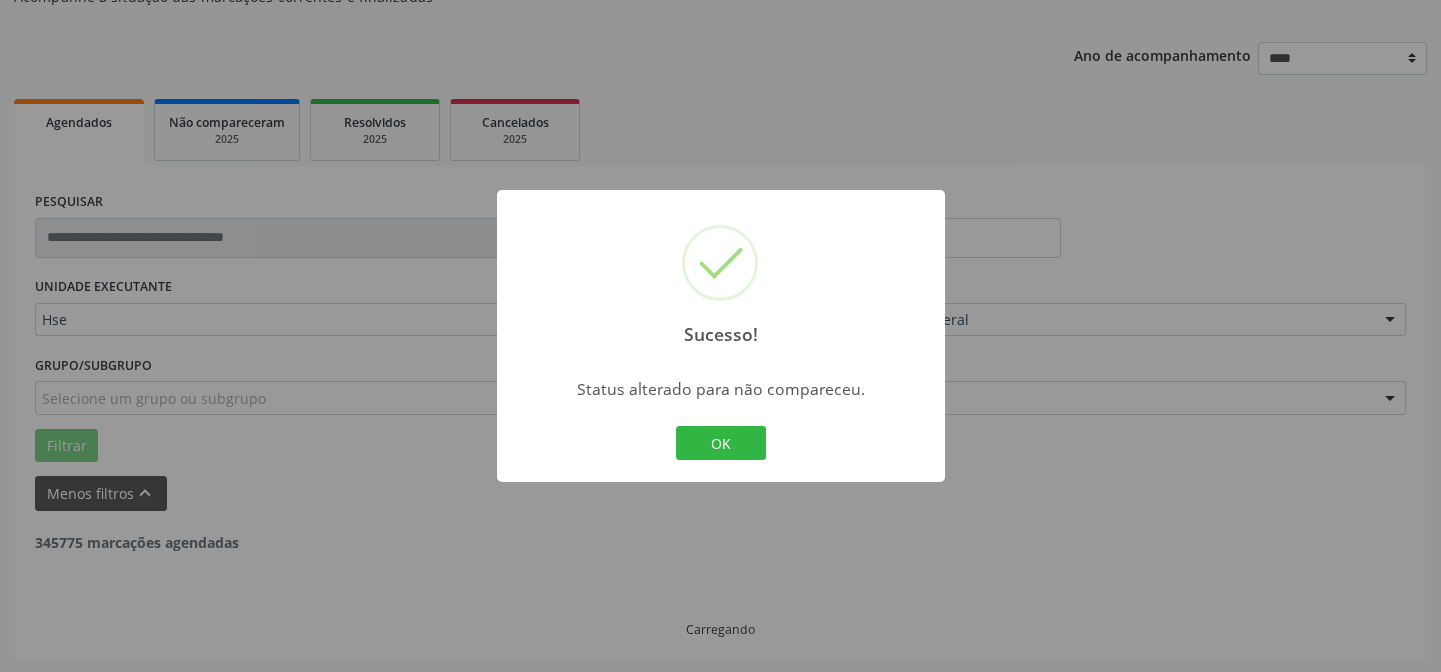 scroll, scrollTop: 633, scrollLeft: 0, axis: vertical 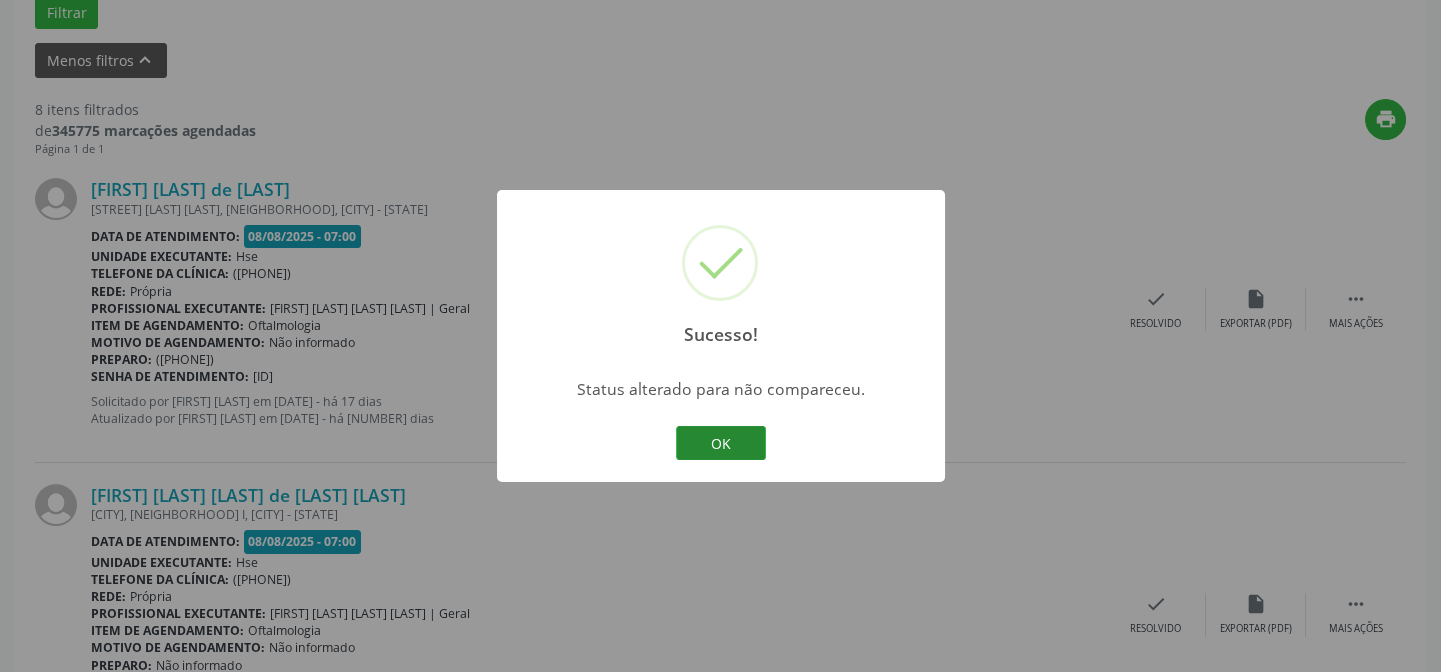 click on "OK" at bounding box center (721, 443) 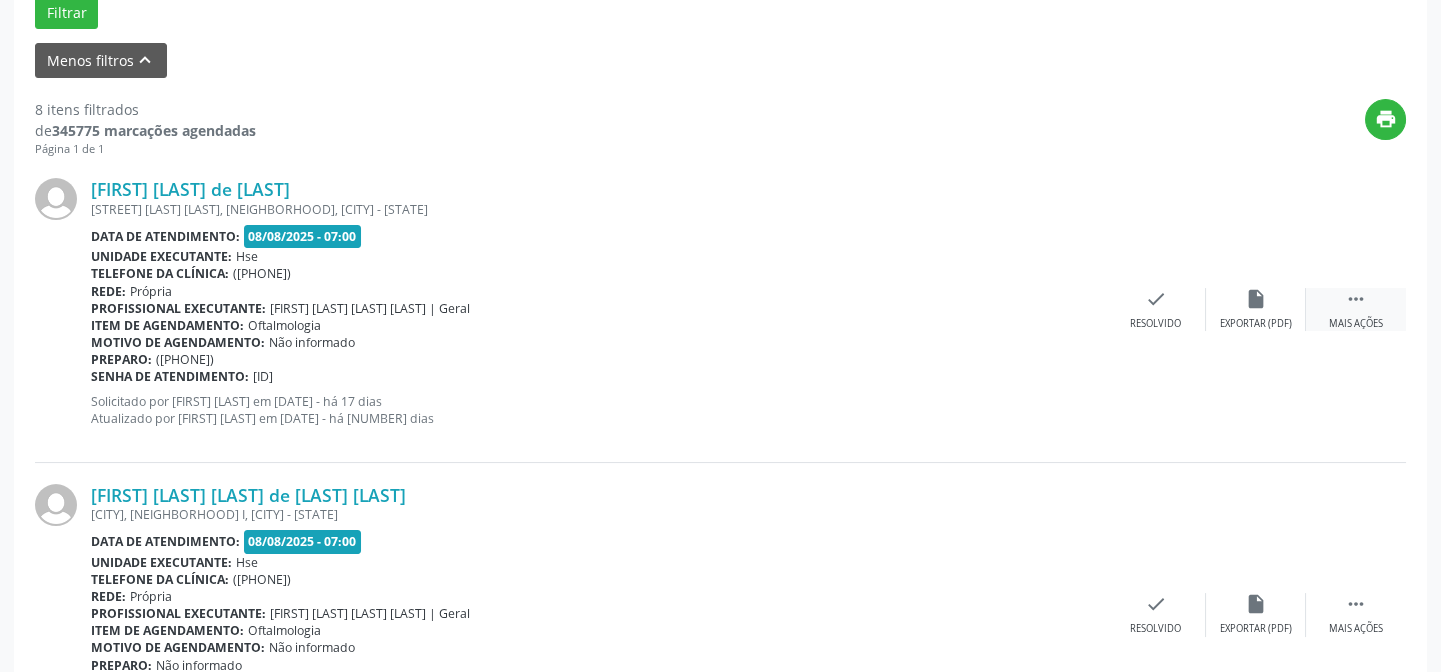click on "" at bounding box center [1356, 299] 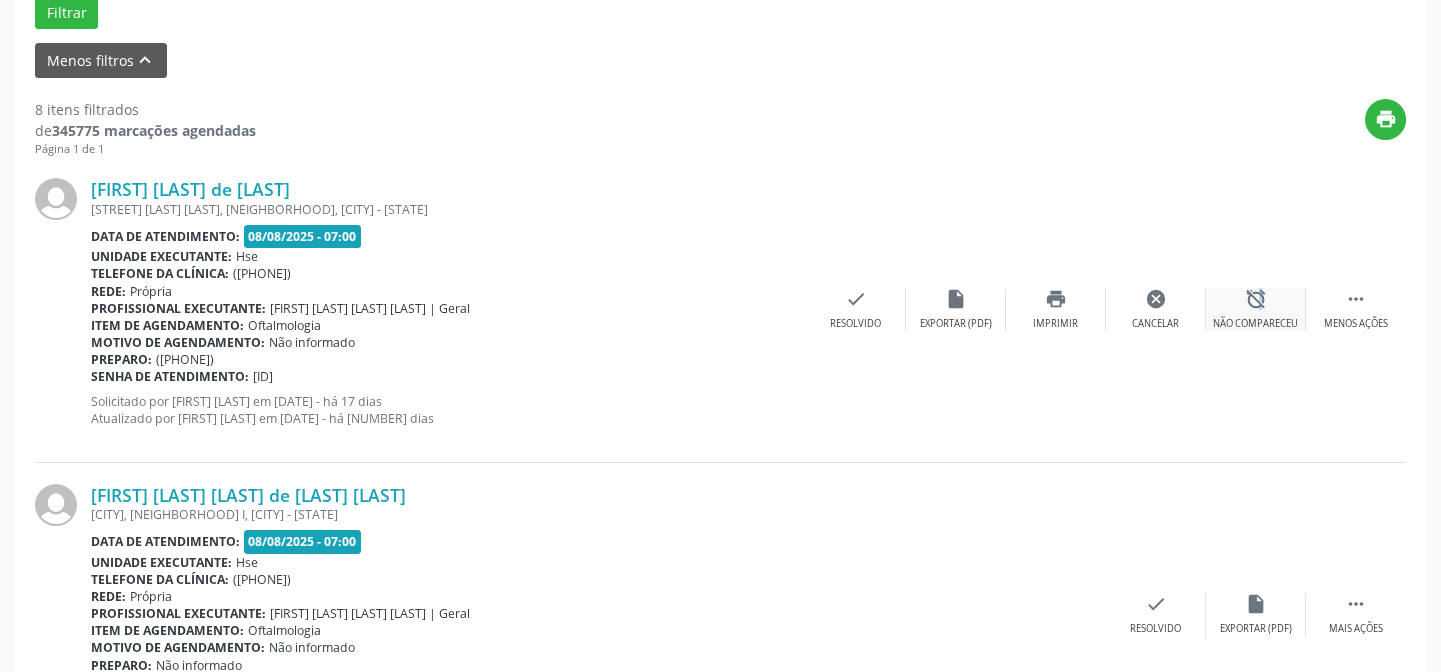 click on "alarm_off" at bounding box center (1256, 299) 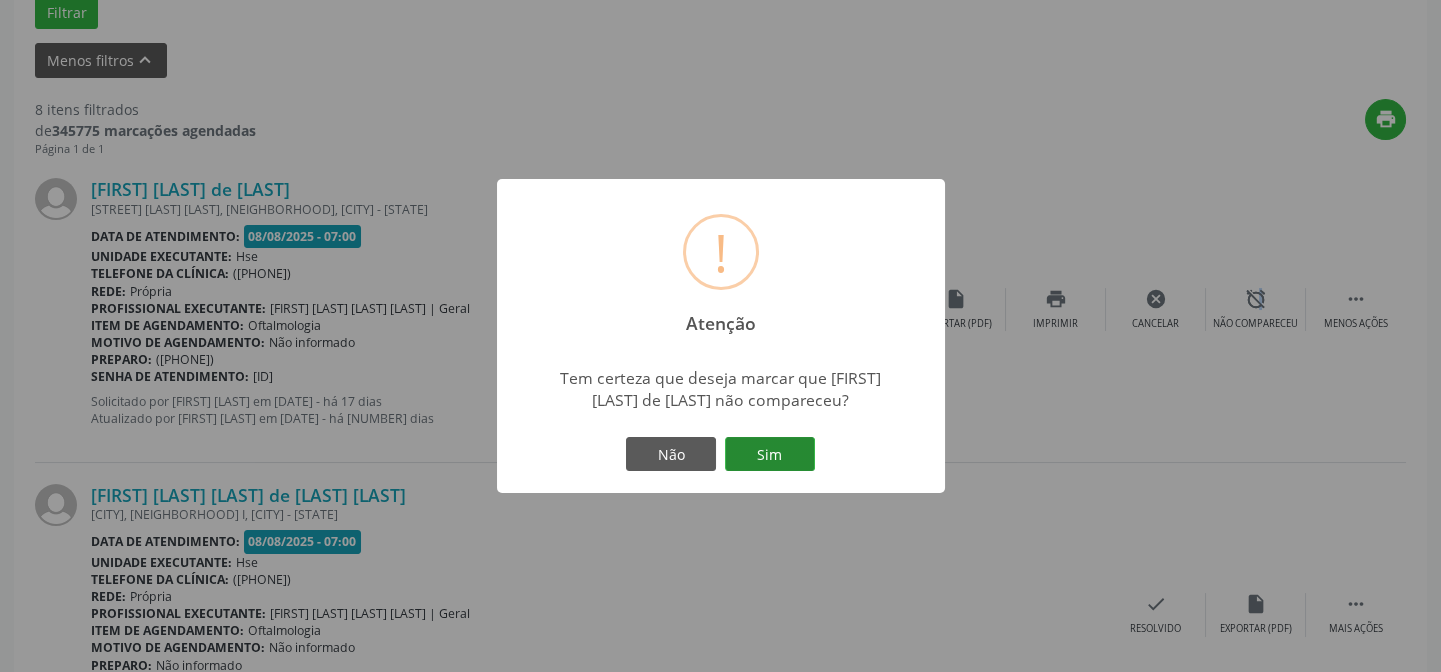 click on "Sim" at bounding box center (770, 454) 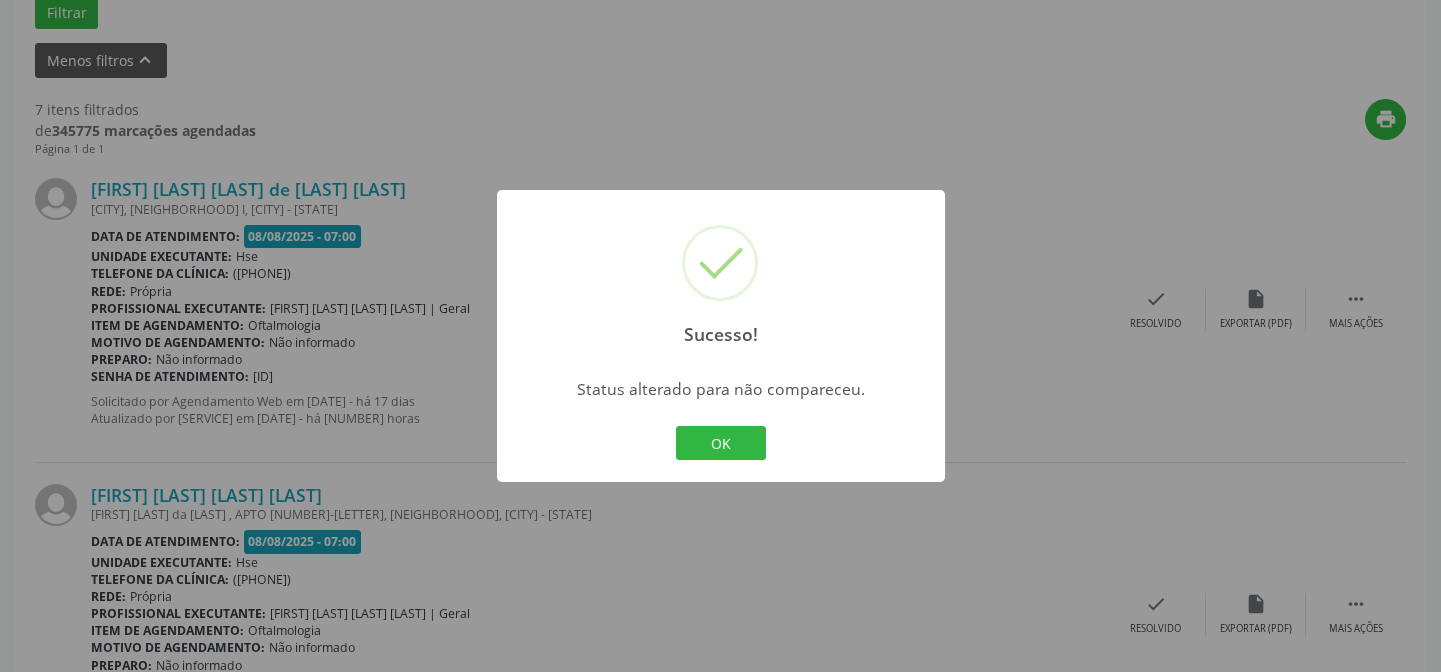 scroll, scrollTop: 542, scrollLeft: 0, axis: vertical 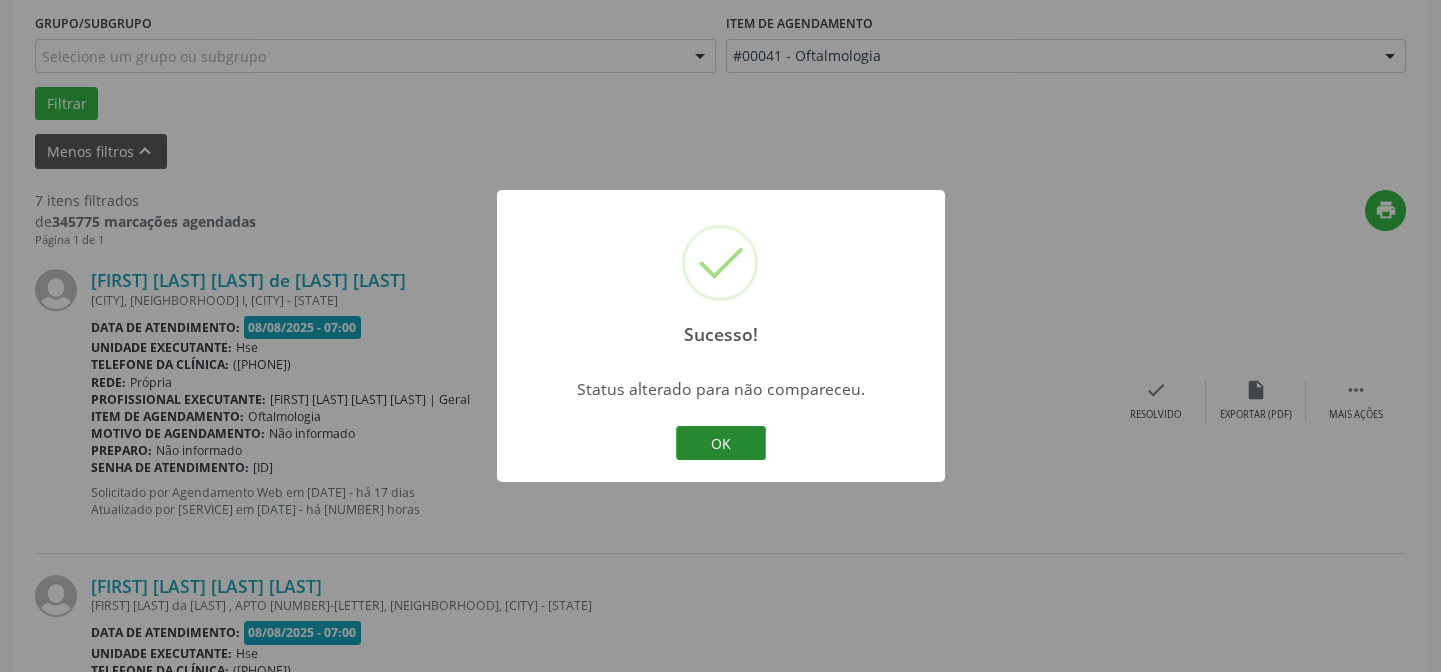 click on "OK" at bounding box center [721, 443] 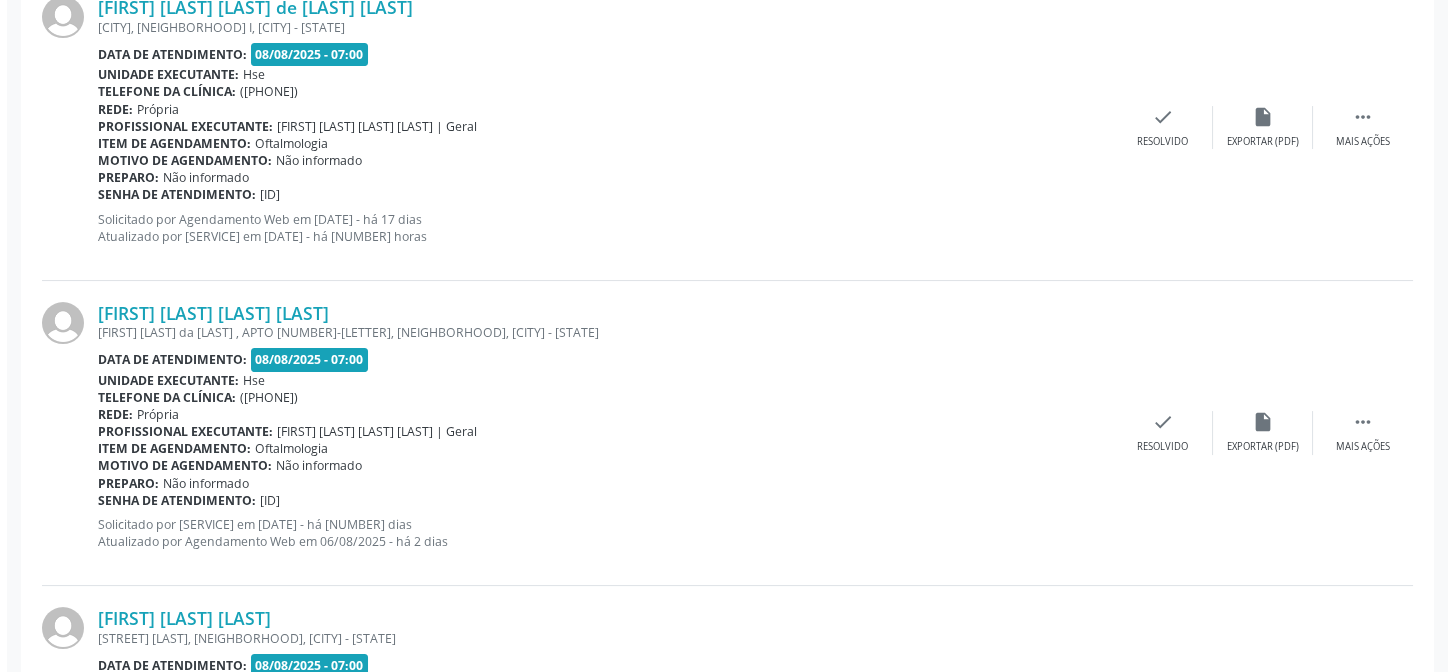 scroll, scrollTop: 633, scrollLeft: 0, axis: vertical 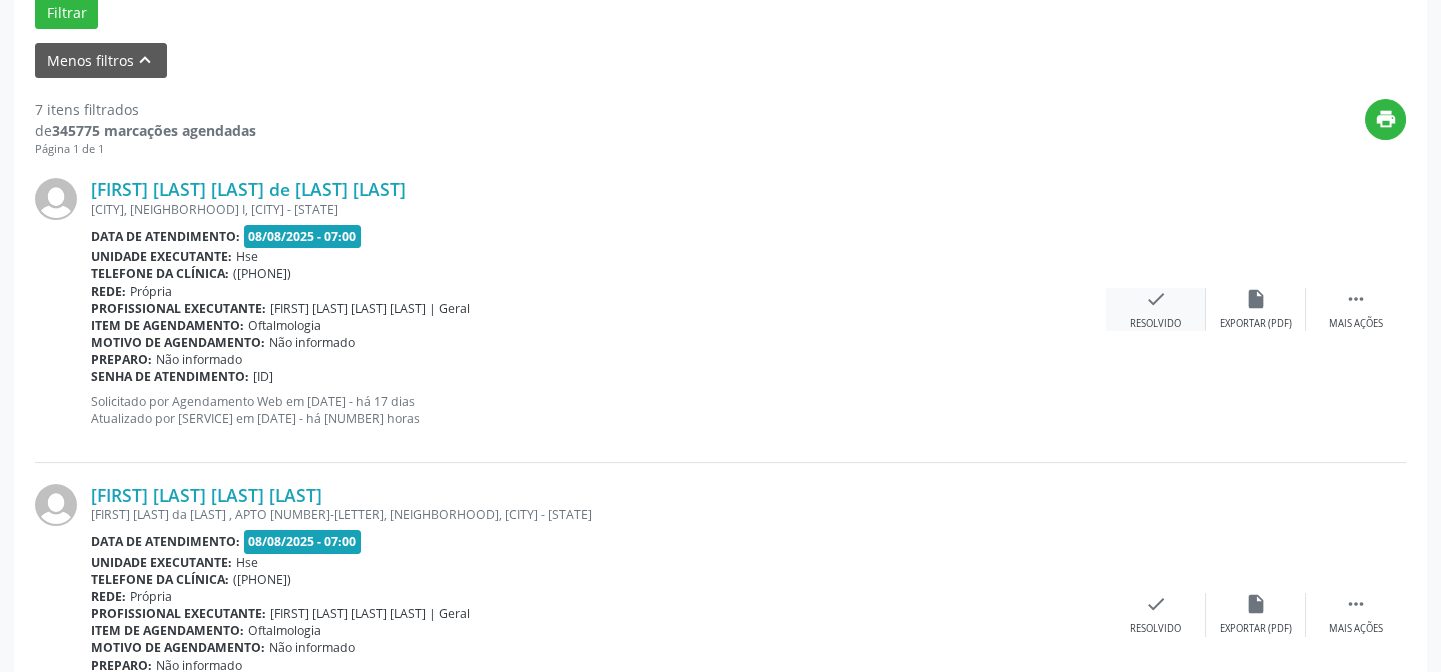 click on "check" at bounding box center [1156, 299] 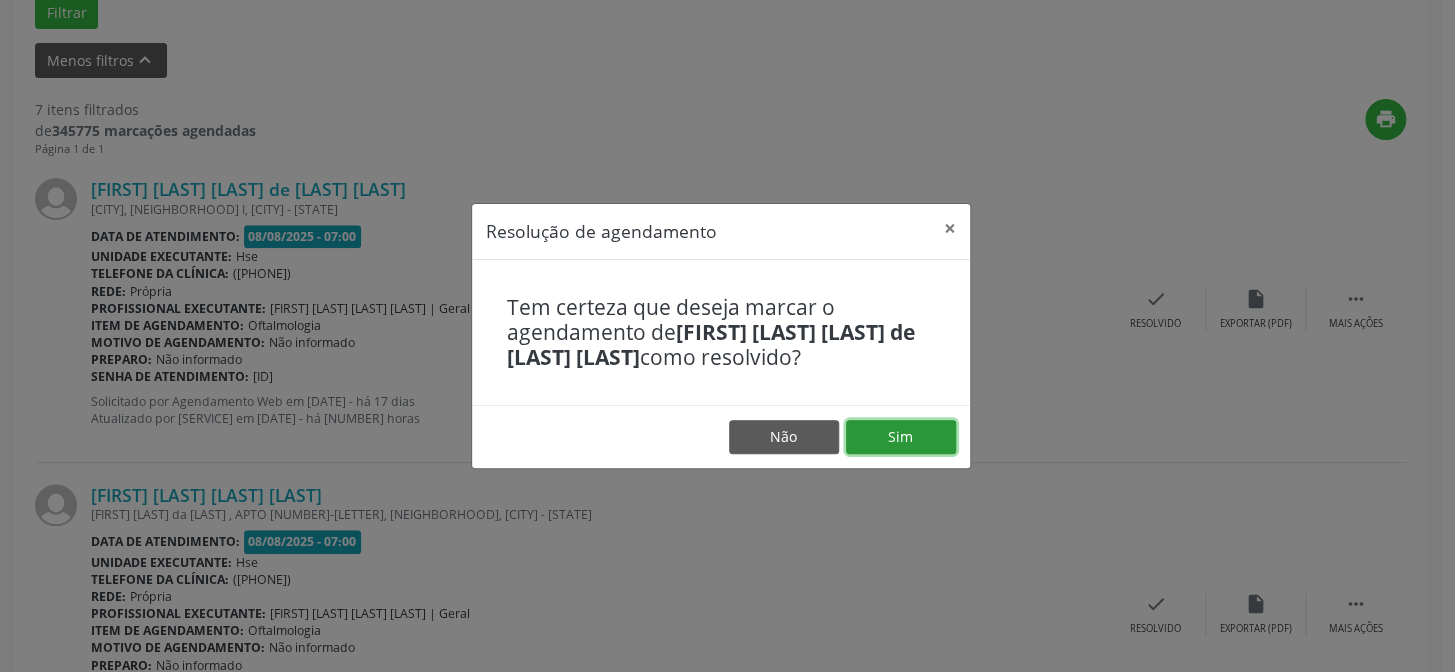 click on "Sim" at bounding box center (901, 437) 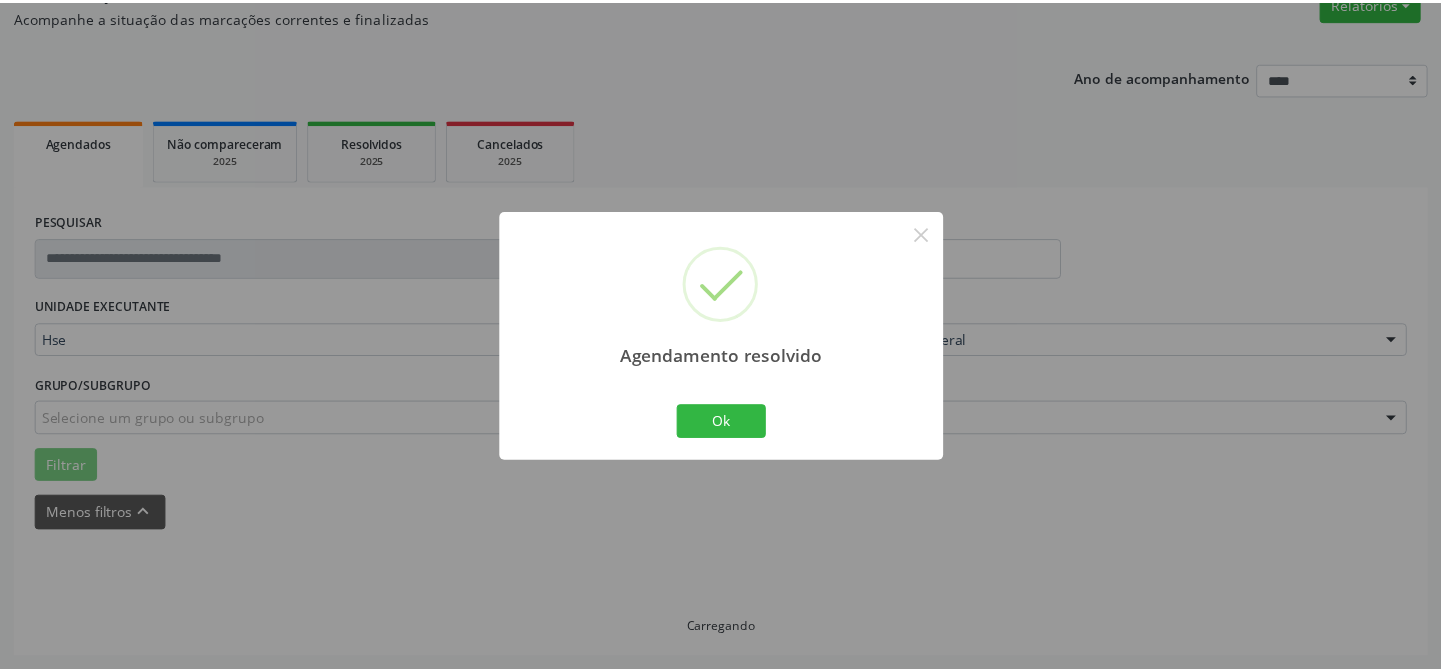 scroll, scrollTop: 179, scrollLeft: 0, axis: vertical 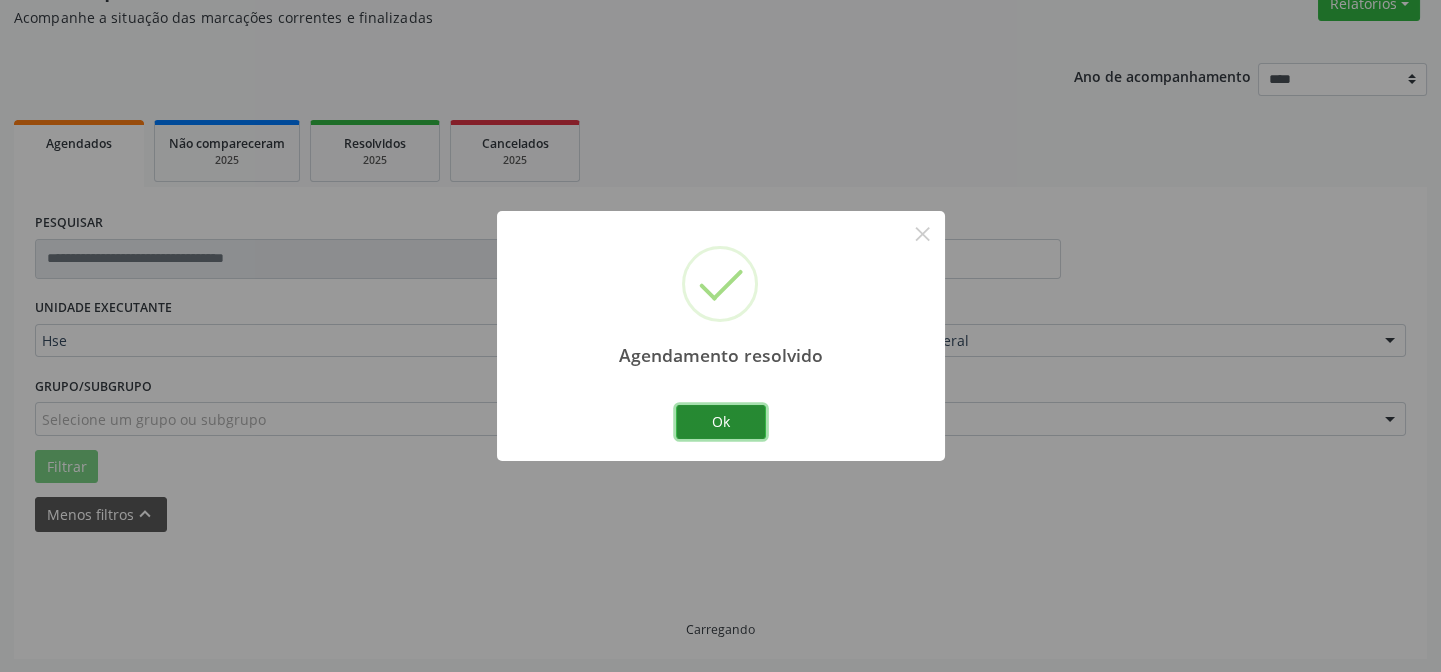click on "Ok" at bounding box center (721, 422) 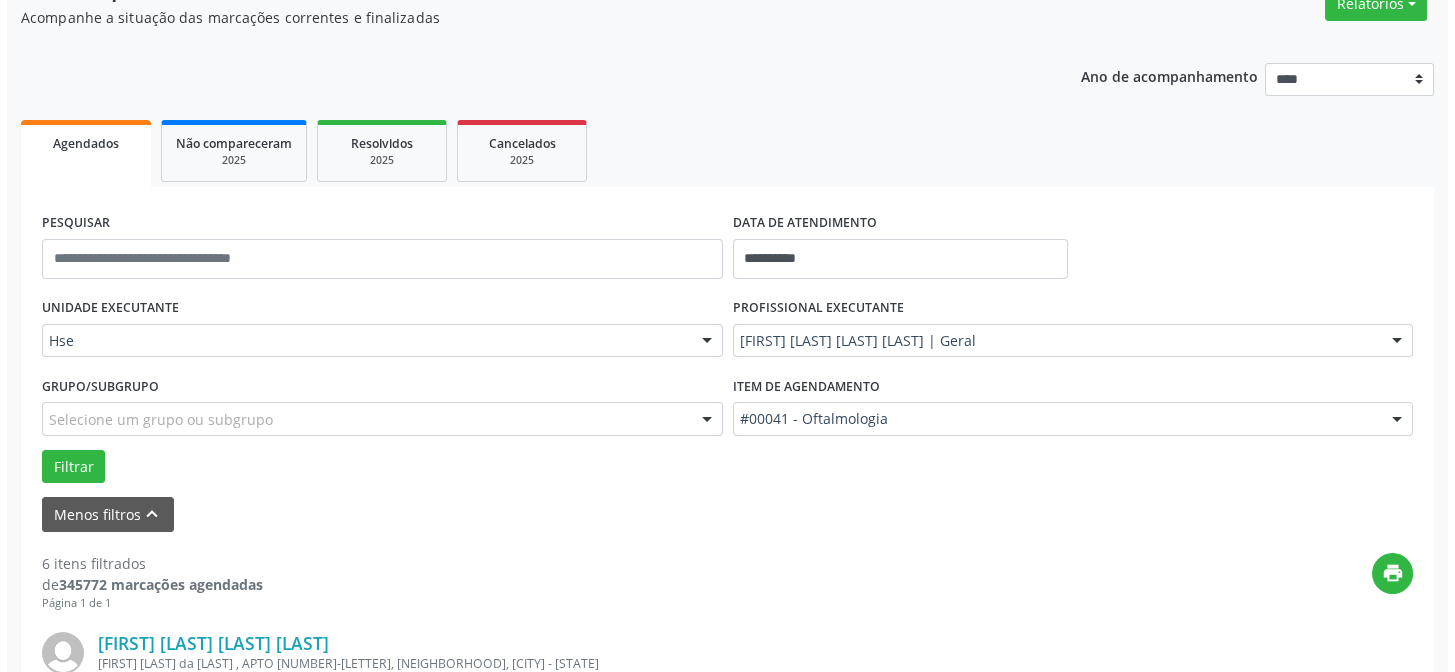 scroll, scrollTop: 633, scrollLeft: 0, axis: vertical 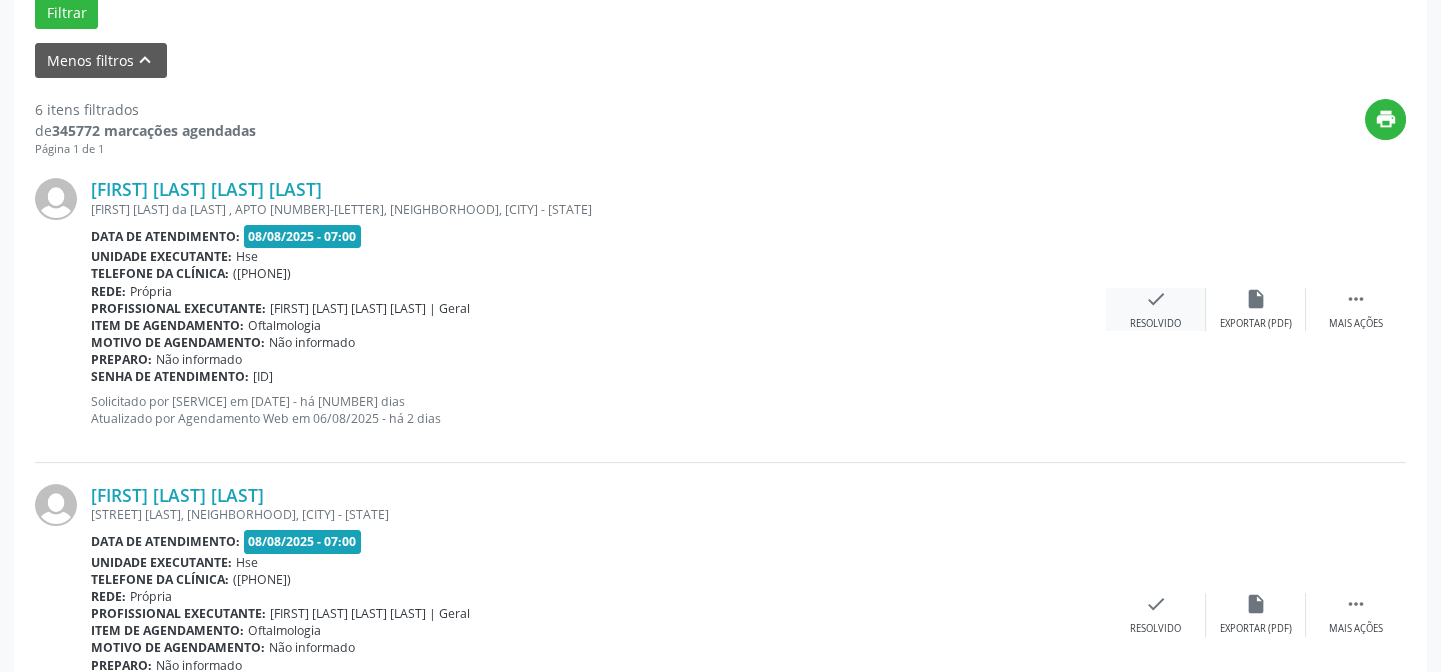 click on "check" at bounding box center (1156, 299) 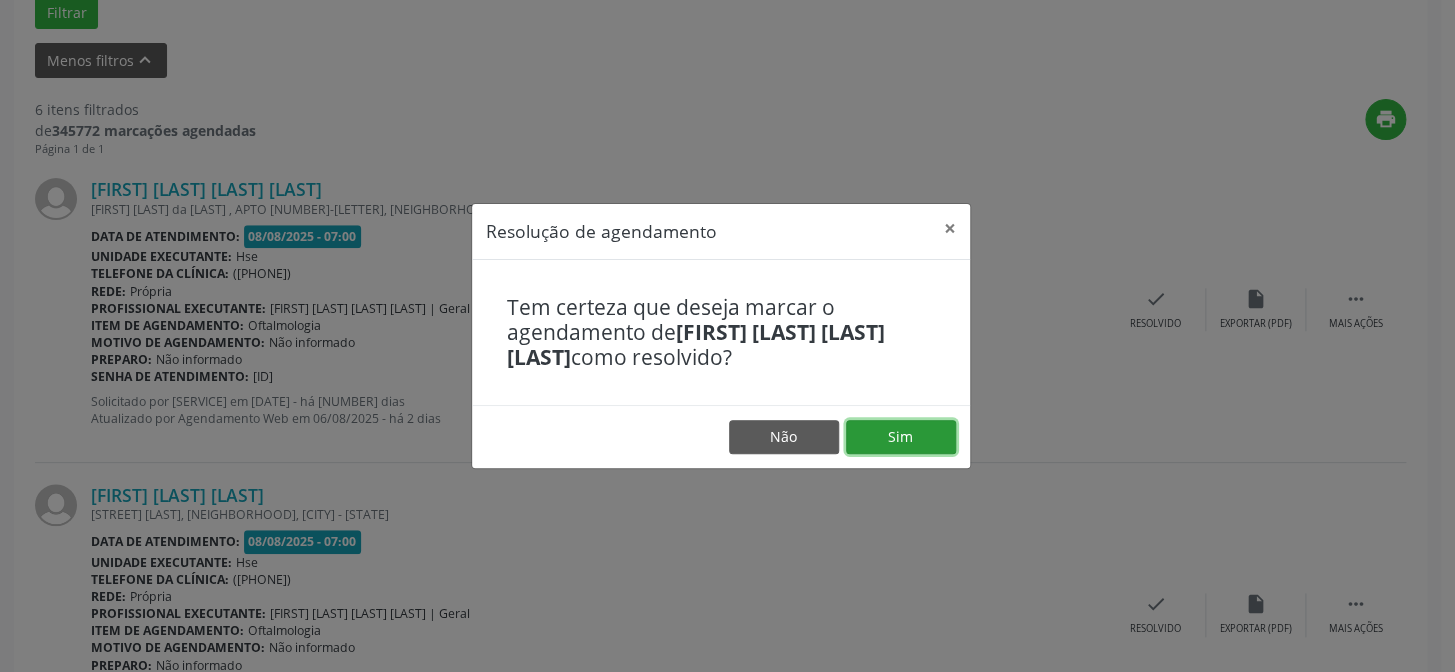 click on "Sim" at bounding box center (901, 437) 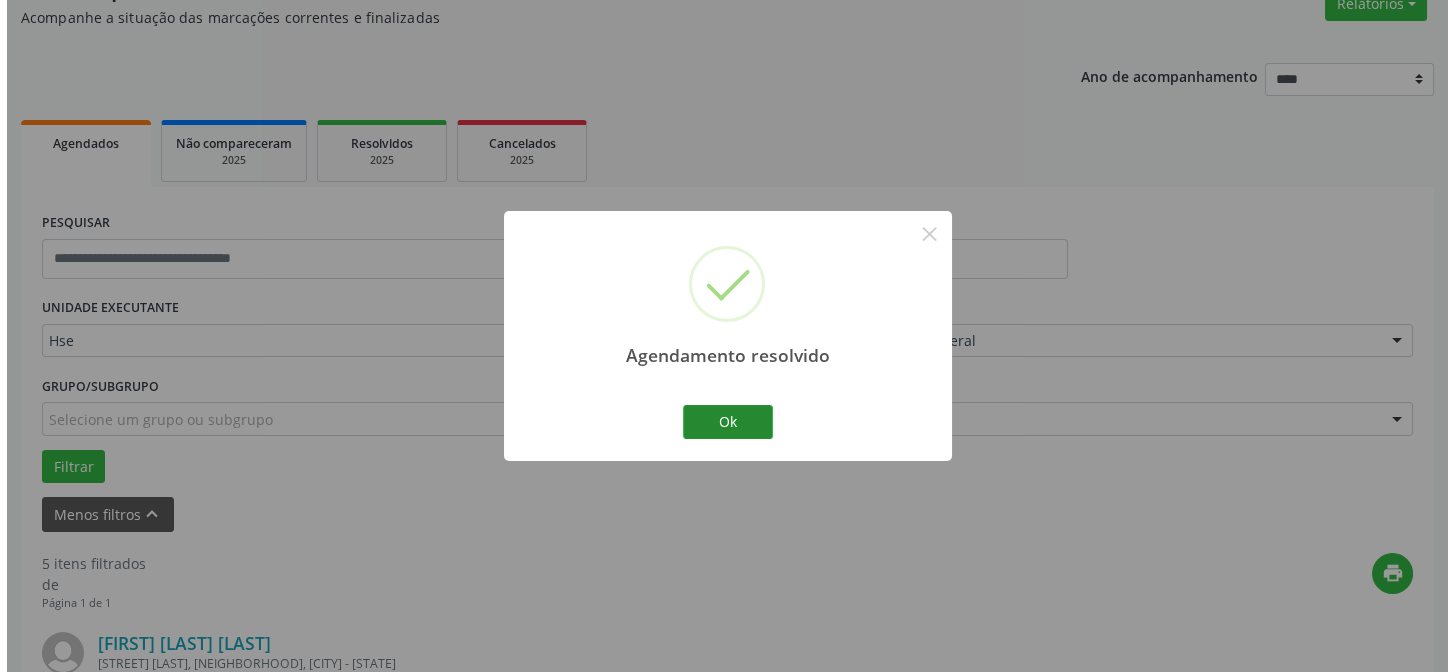 scroll, scrollTop: 633, scrollLeft: 0, axis: vertical 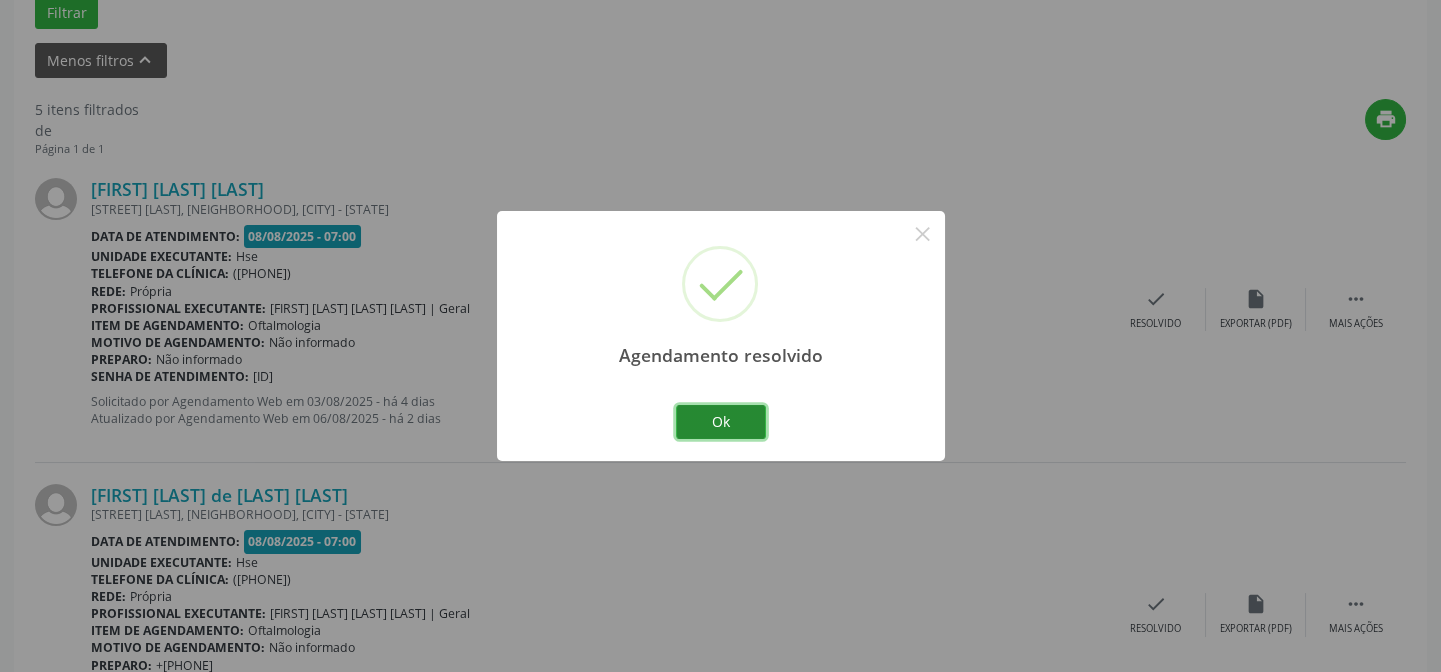 click on "Ok" at bounding box center [721, 422] 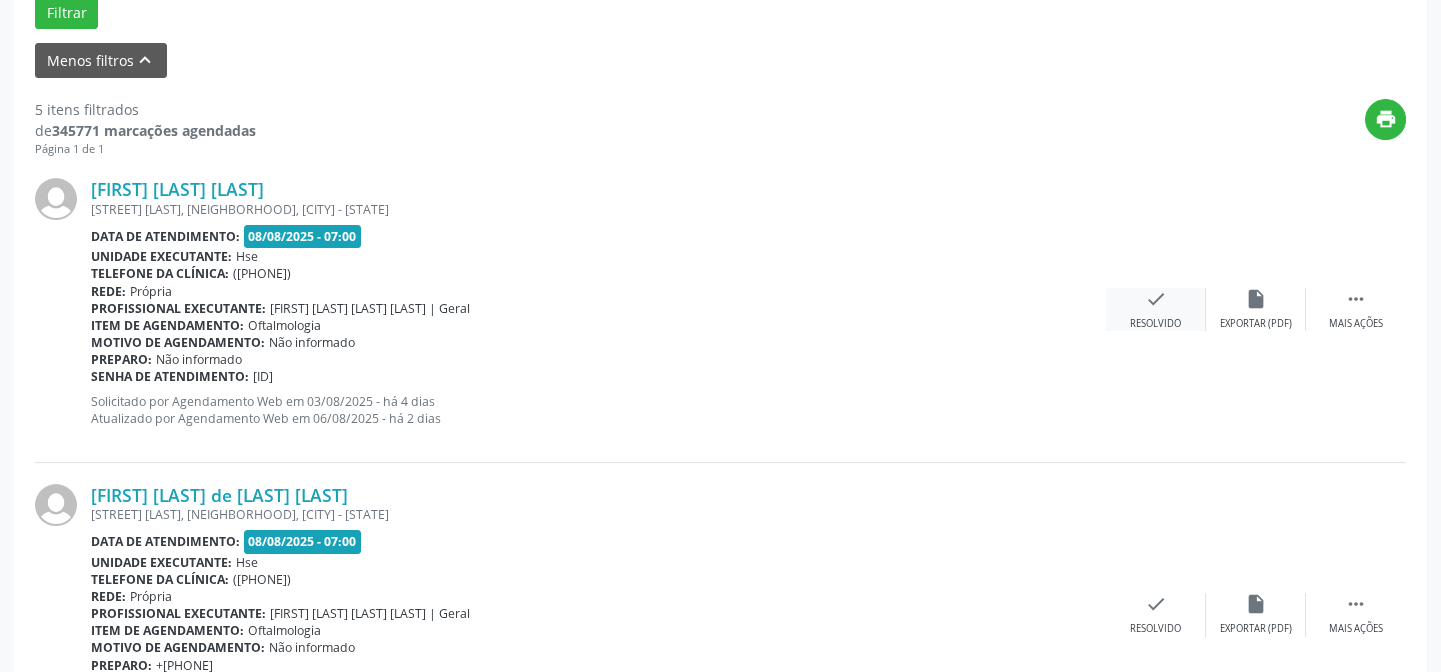 click on "check" at bounding box center (1156, 299) 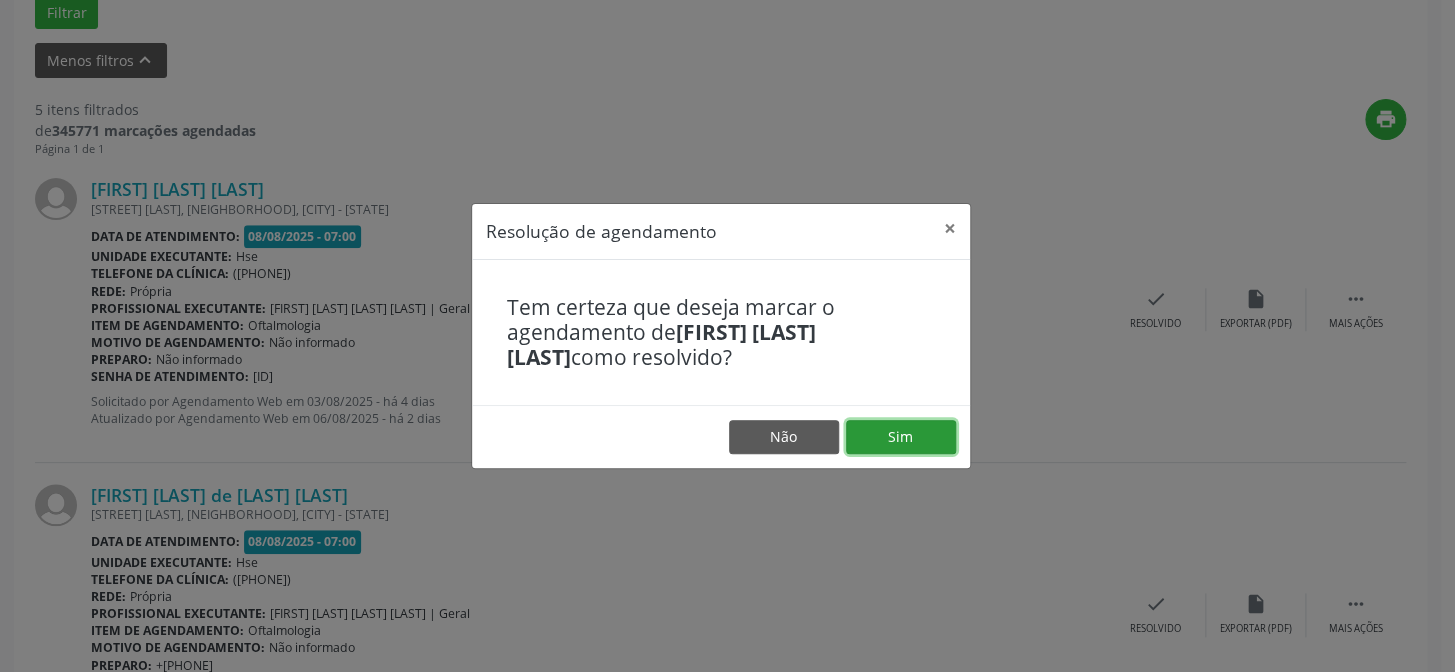 click on "Sim" at bounding box center [901, 437] 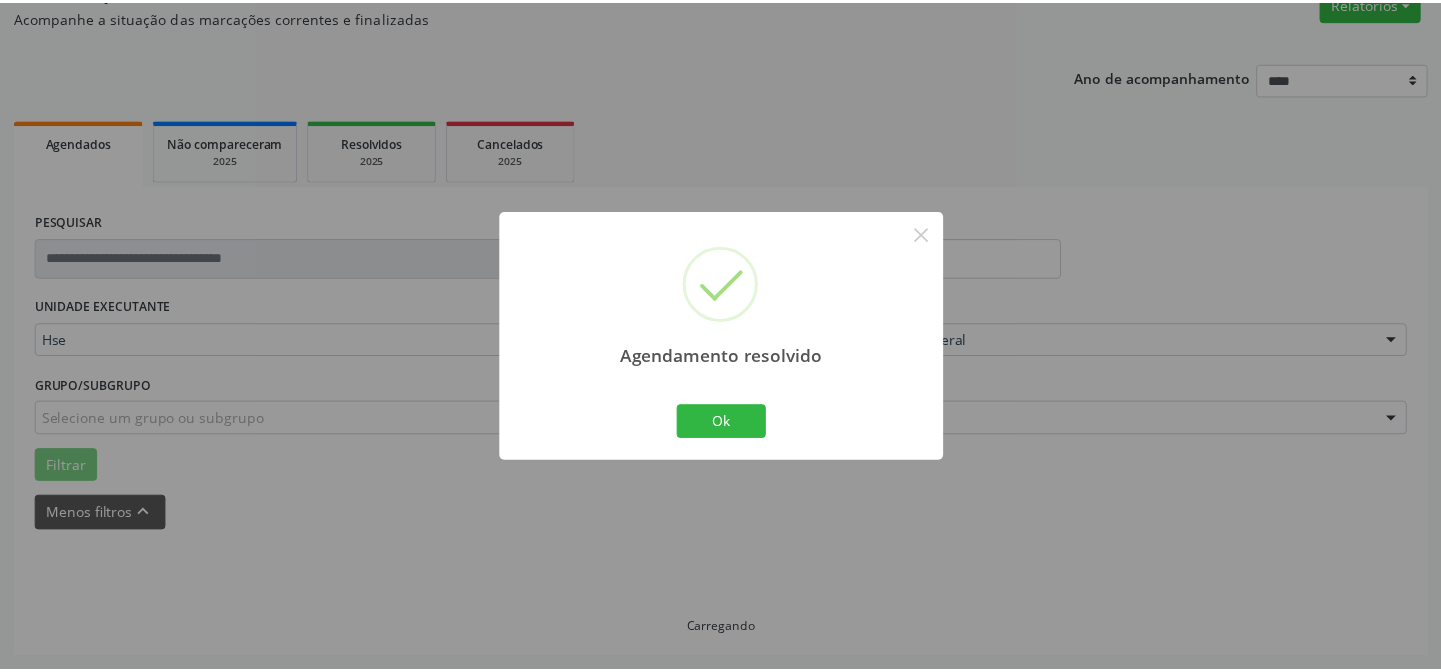 scroll, scrollTop: 179, scrollLeft: 0, axis: vertical 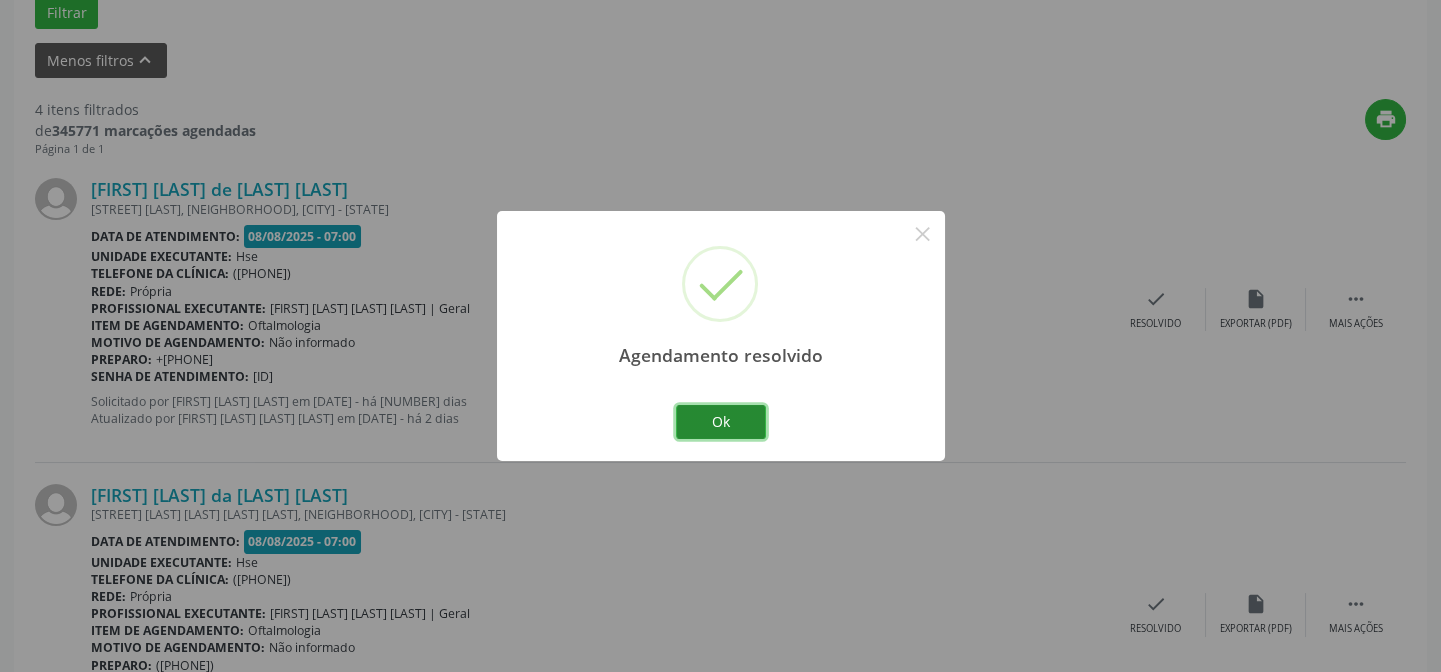 click on "Ok" at bounding box center (721, 422) 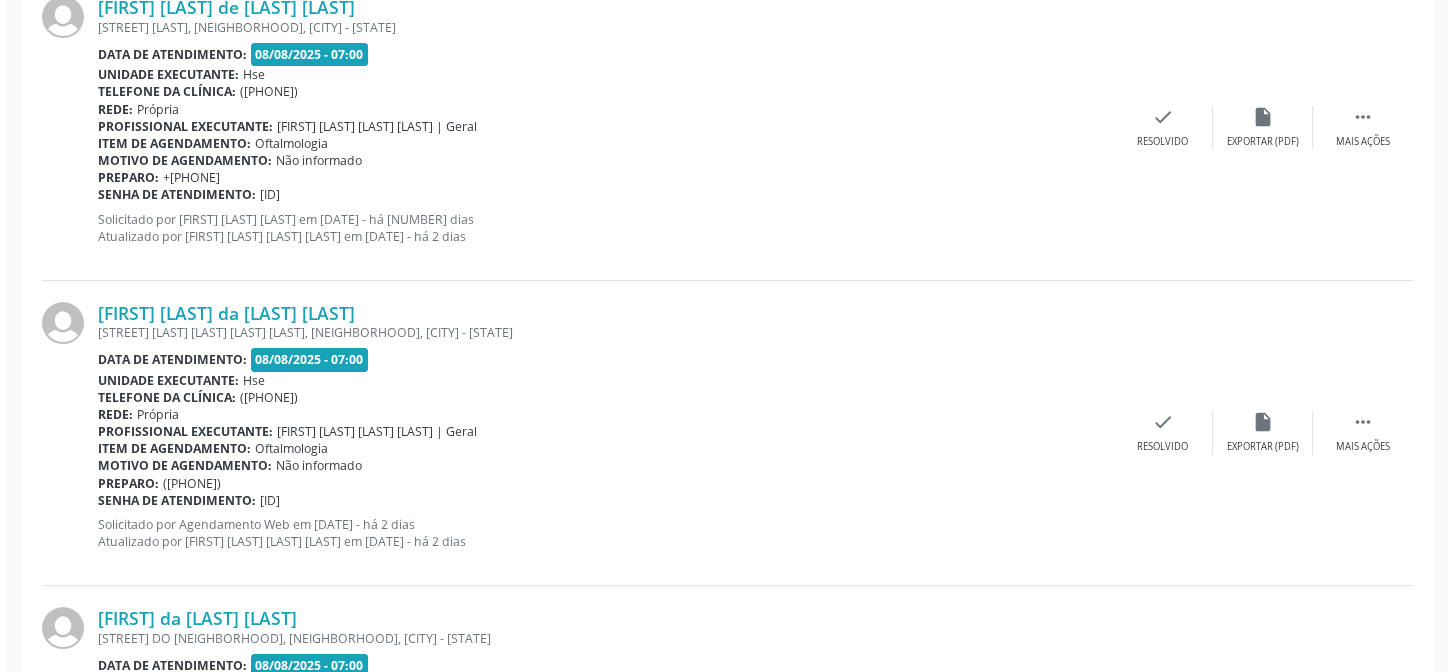 scroll, scrollTop: 542, scrollLeft: 0, axis: vertical 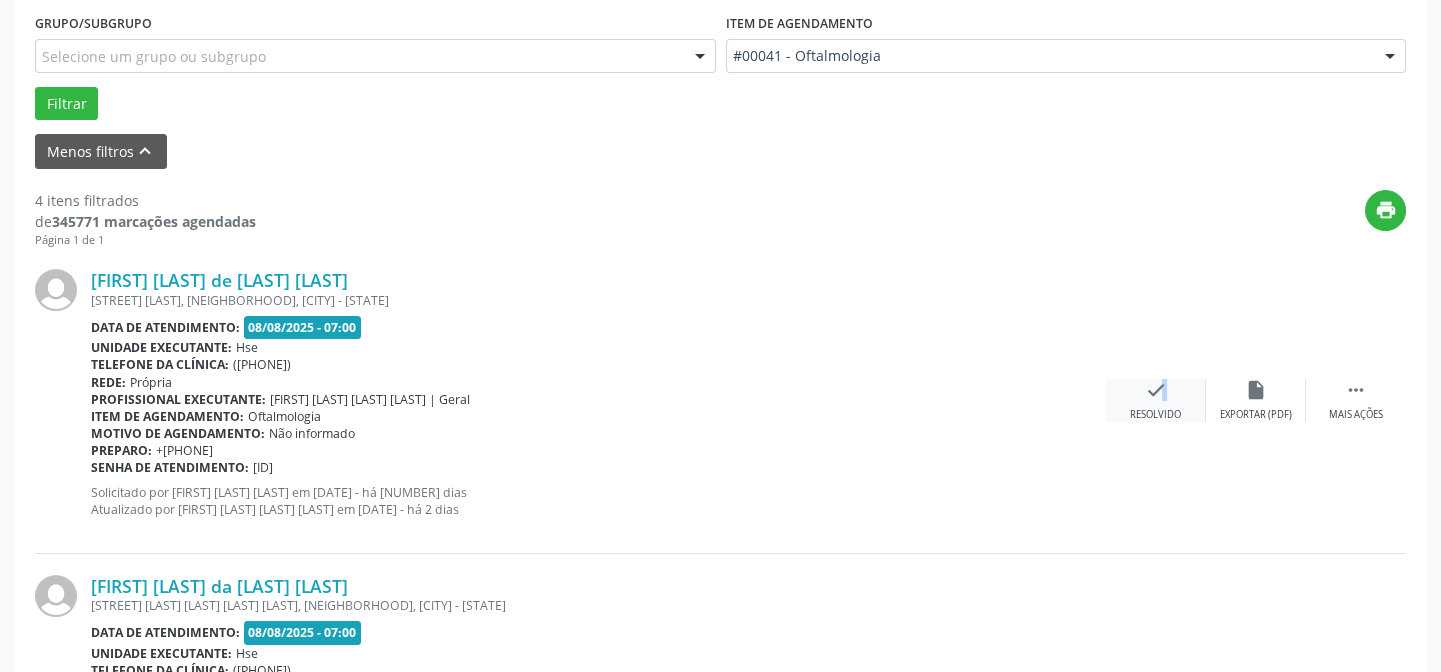 click on "check" at bounding box center [1156, 390] 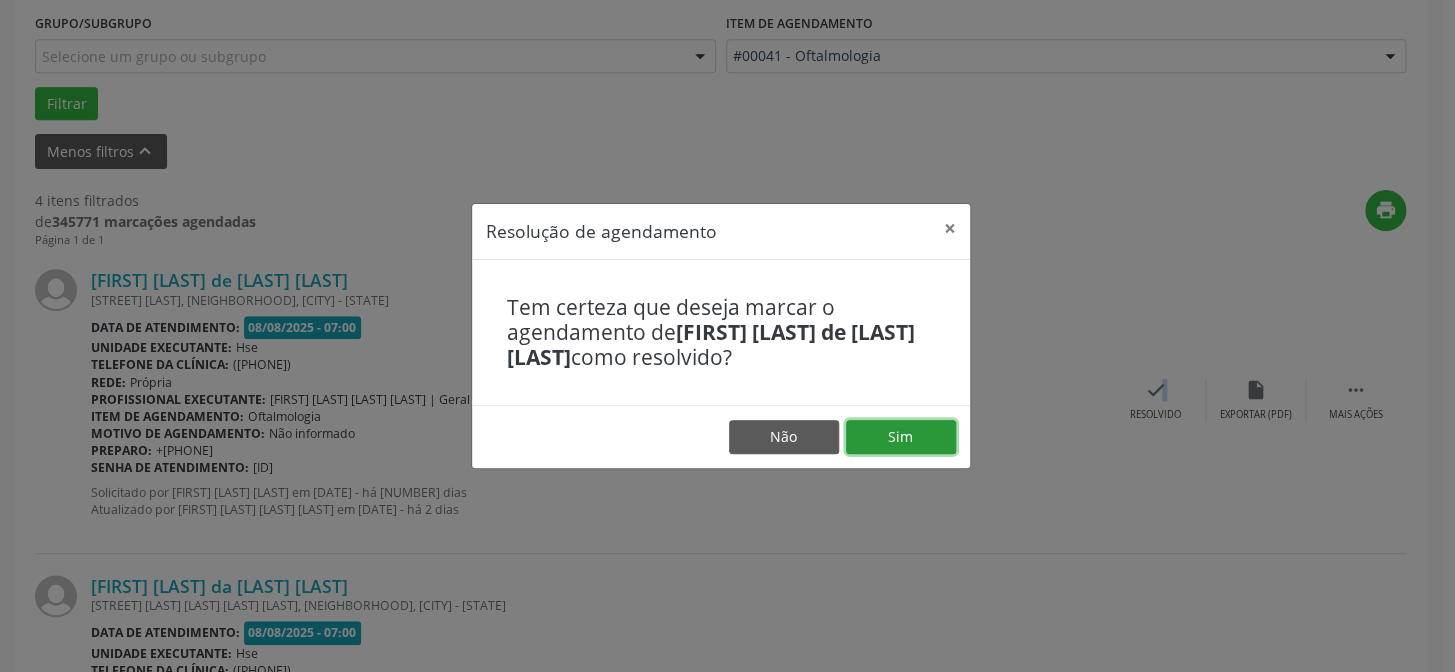 click on "Sim" at bounding box center [901, 437] 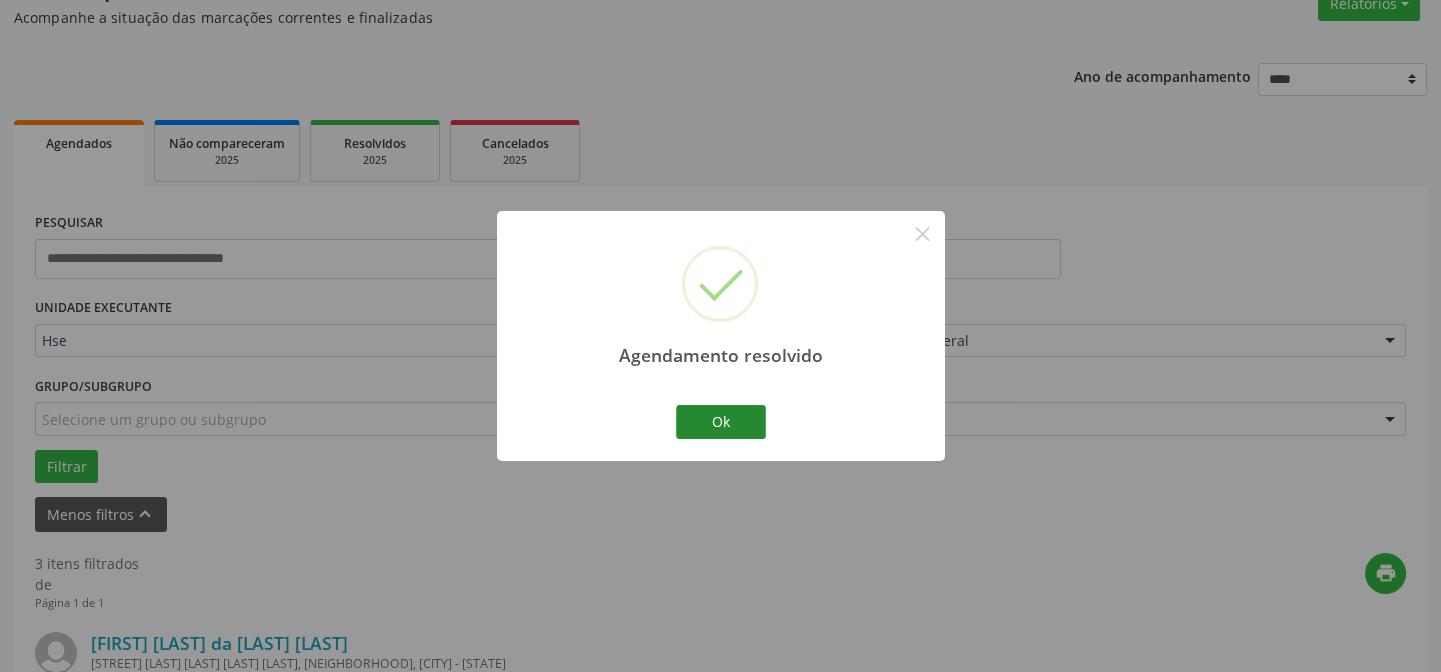 scroll, scrollTop: 542, scrollLeft: 0, axis: vertical 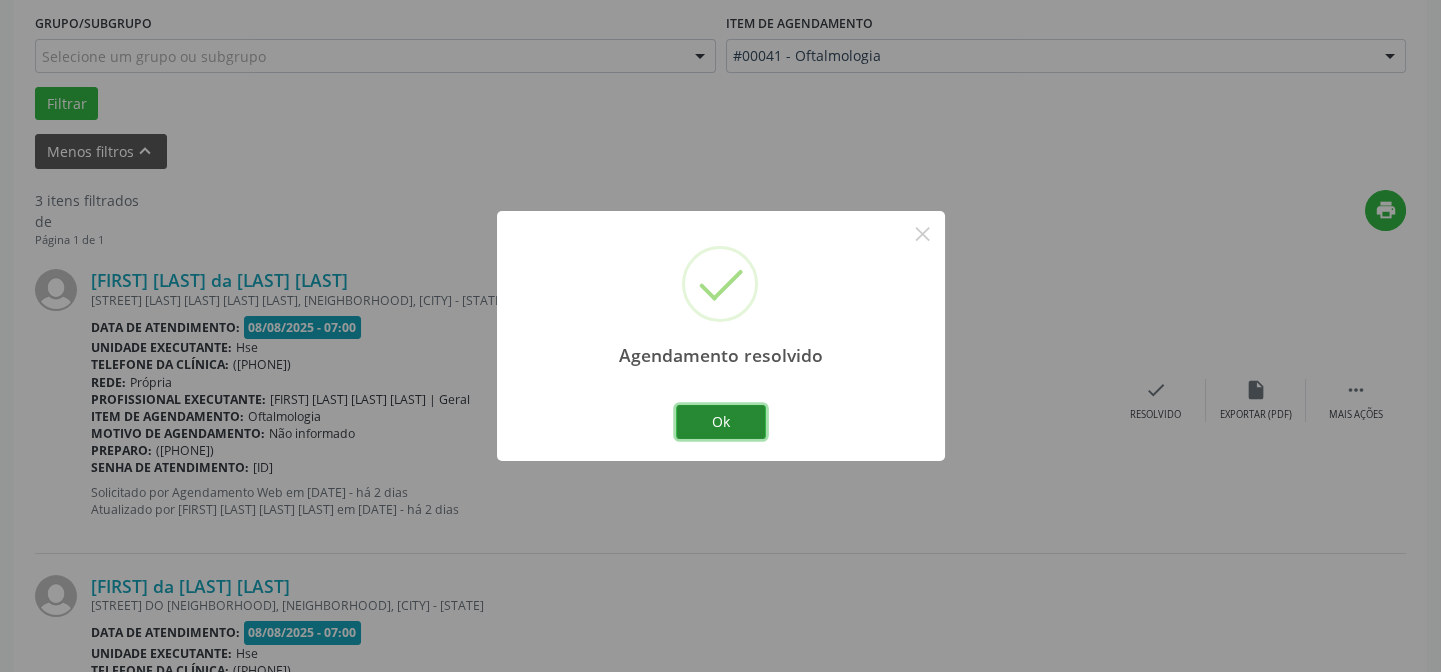 click on "Ok" at bounding box center (721, 422) 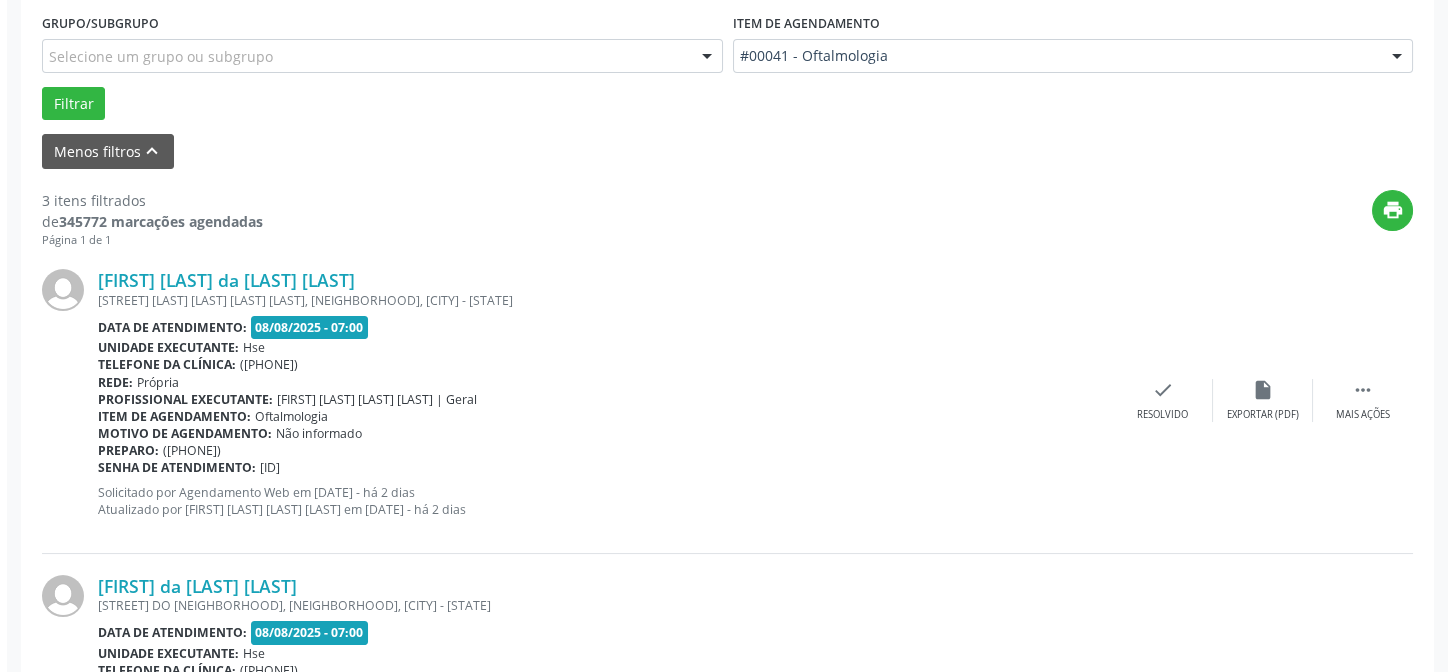 scroll, scrollTop: 724, scrollLeft: 0, axis: vertical 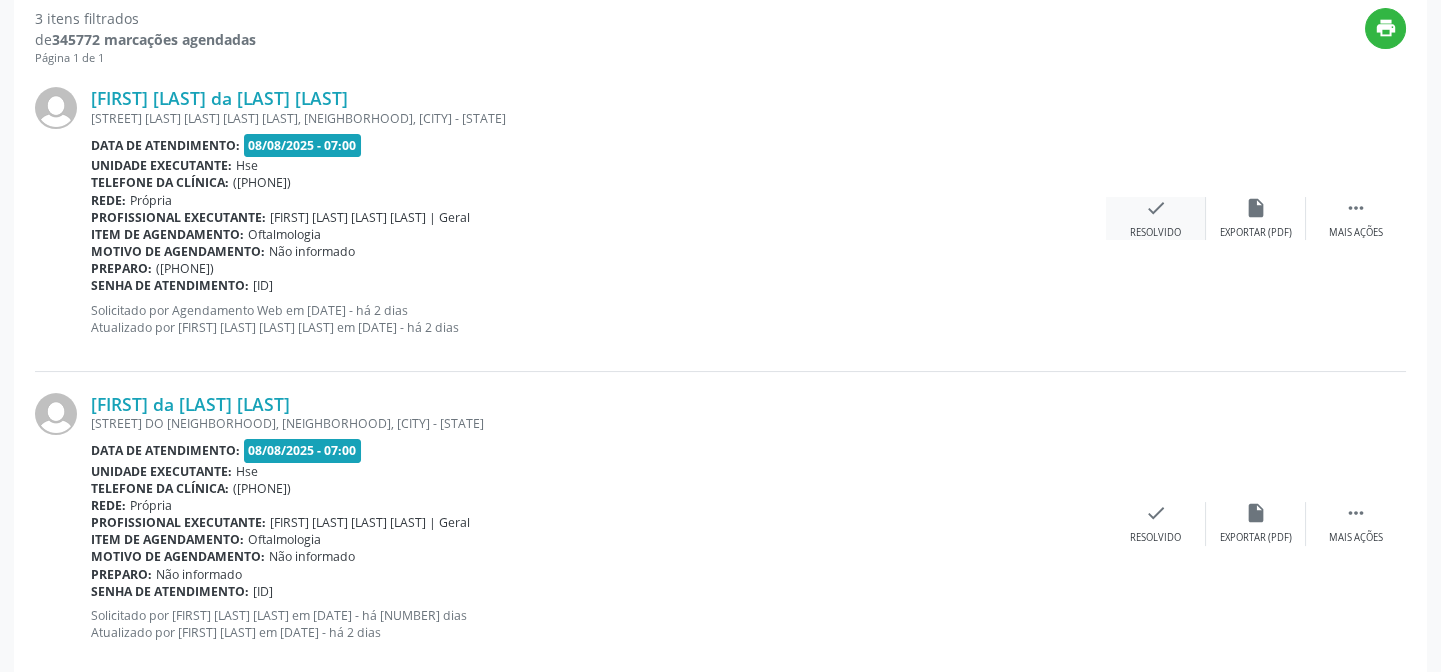 click on "check" at bounding box center [1156, 208] 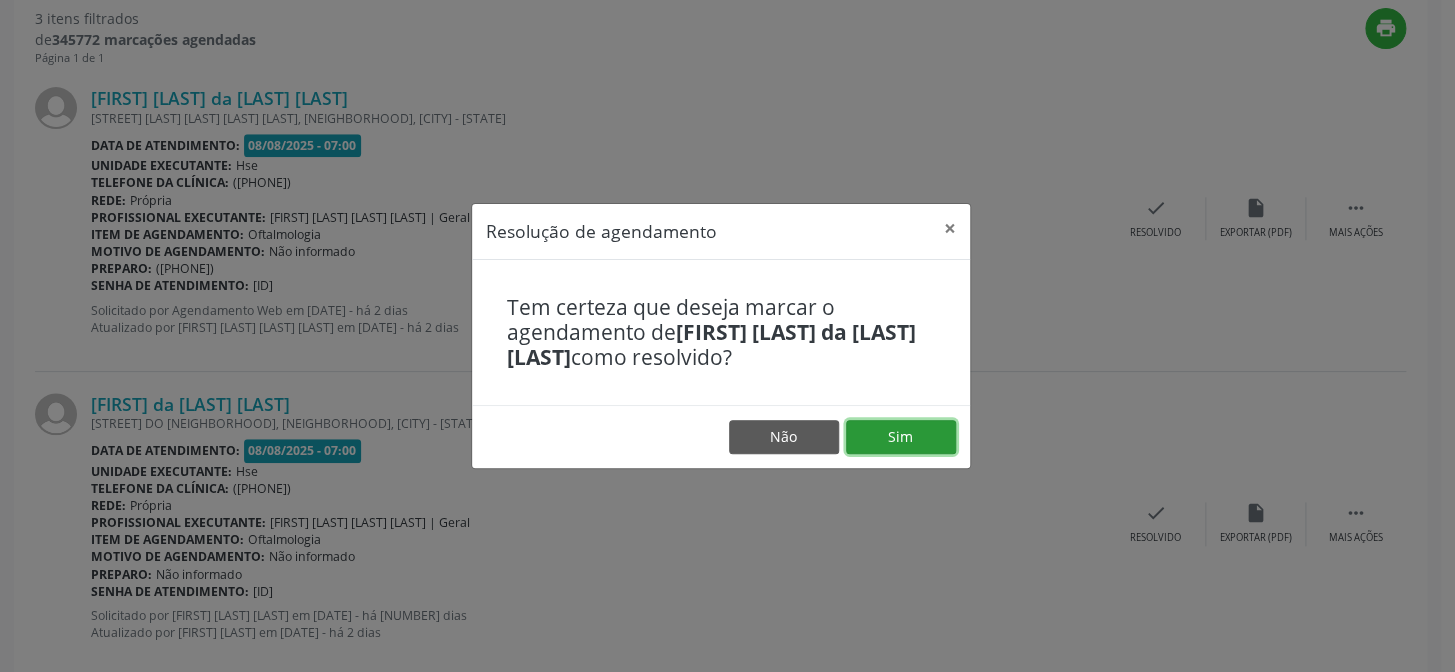 click on "Sim" at bounding box center (901, 437) 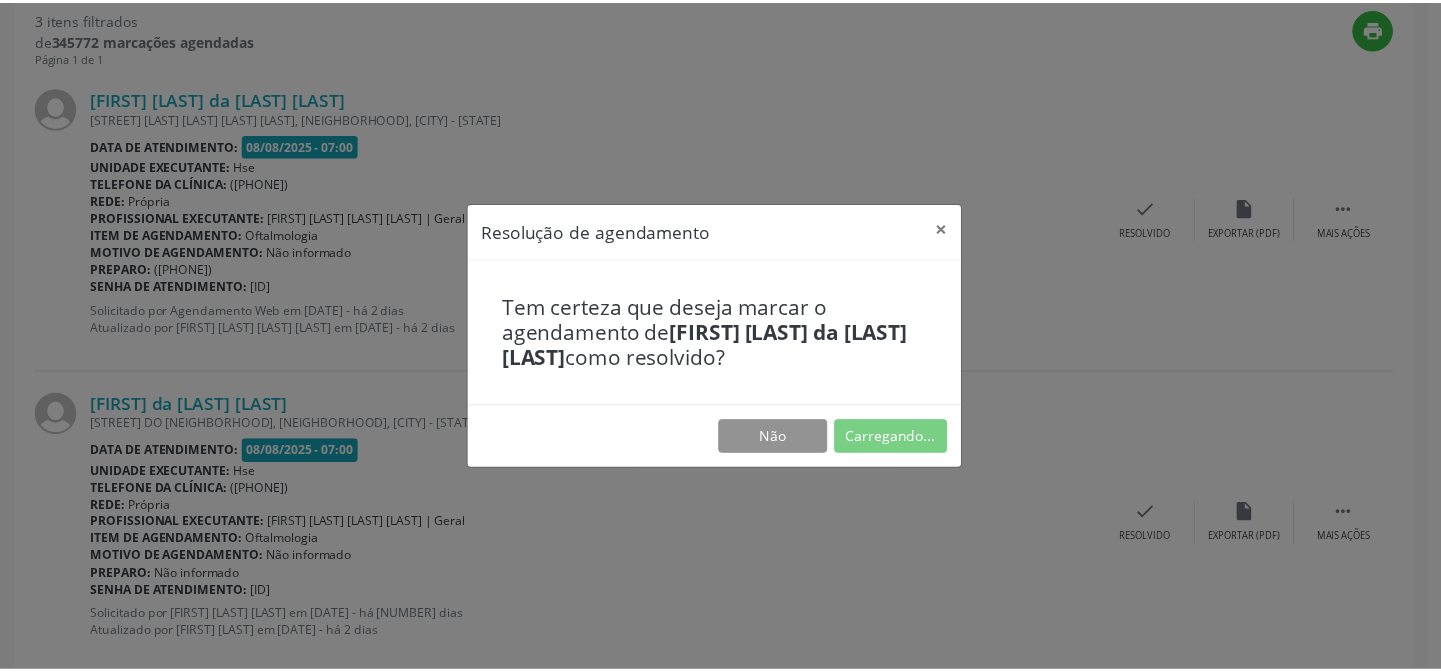 scroll, scrollTop: 179, scrollLeft: 0, axis: vertical 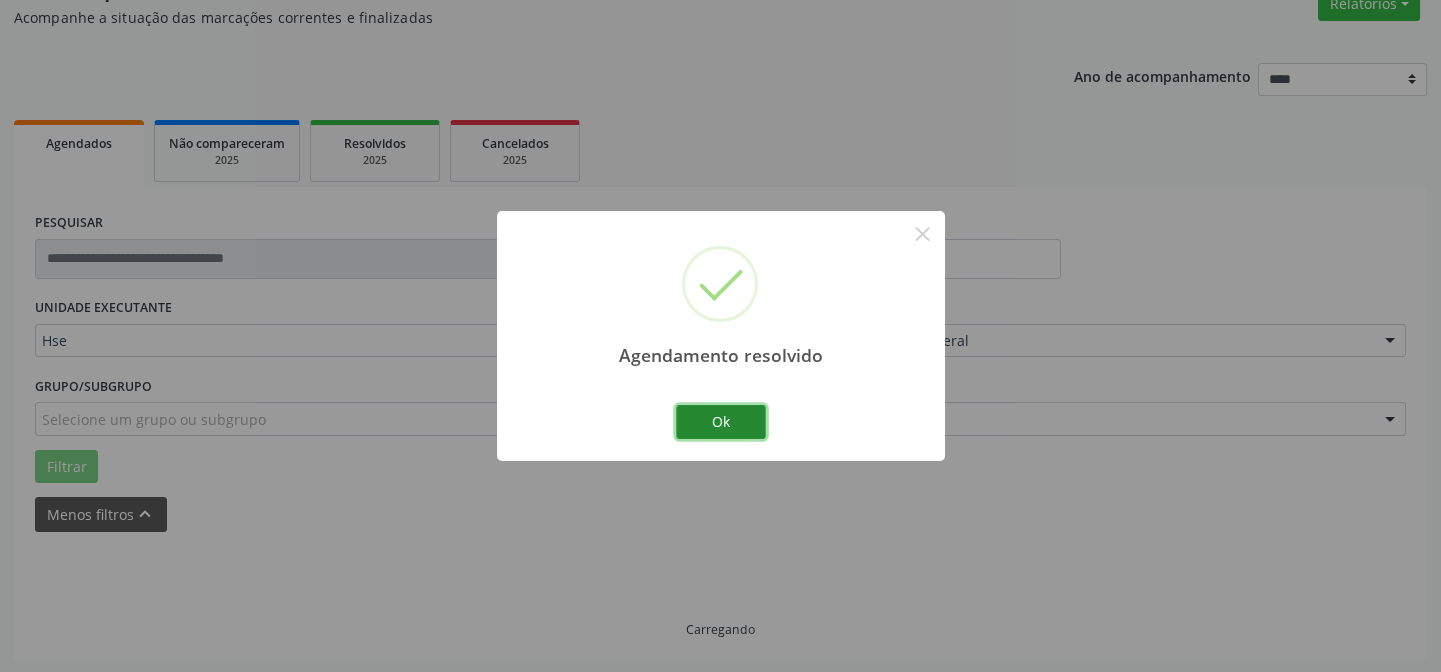 click on "Ok" at bounding box center (721, 422) 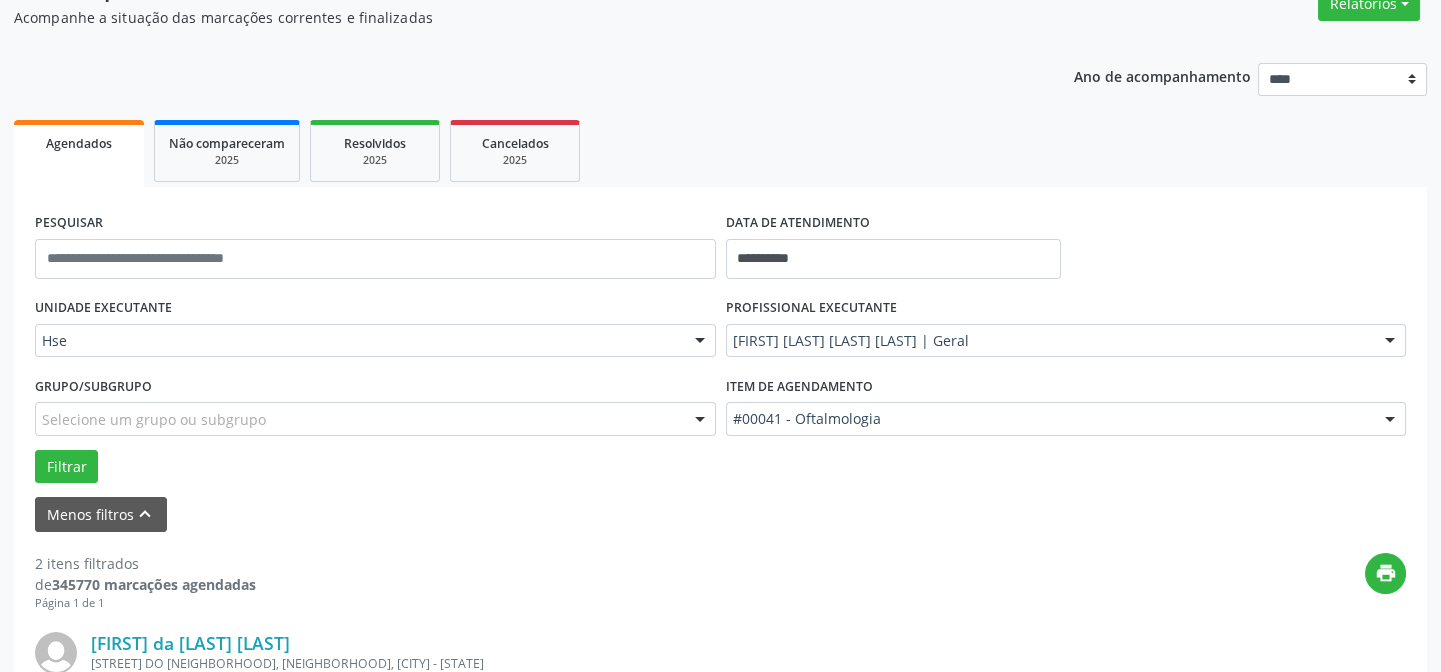 scroll, scrollTop: 633, scrollLeft: 0, axis: vertical 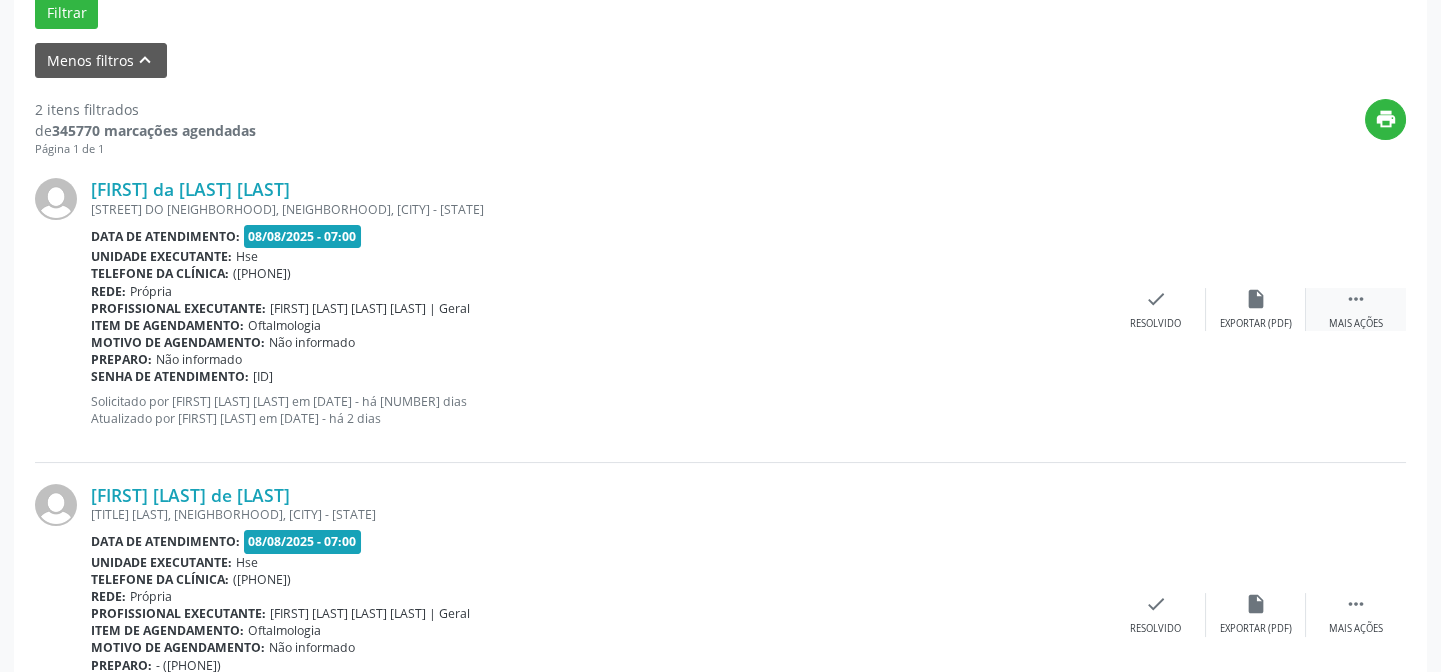 click on "" at bounding box center [1356, 299] 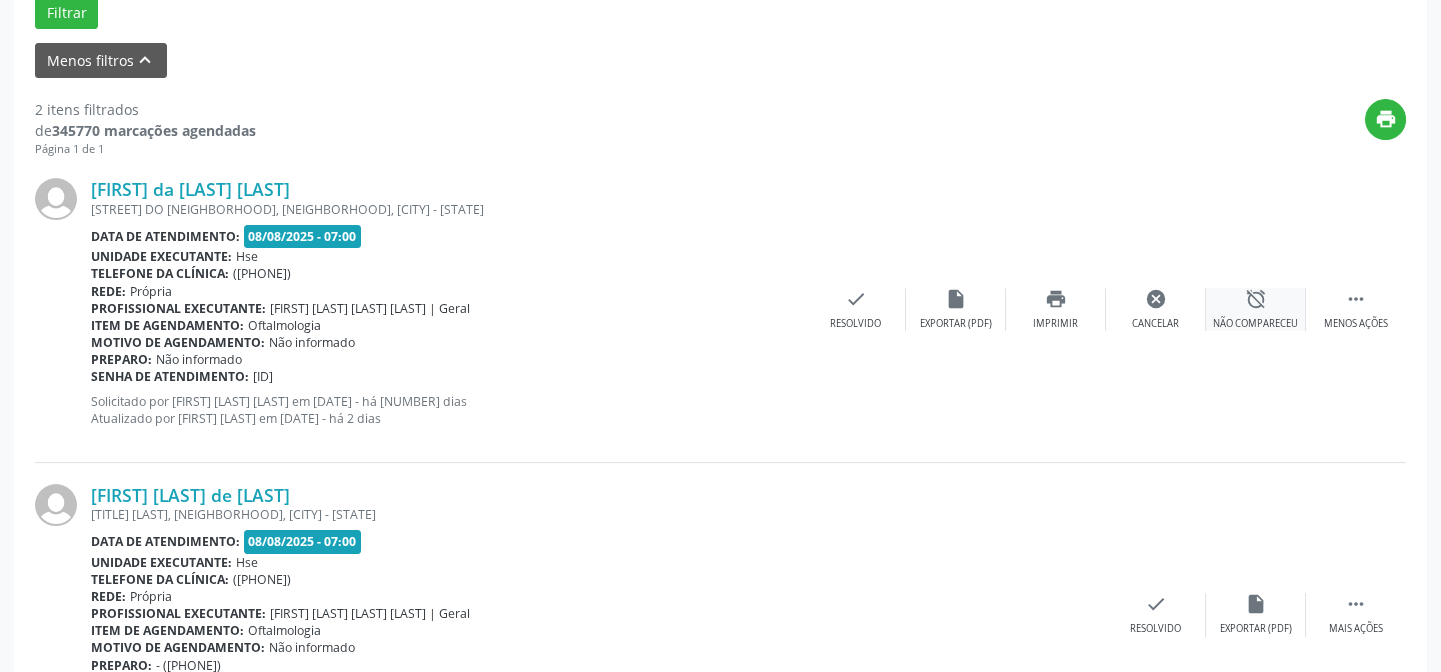 click on "alarm_off" at bounding box center (1256, 299) 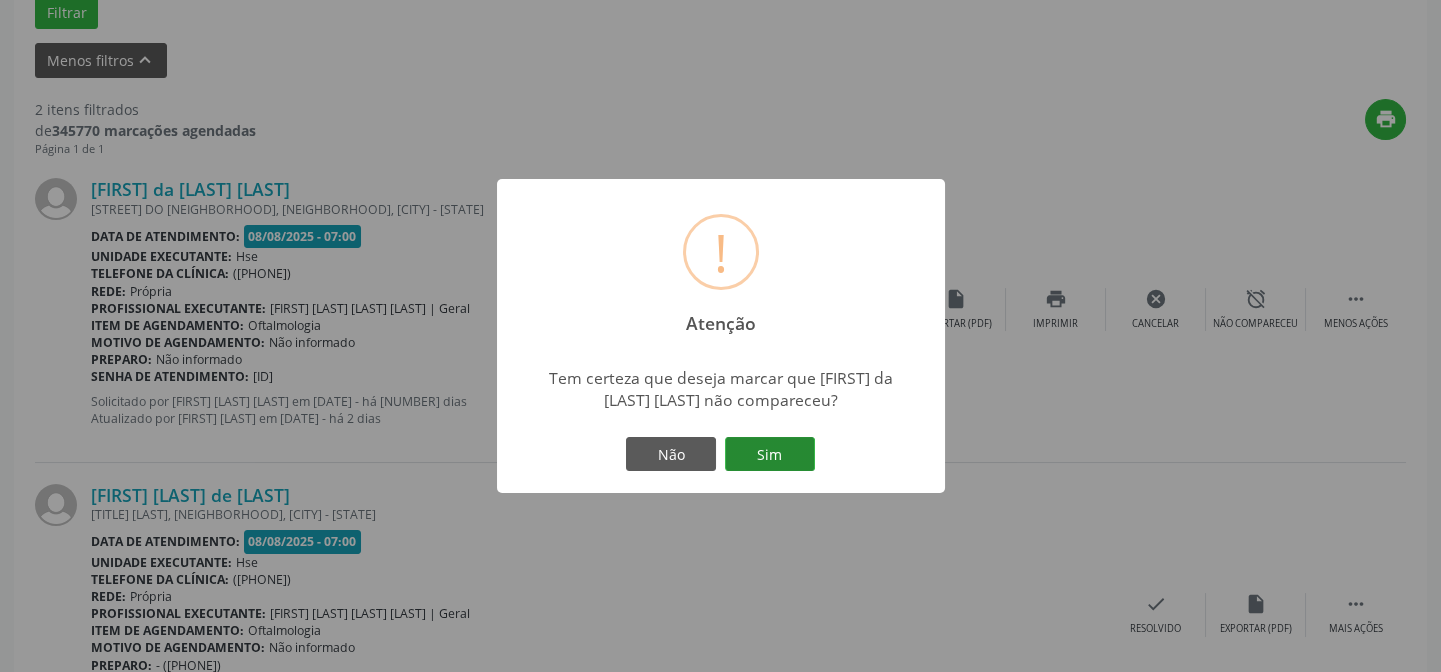 click on "Sim" at bounding box center [770, 454] 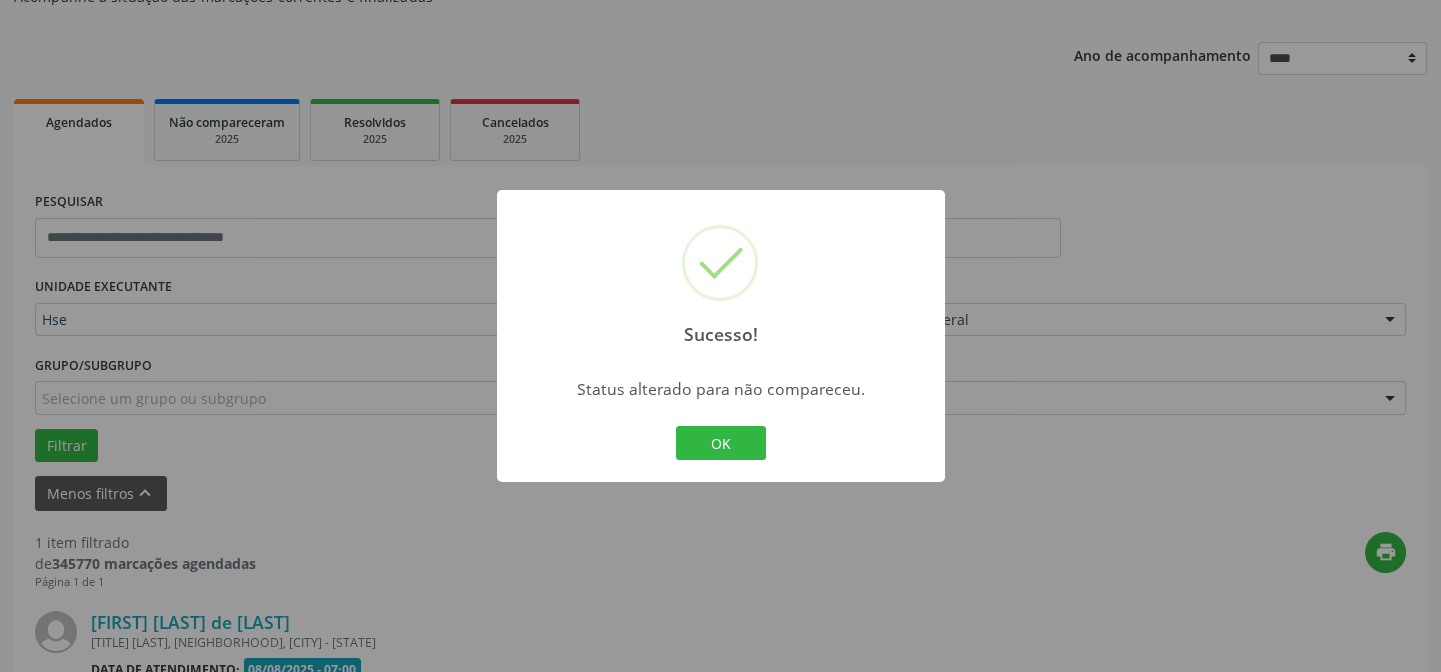 scroll, scrollTop: 457, scrollLeft: 0, axis: vertical 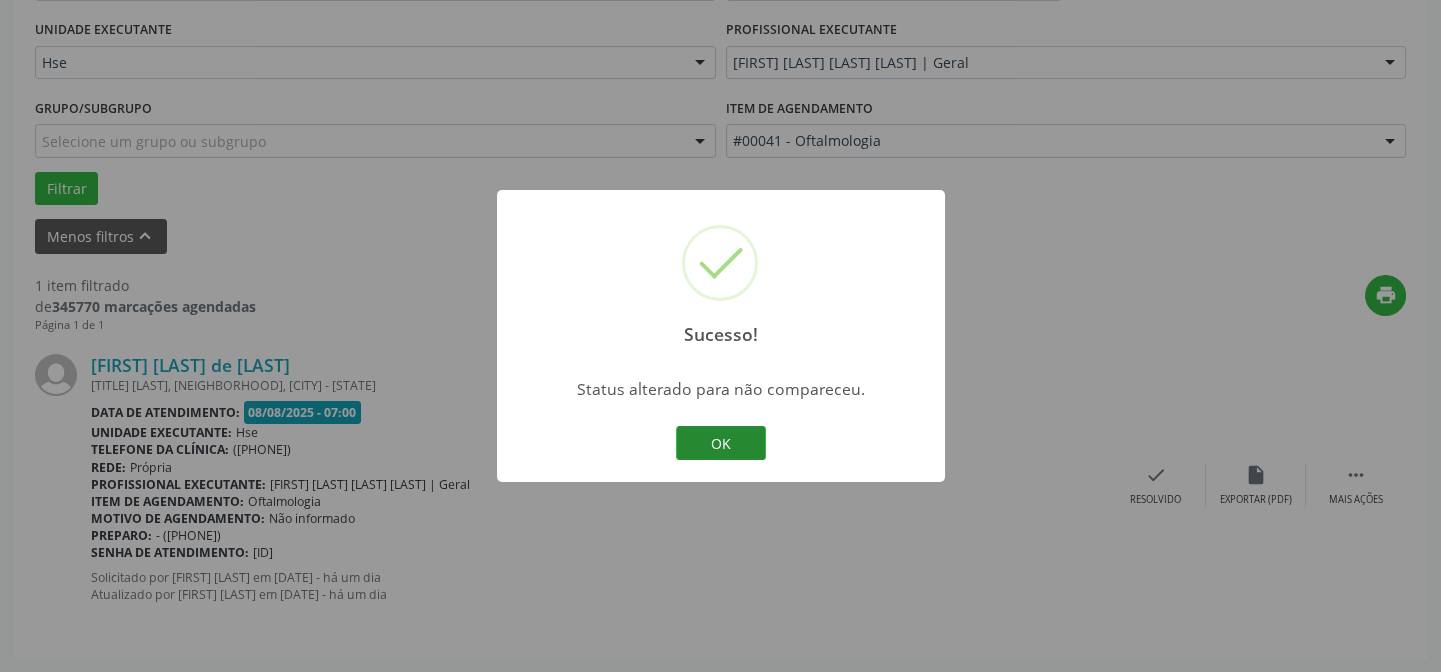 click on "OK" at bounding box center (721, 443) 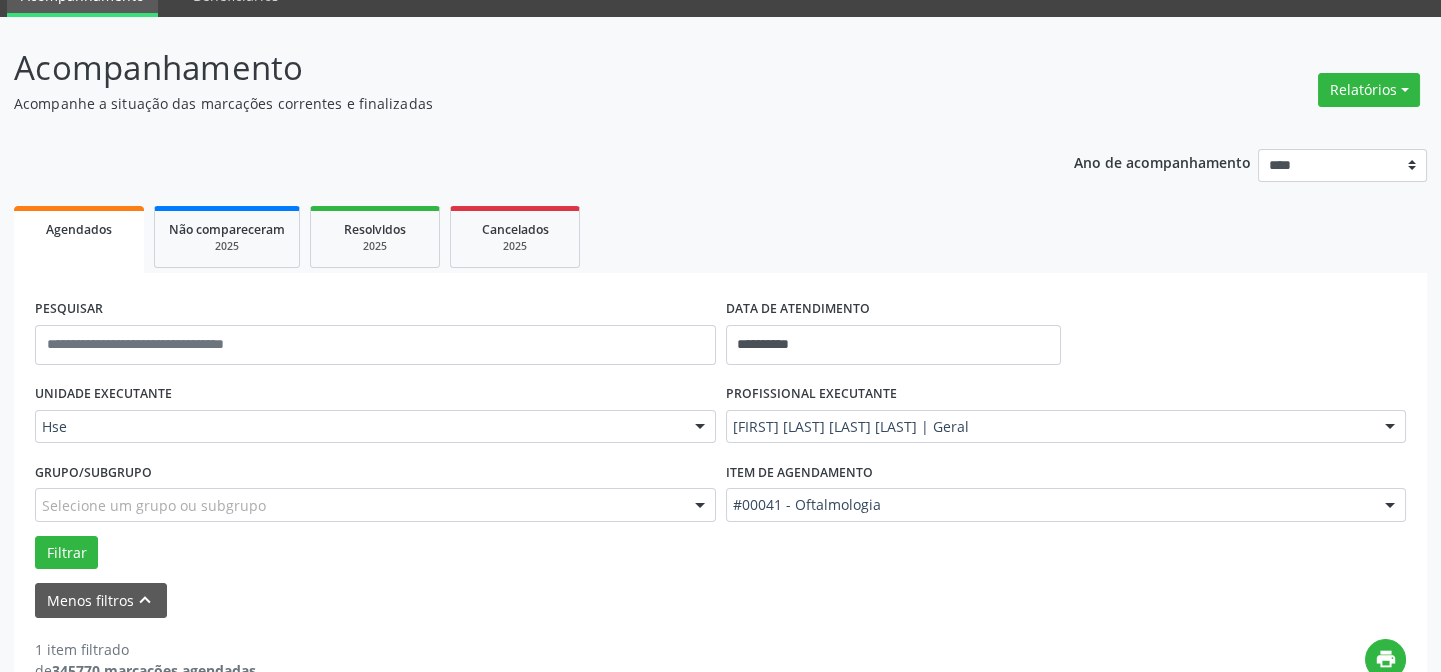 scroll, scrollTop: 457, scrollLeft: 0, axis: vertical 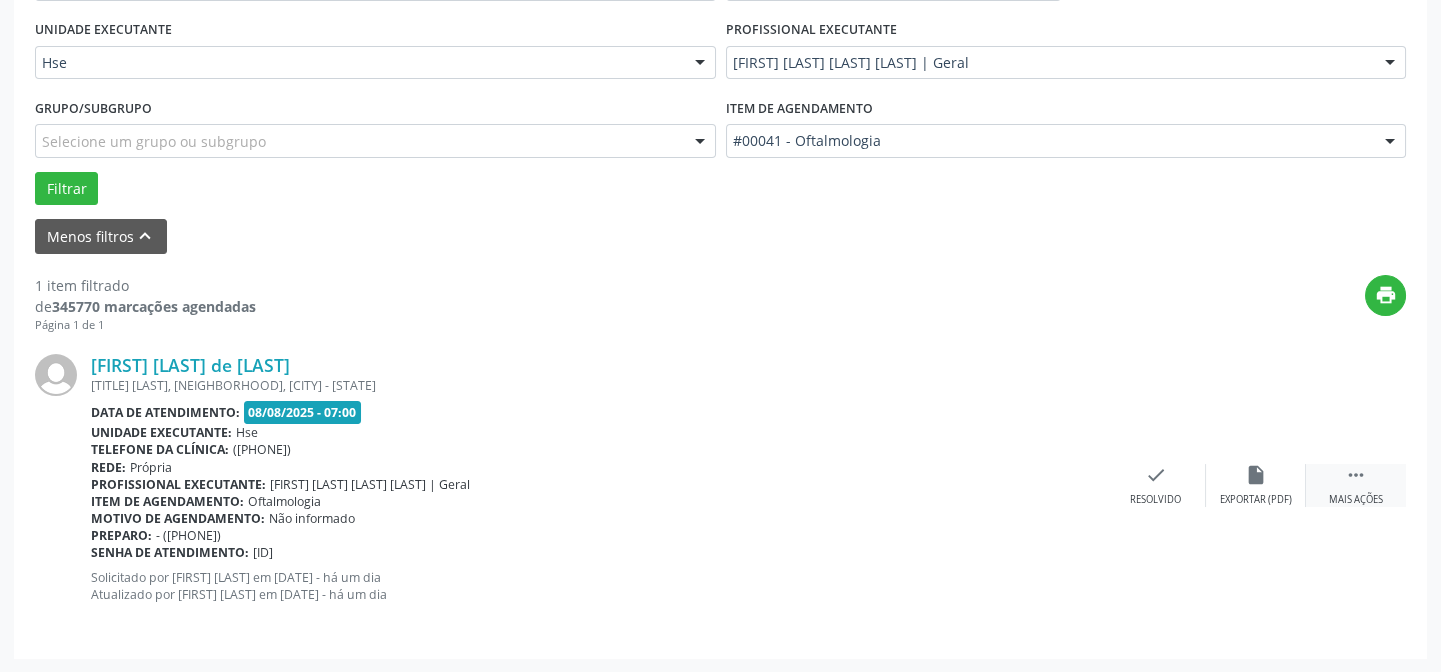 click on "" at bounding box center [1356, 475] 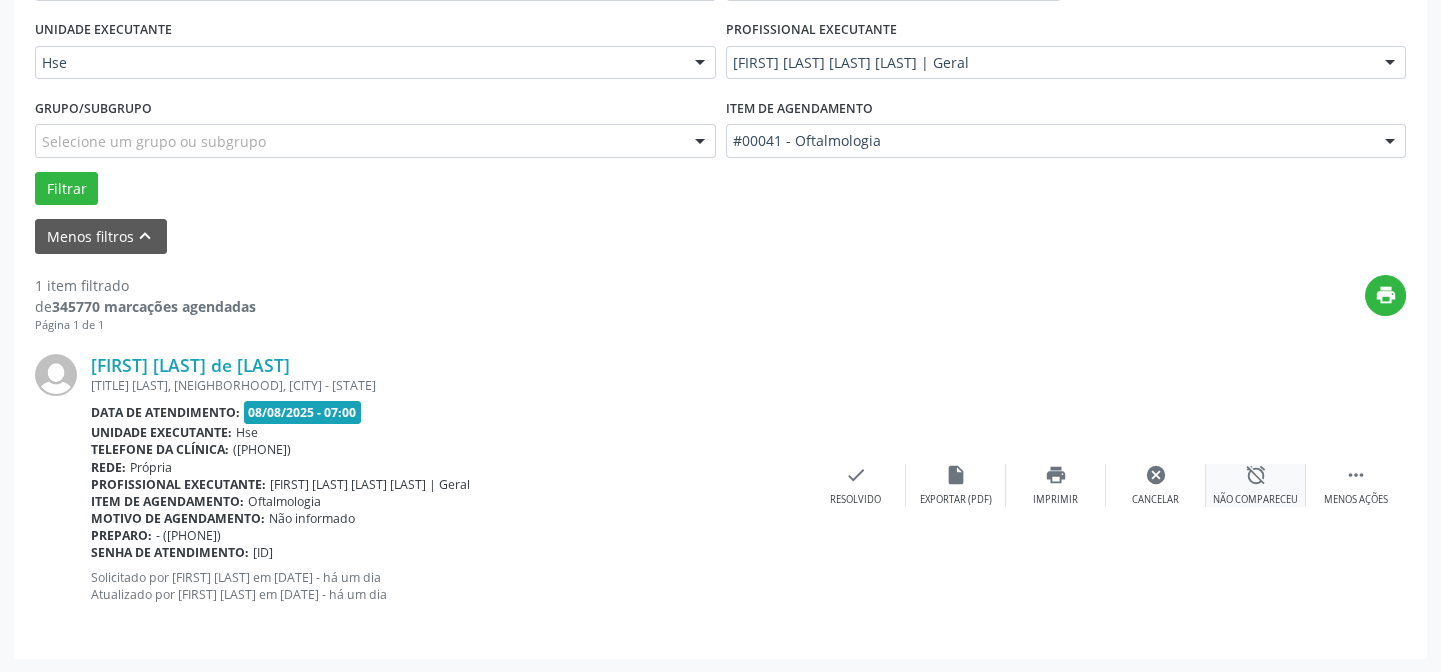 click on "alarm_off" at bounding box center [1256, 475] 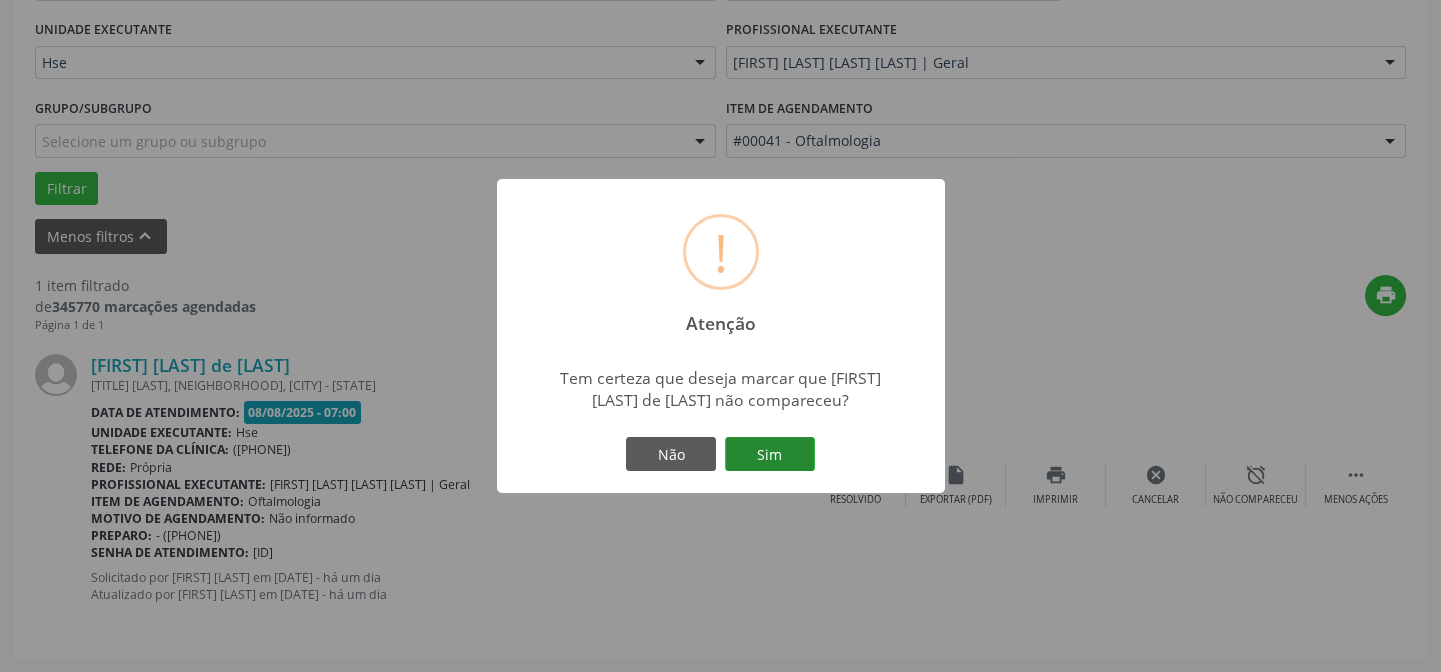 click on "Sim" at bounding box center [770, 454] 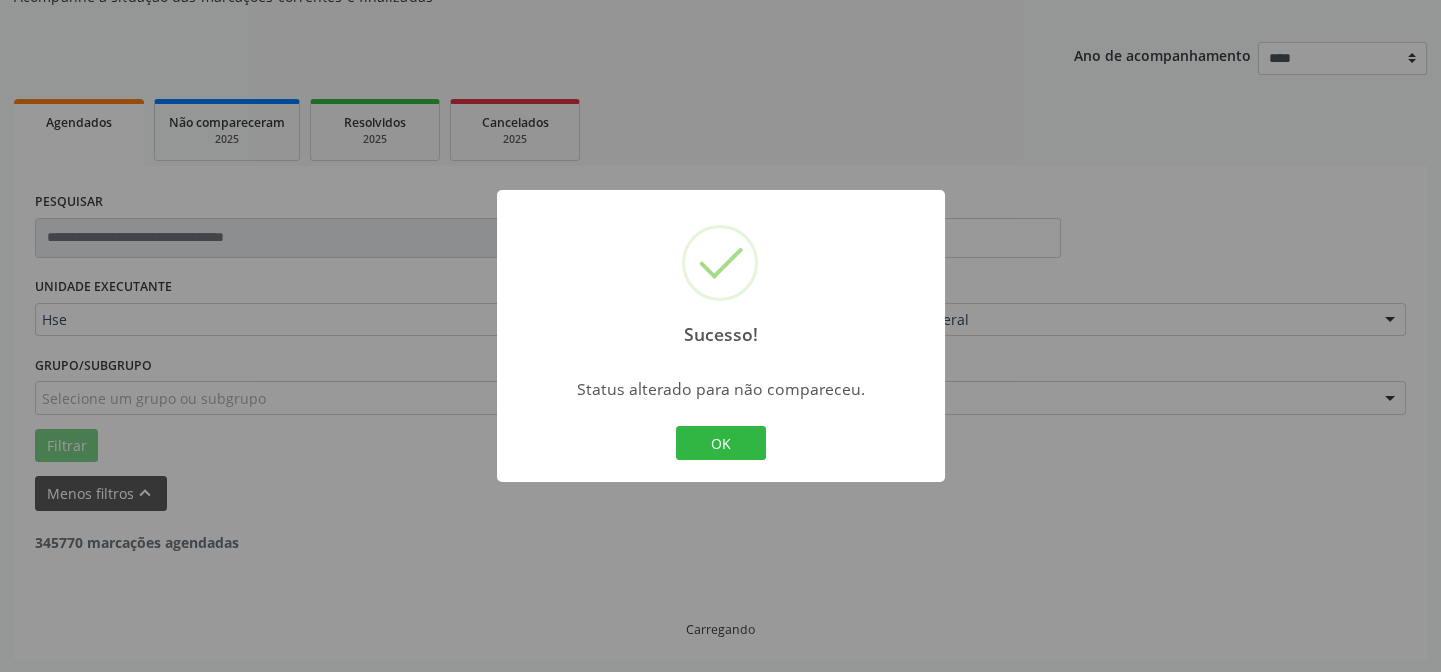 scroll, scrollTop: 135, scrollLeft: 0, axis: vertical 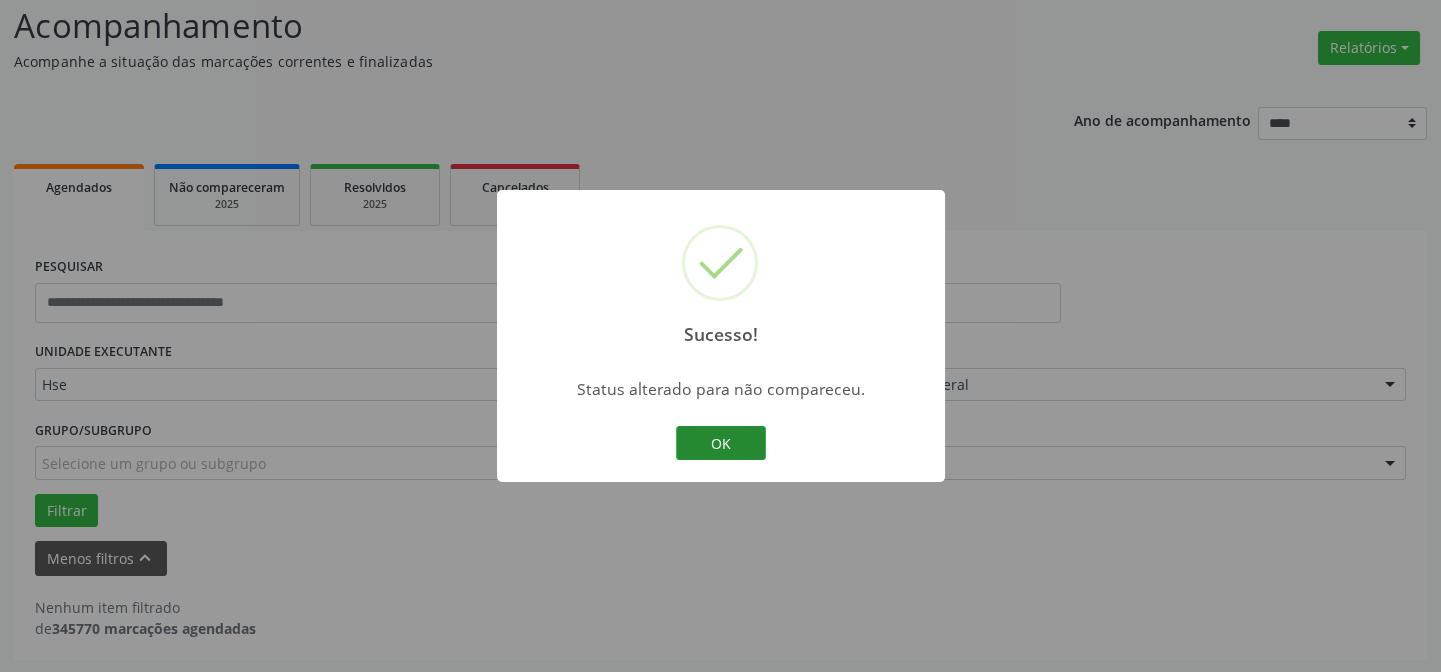 click on "OK" at bounding box center [721, 443] 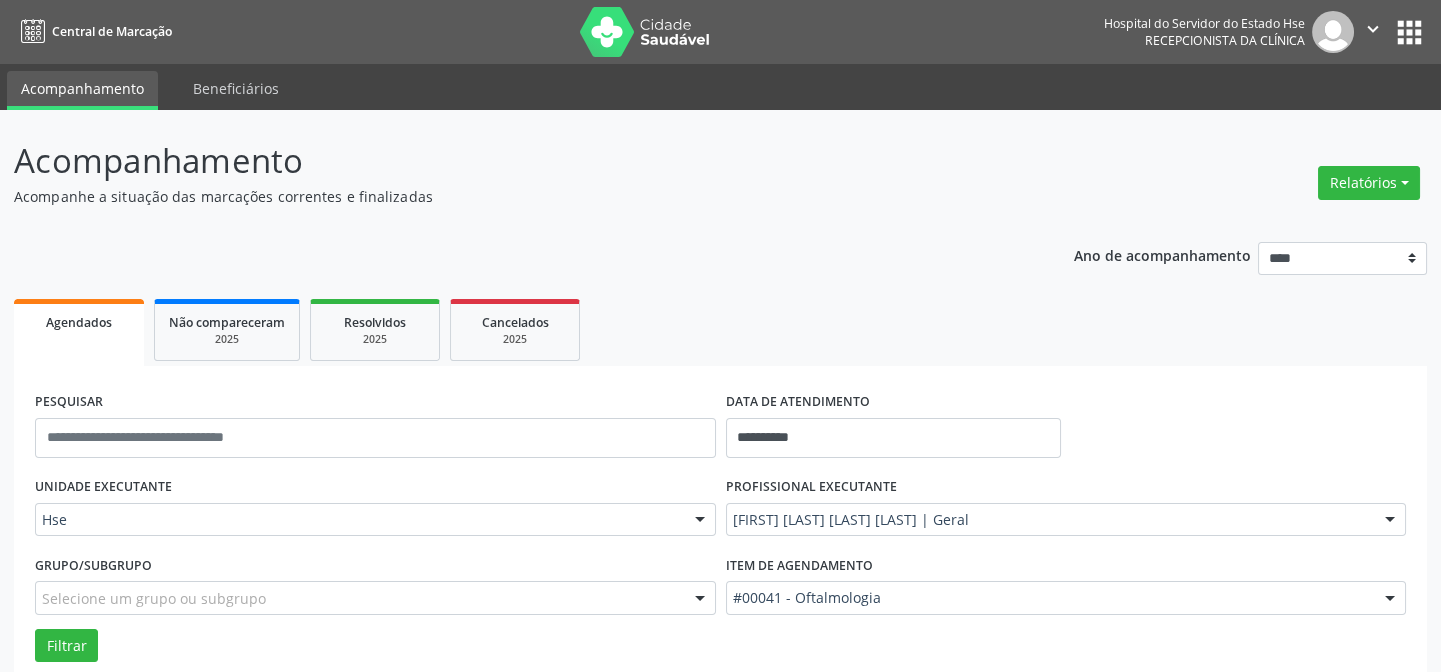 scroll, scrollTop: 135, scrollLeft: 0, axis: vertical 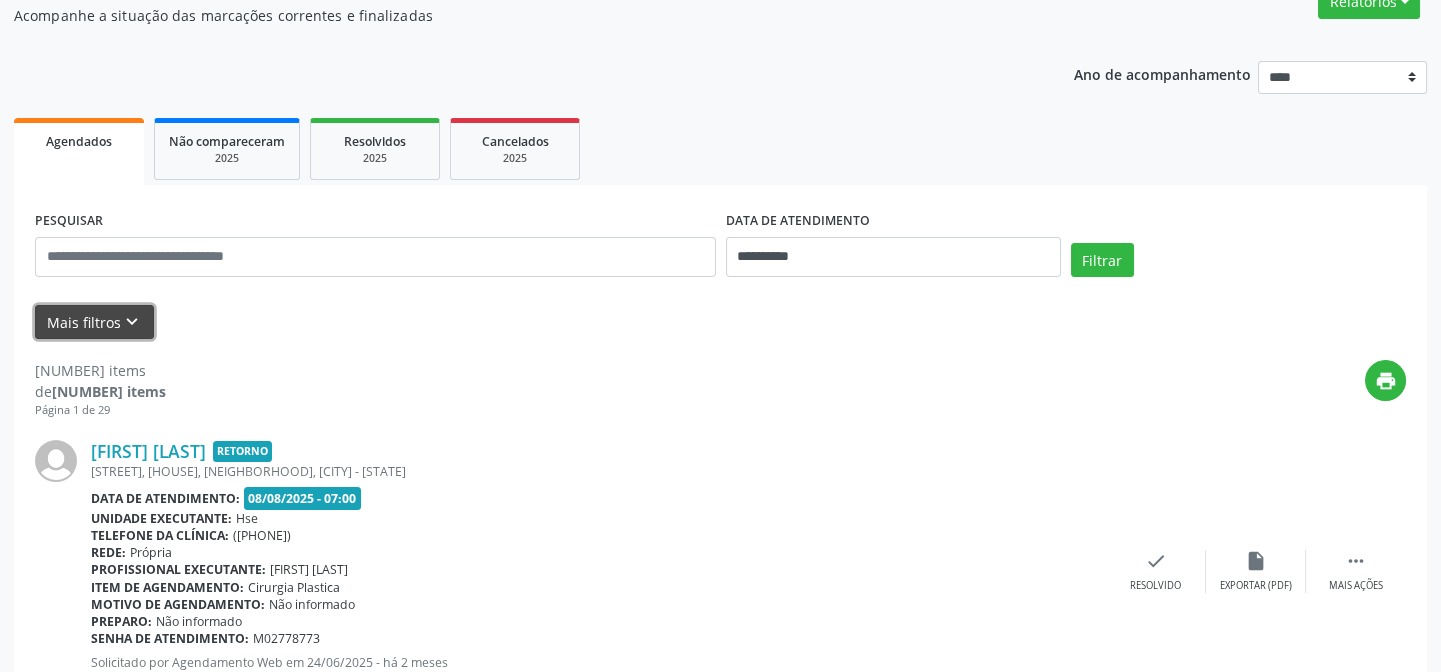 click on "Mais filtros
keyboard_arrow_down" at bounding box center [94, 322] 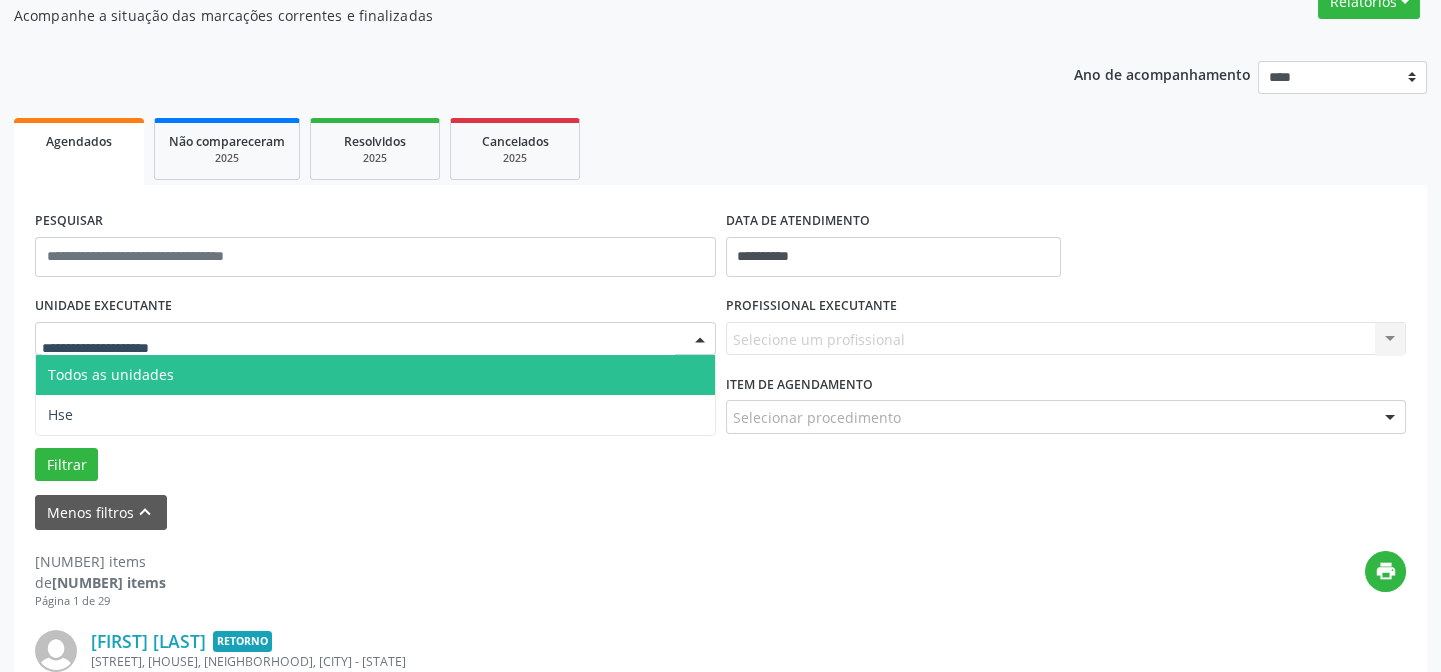 click on "Todos as unidades" at bounding box center (375, 375) 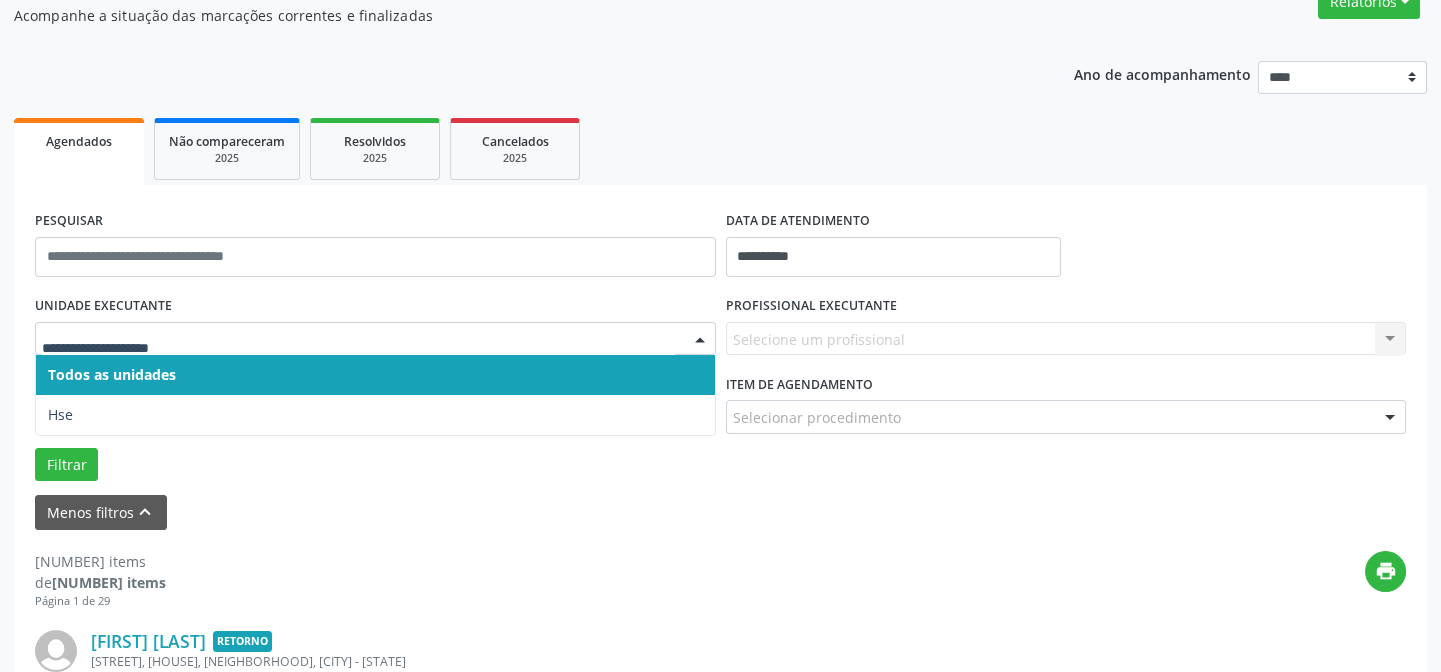 click on "Todos as unidades" at bounding box center [375, 375] 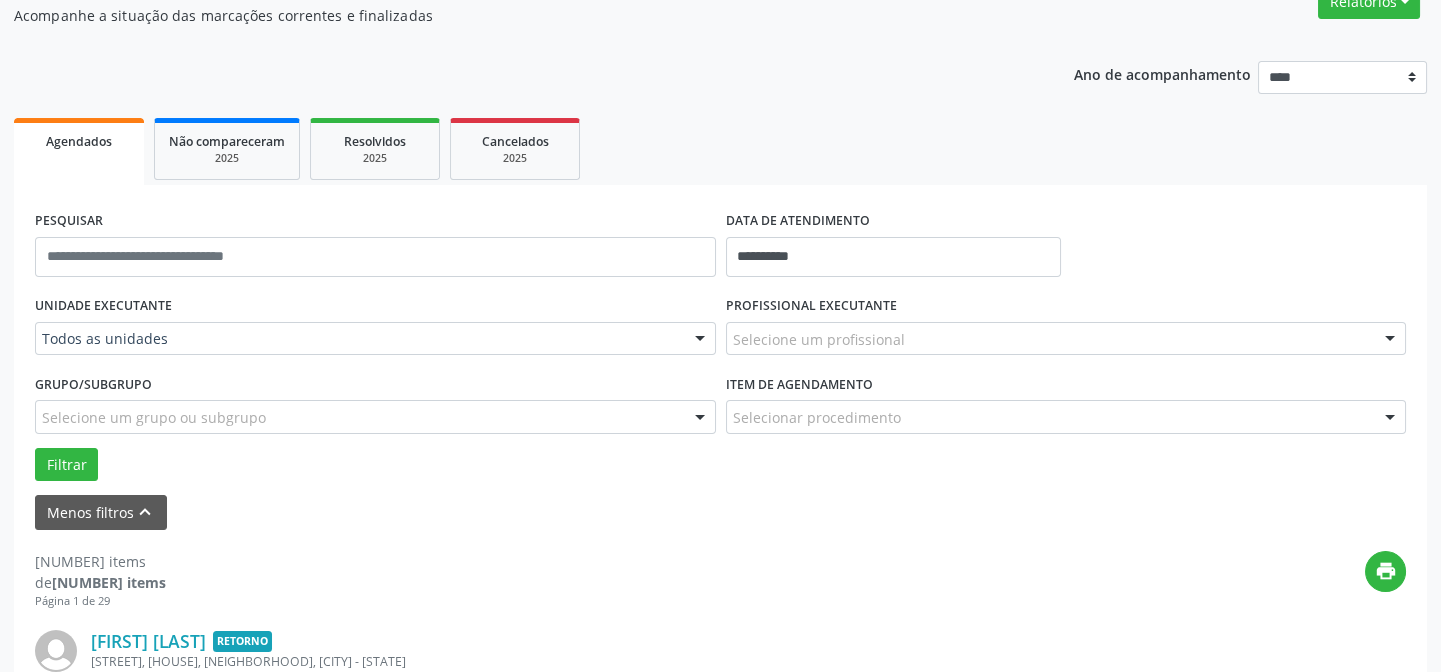 click on "Grupo/Subgrupo
Selecione um grupo ou subgrupo
Todos os grupos e subgrupos
Nenhum resultado encontrado para: "   "
Nenhuma opção encontrada" at bounding box center [375, 401] 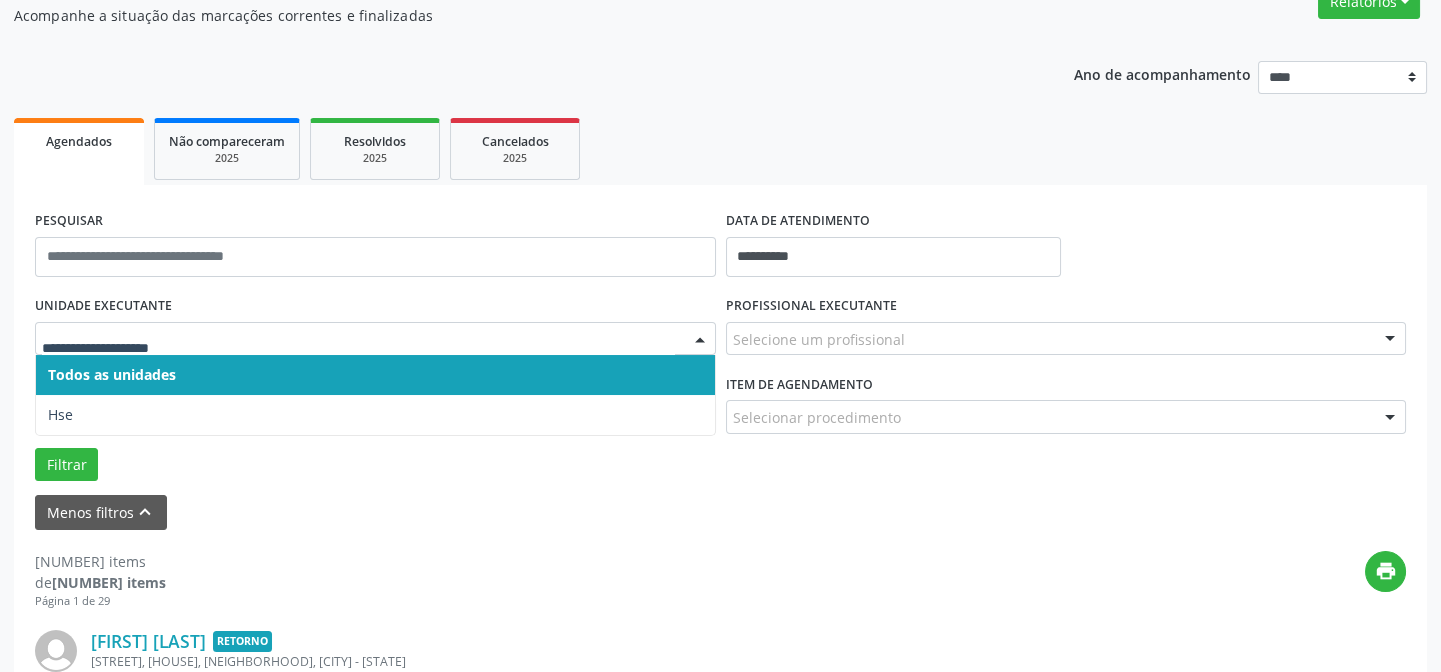 drag, startPoint x: 200, startPoint y: 387, endPoint x: 191, endPoint y: 397, distance: 13.453624 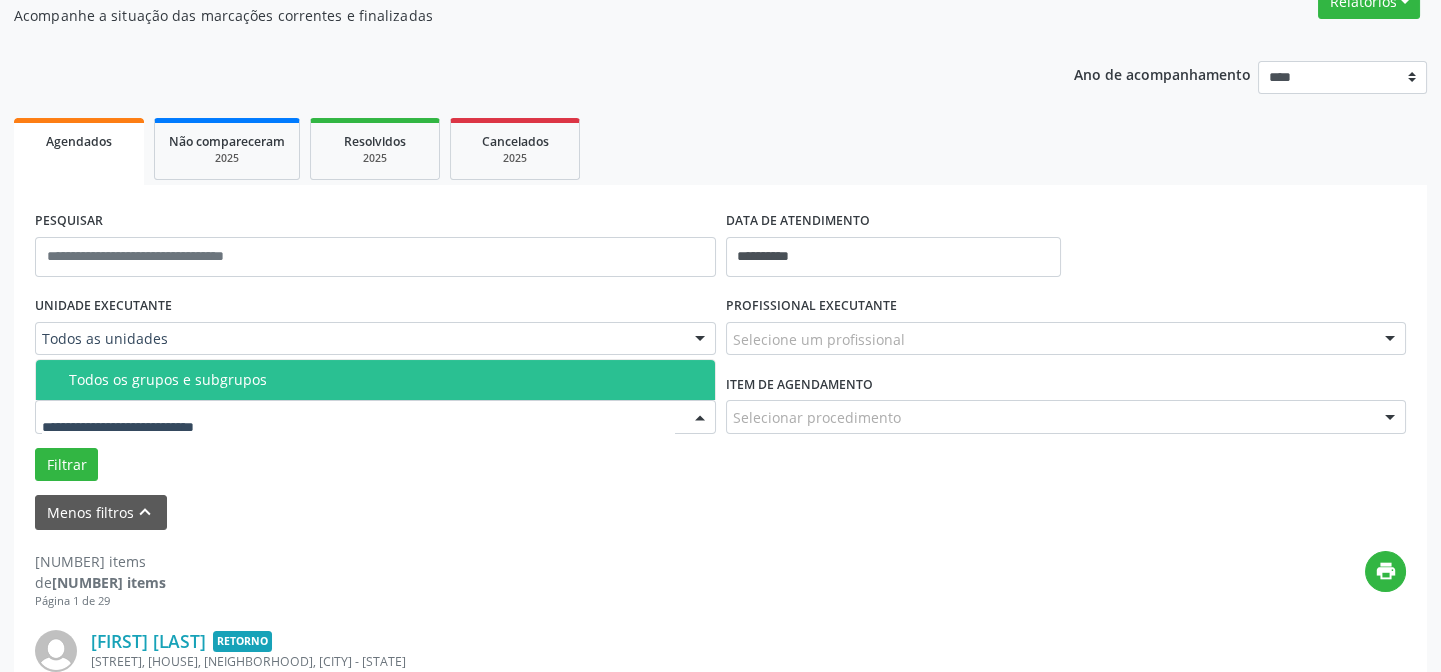 click at bounding box center [358, 427] 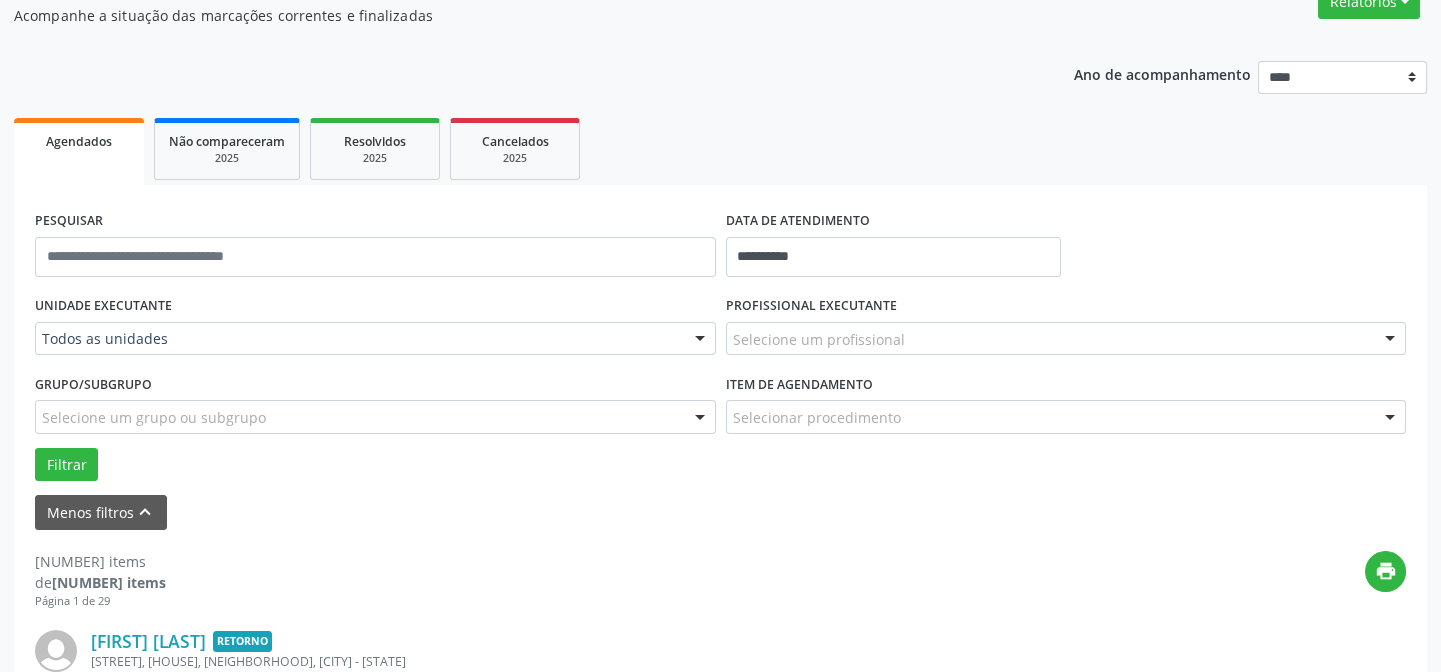 click on "UNIDADE EXECUTANTE
Todos as unidades         Todos as unidades   Hse
Nenhum resultado encontrado para: "   "
Não há nenhuma opção para ser exibida." at bounding box center [375, 330] 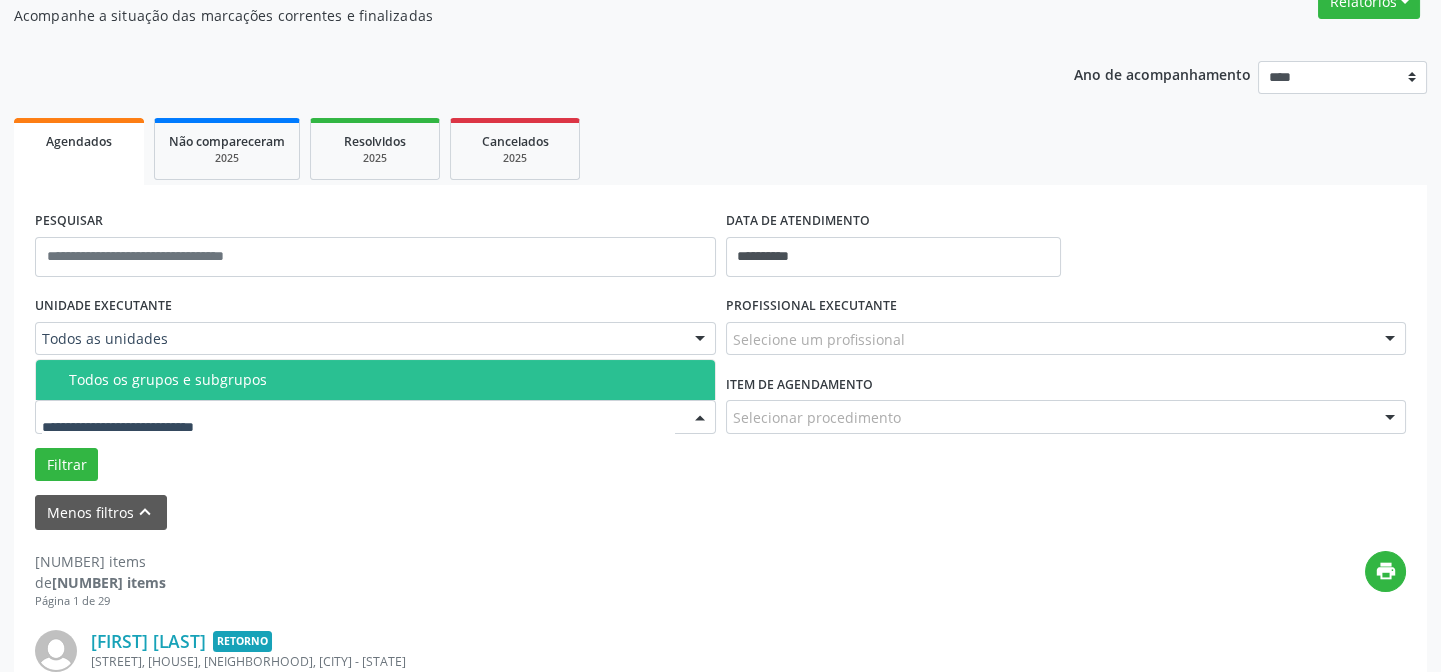 click at bounding box center [358, 427] 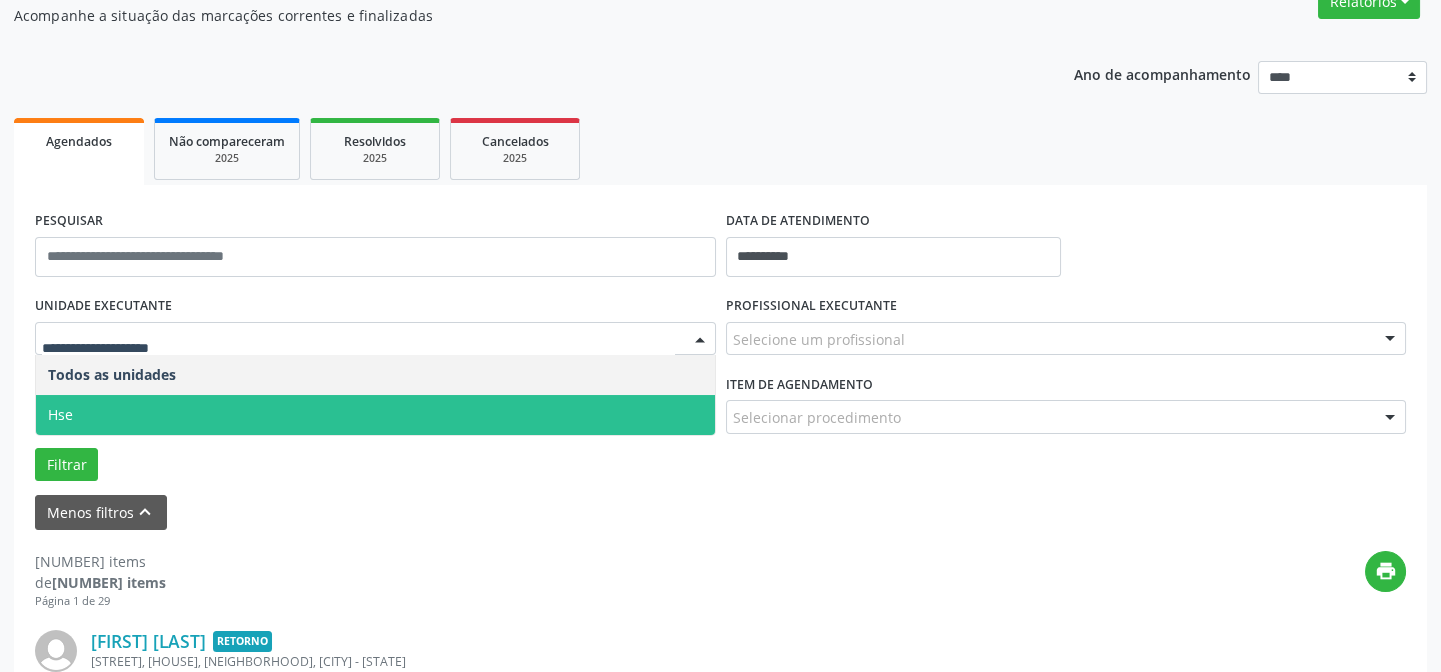 click on "Hse" at bounding box center [375, 415] 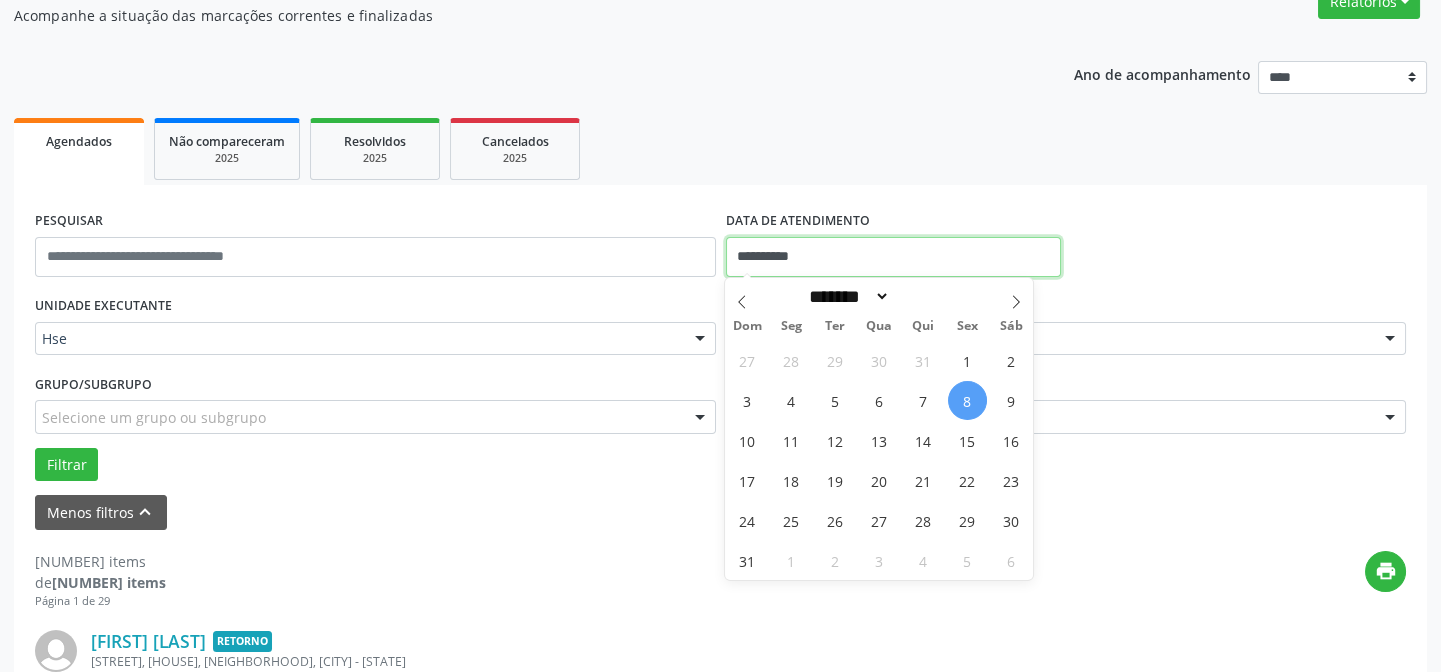 click on "**********" at bounding box center (720, 155) 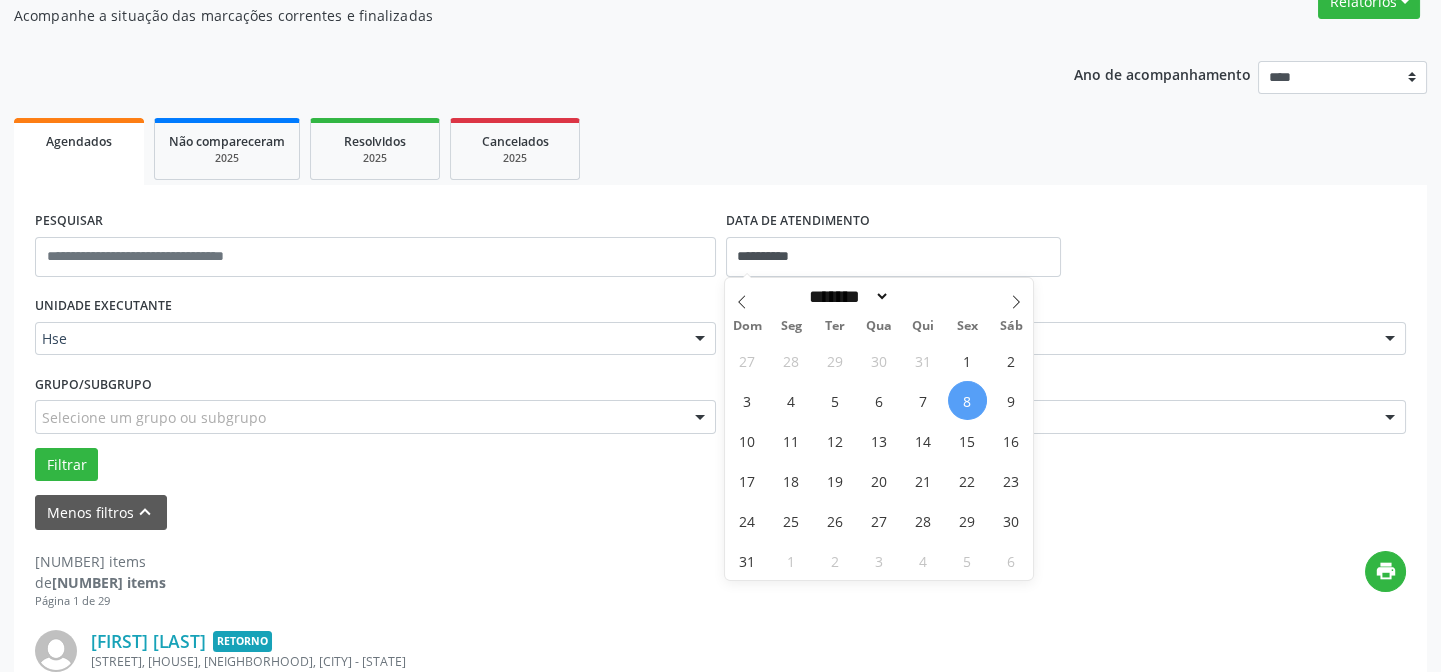 click on "8" at bounding box center (967, 400) 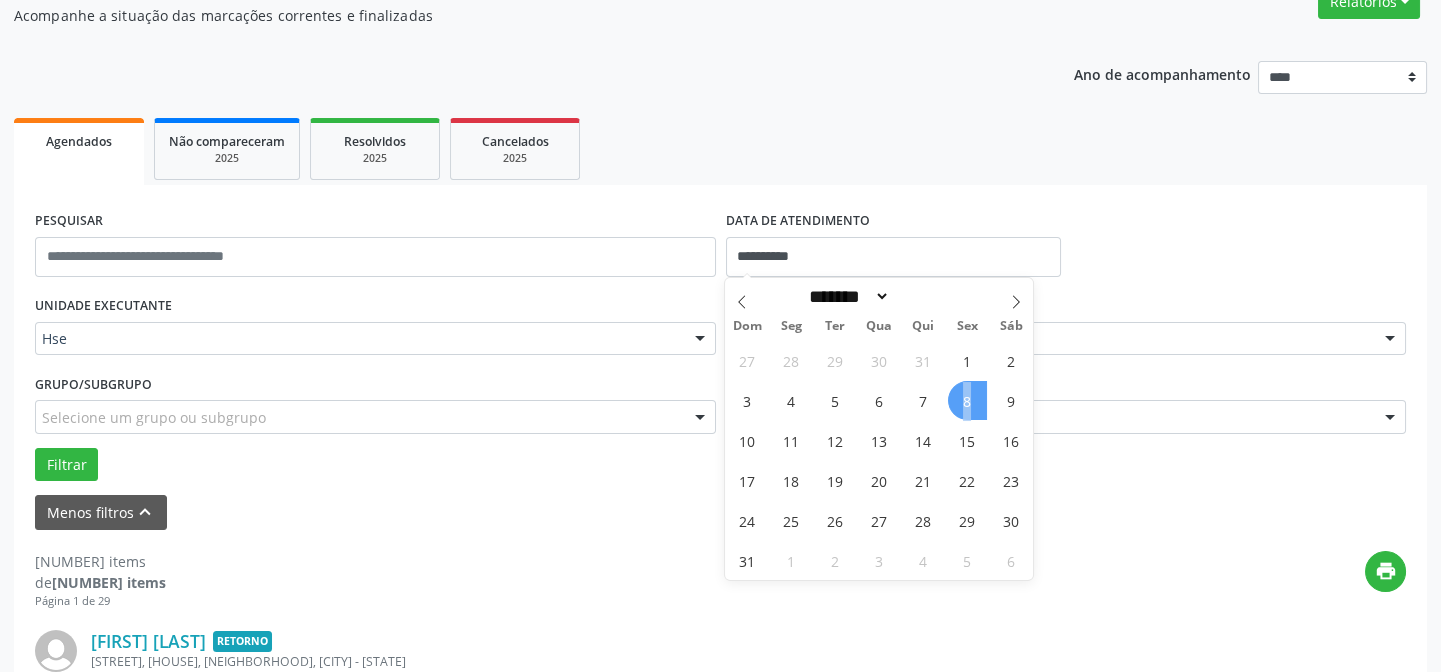 click on "8" at bounding box center (967, 400) 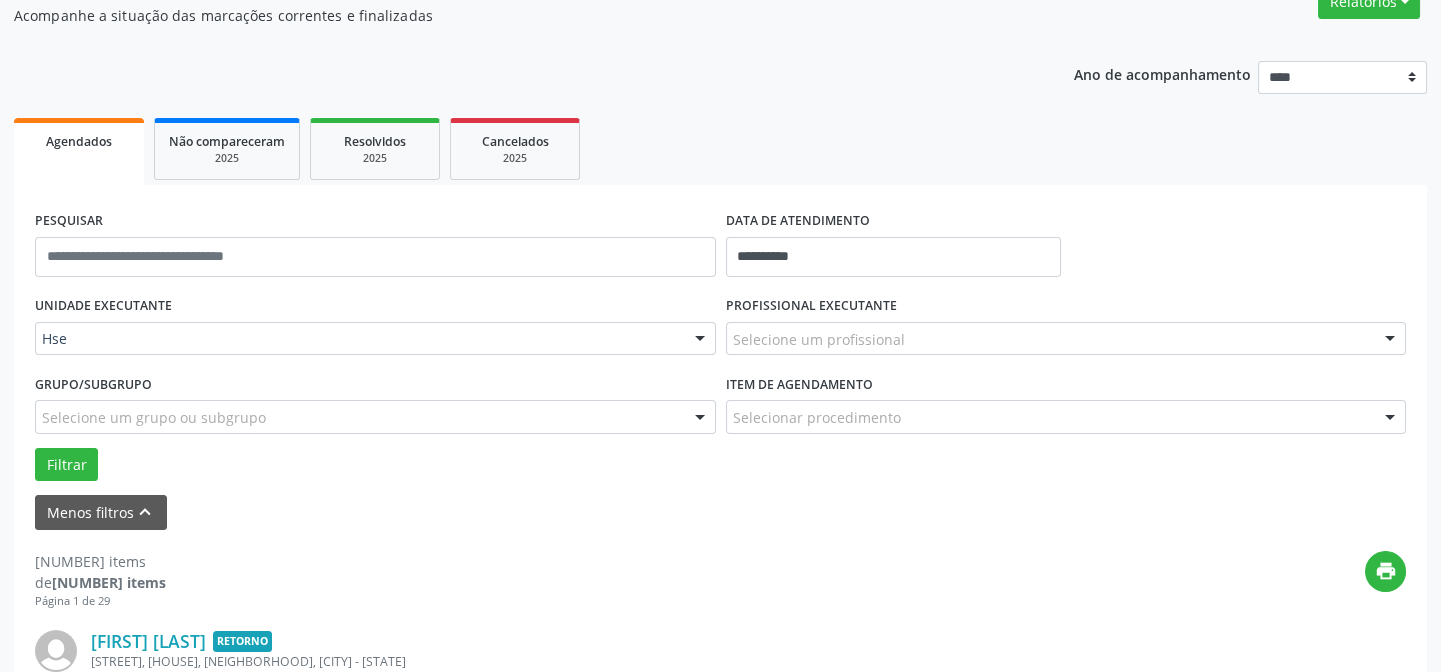 click at bounding box center [1390, 340] 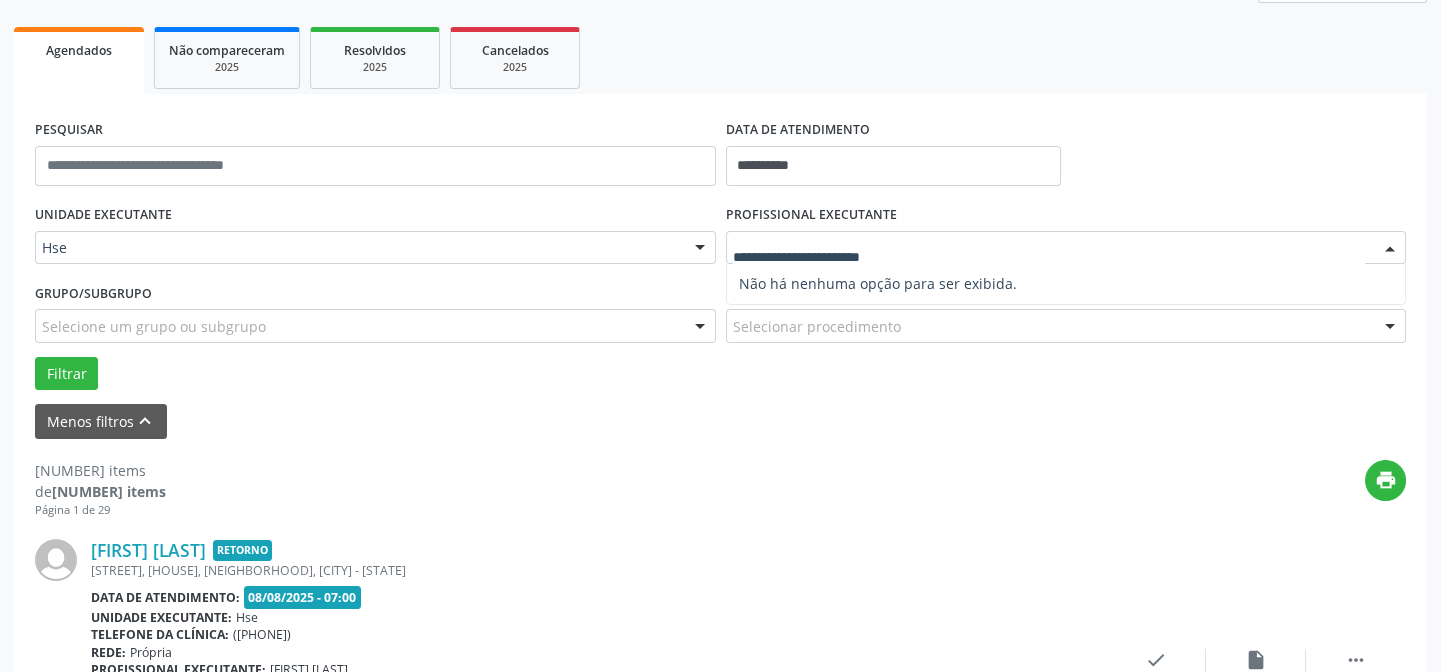 scroll, scrollTop: 181, scrollLeft: 0, axis: vertical 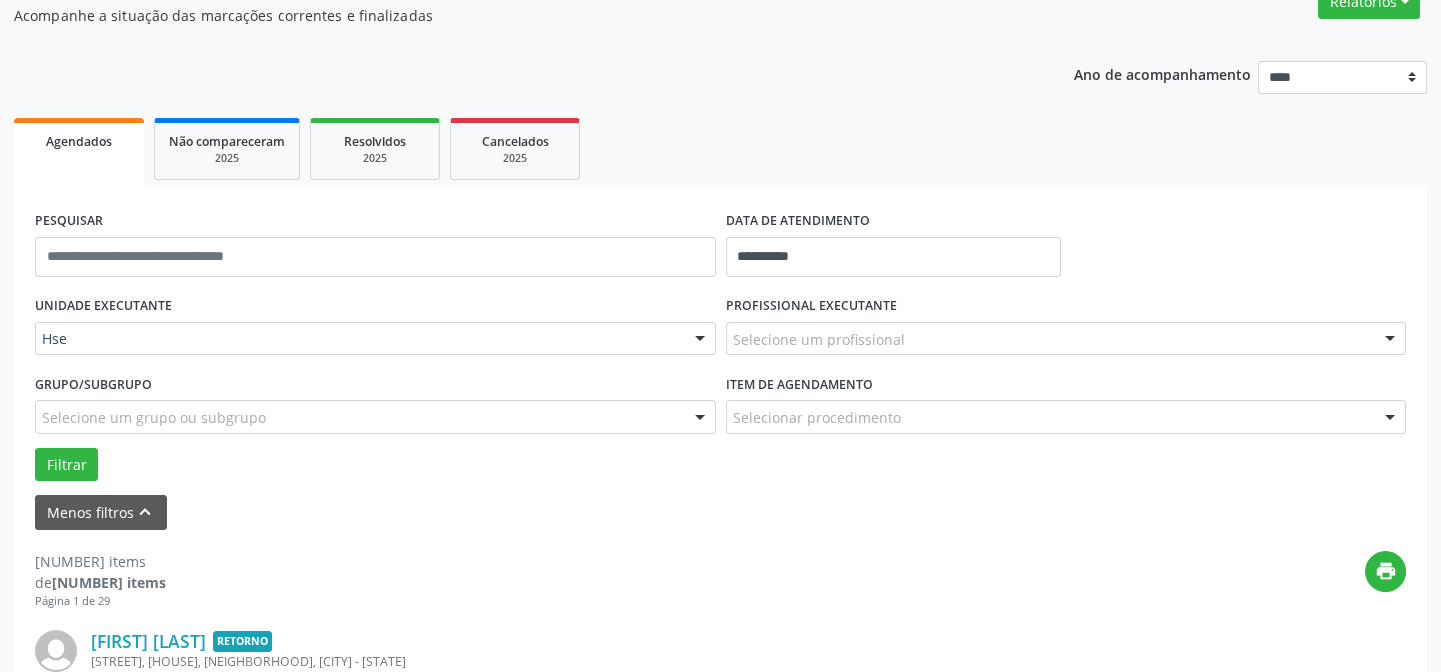 click at bounding box center [1390, 340] 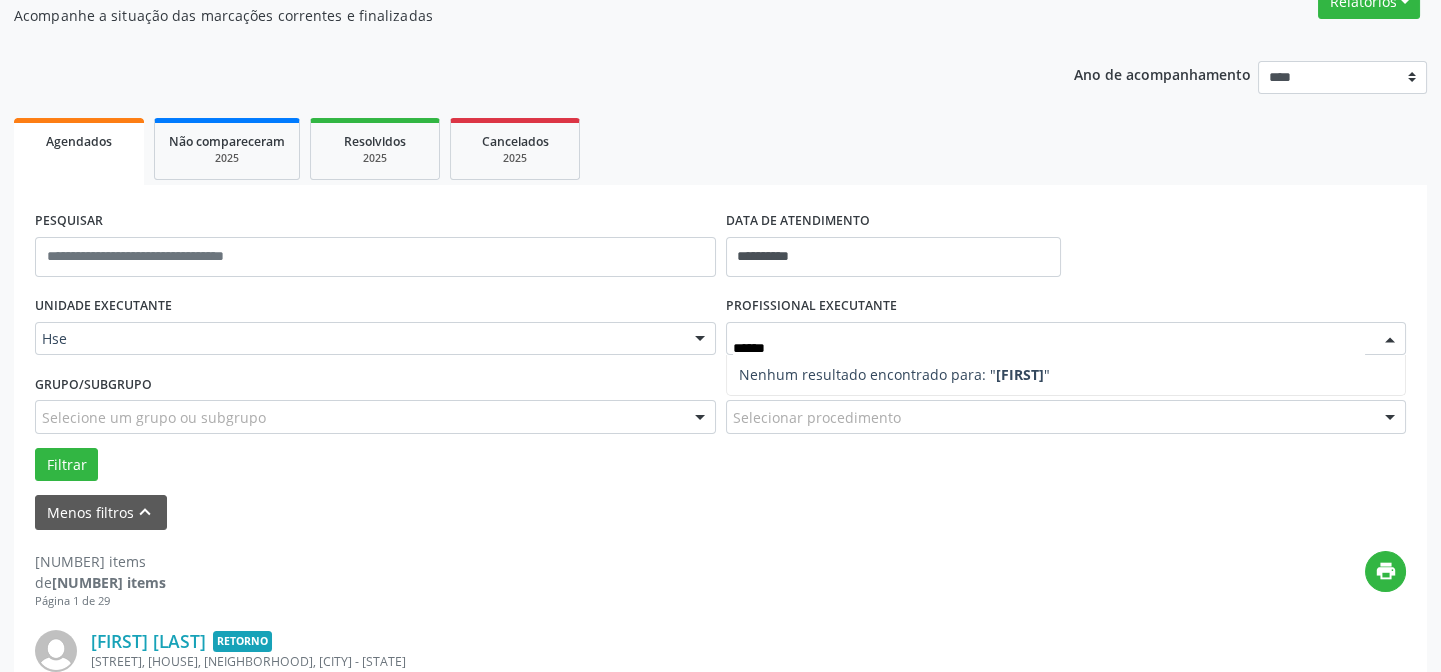 type on "******" 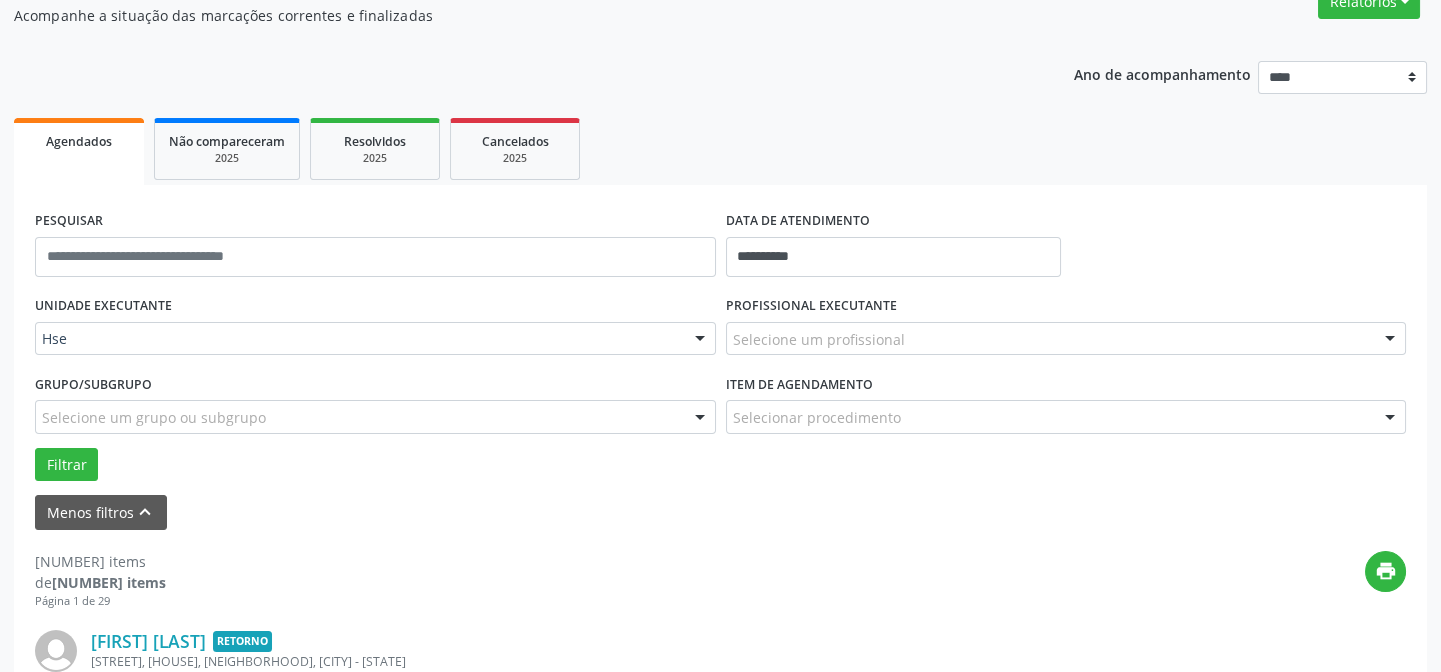 click at bounding box center (1390, 340) 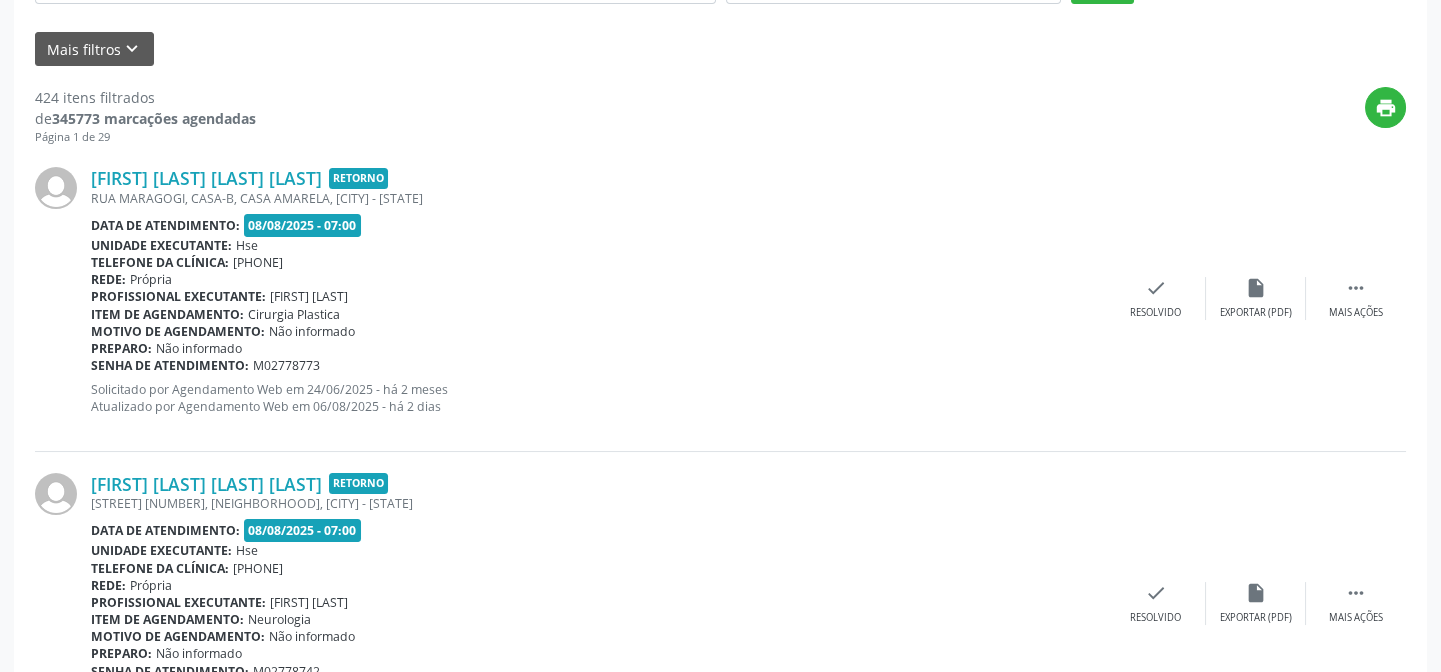 scroll, scrollTop: 0, scrollLeft: 0, axis: both 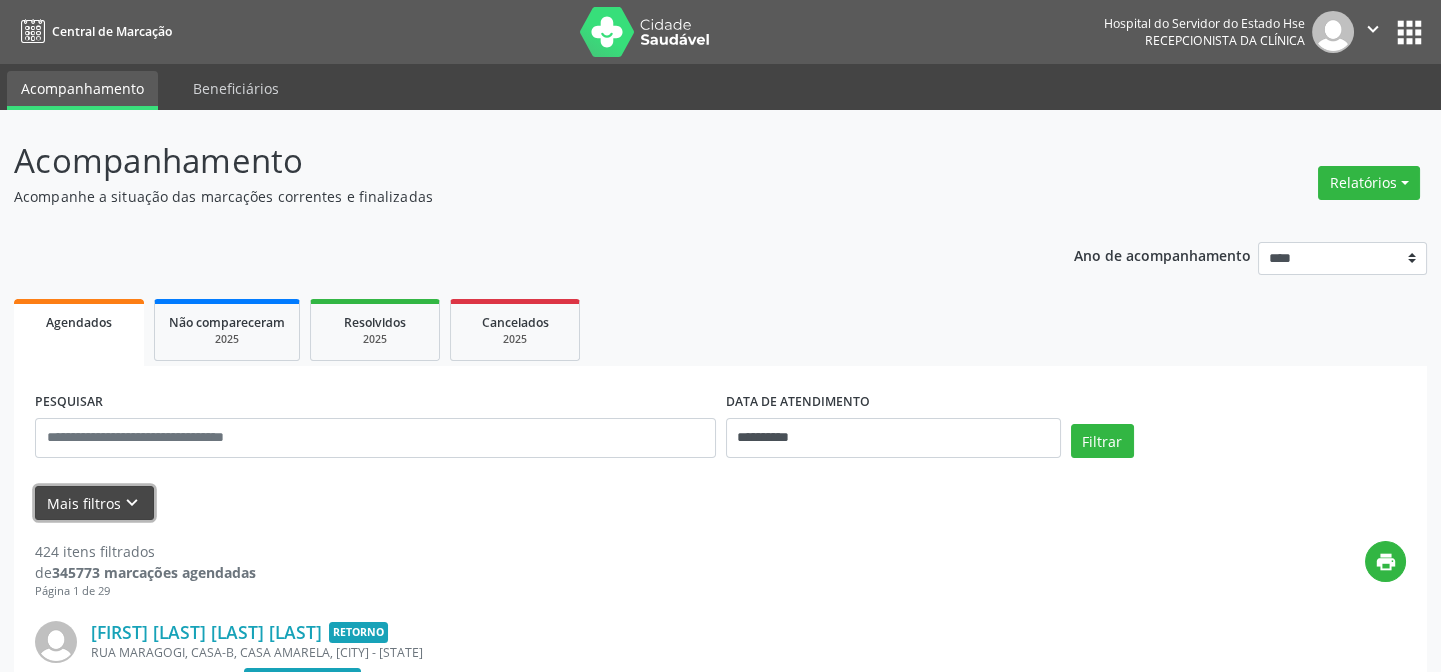 click on "Mais filtros
keyboard_arrow_down" at bounding box center (94, 503) 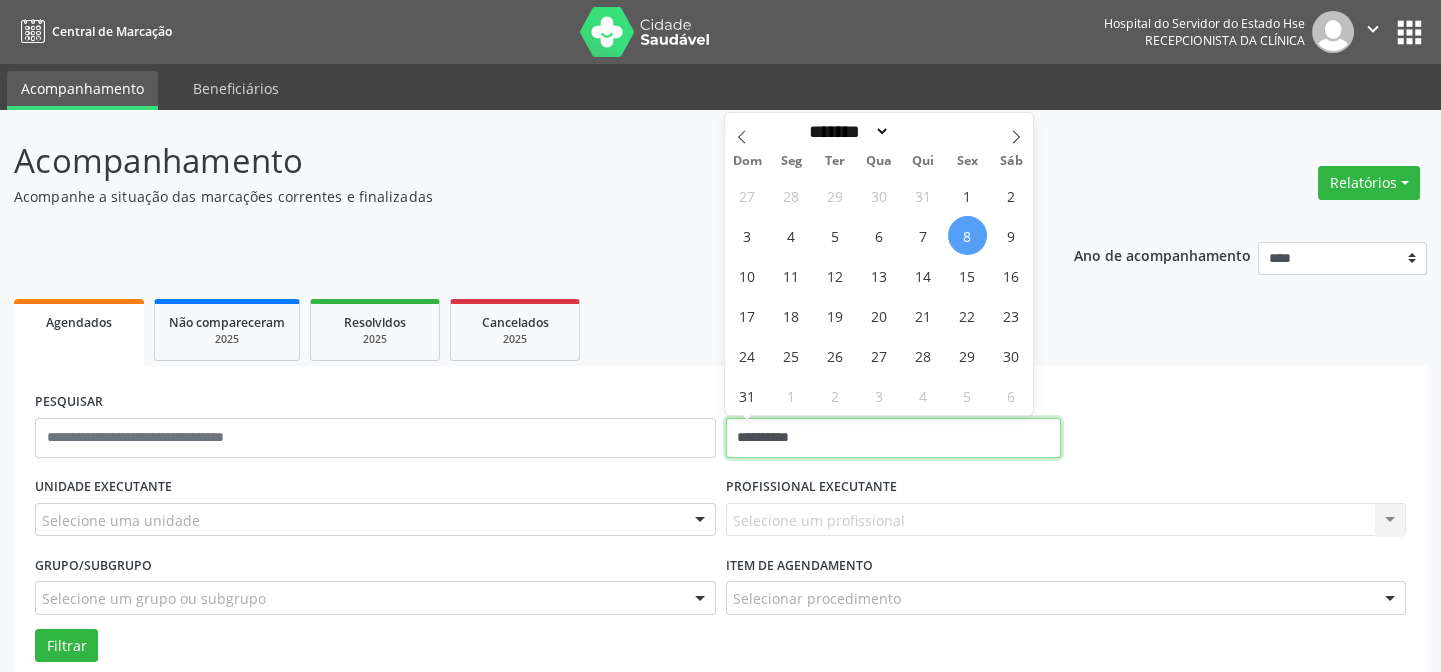 click on "**********" at bounding box center [893, 438] 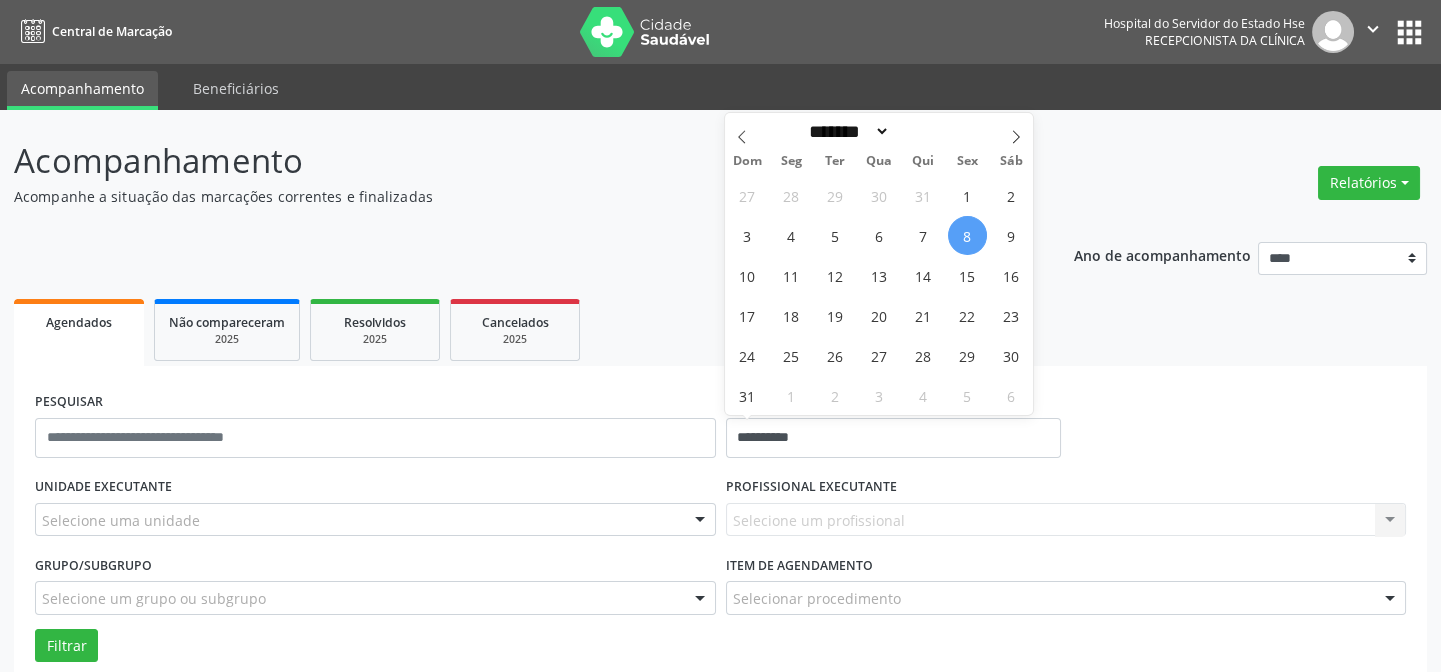 click on "8" at bounding box center [967, 235] 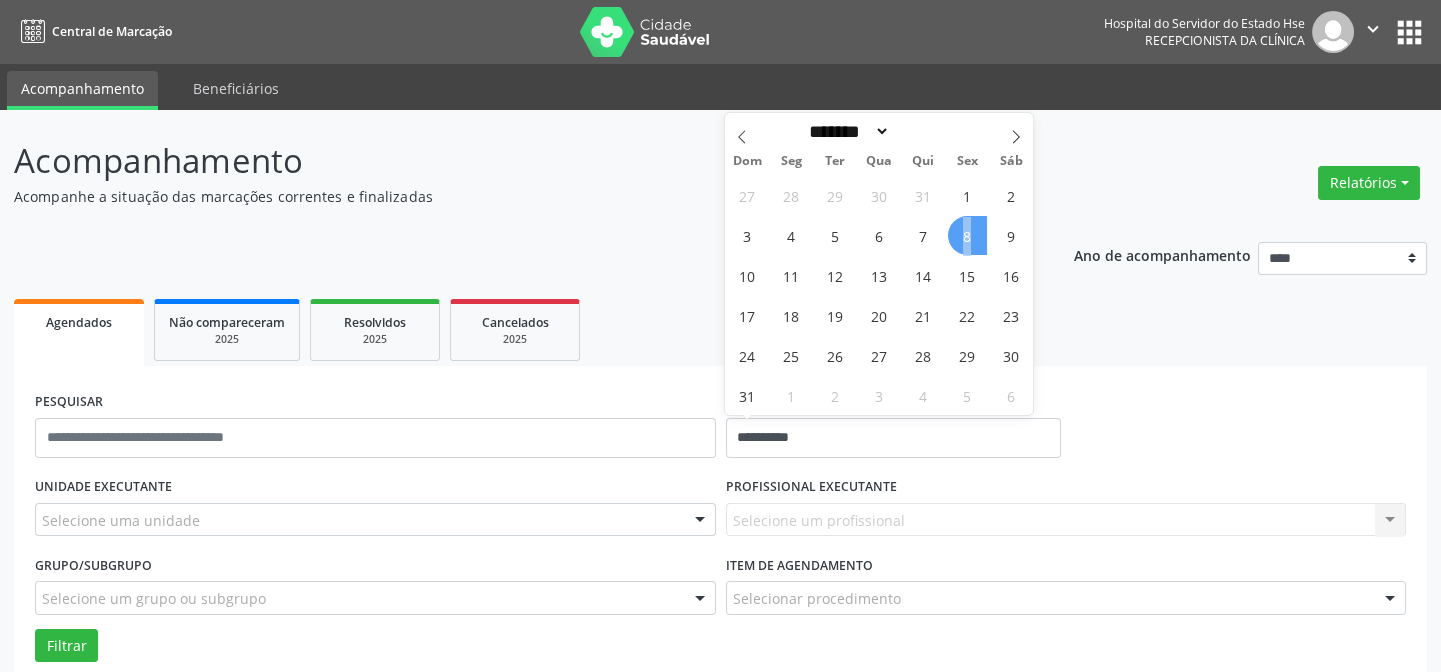 click on "8" at bounding box center (967, 235) 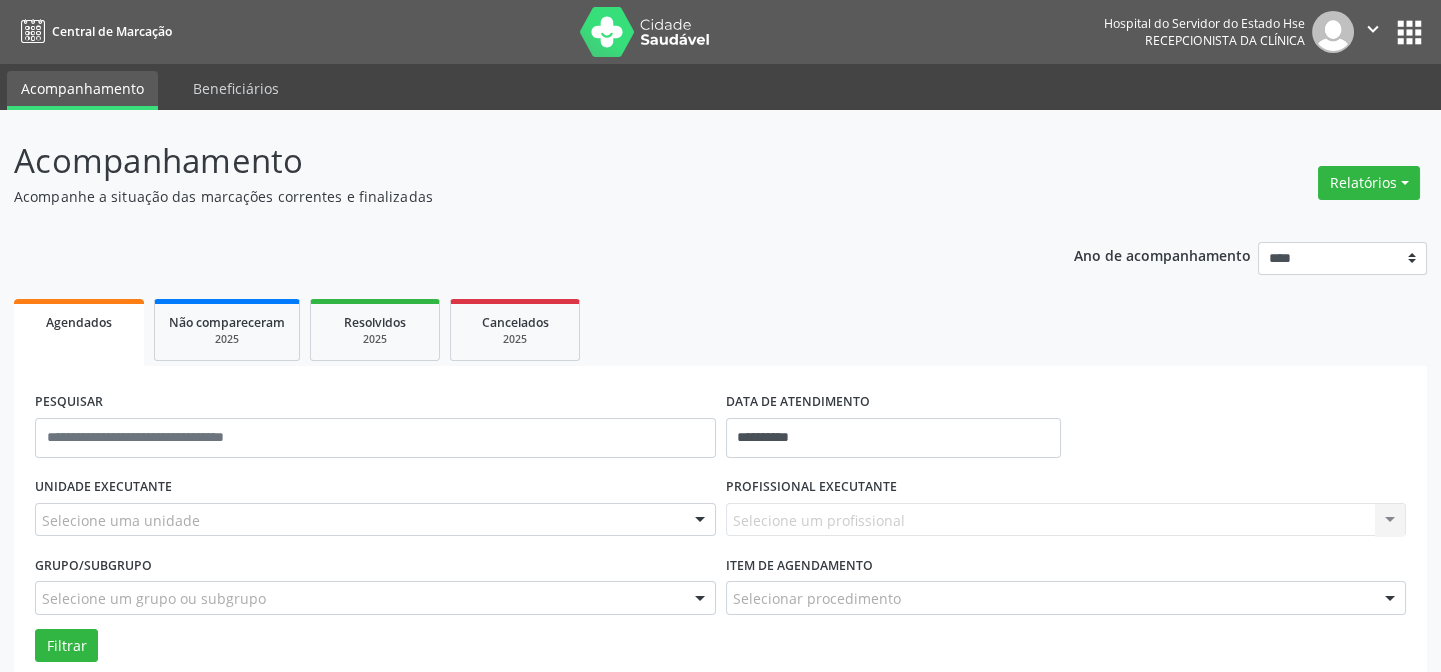 click on "Selecione um profissional
Nenhum resultado encontrado para: "   "
Não há nenhuma opção para ser exibida." at bounding box center [1066, 520] 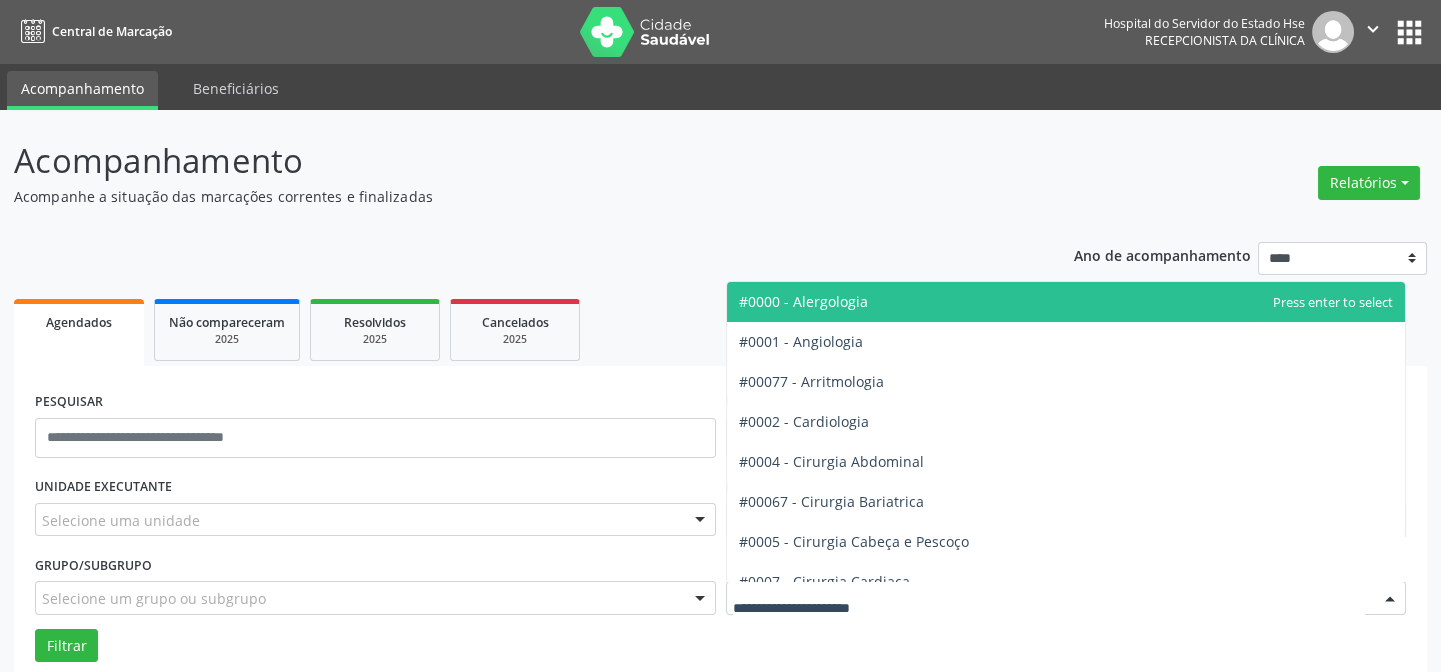 click on "Grupo/Subgrupo" at bounding box center [93, 565] 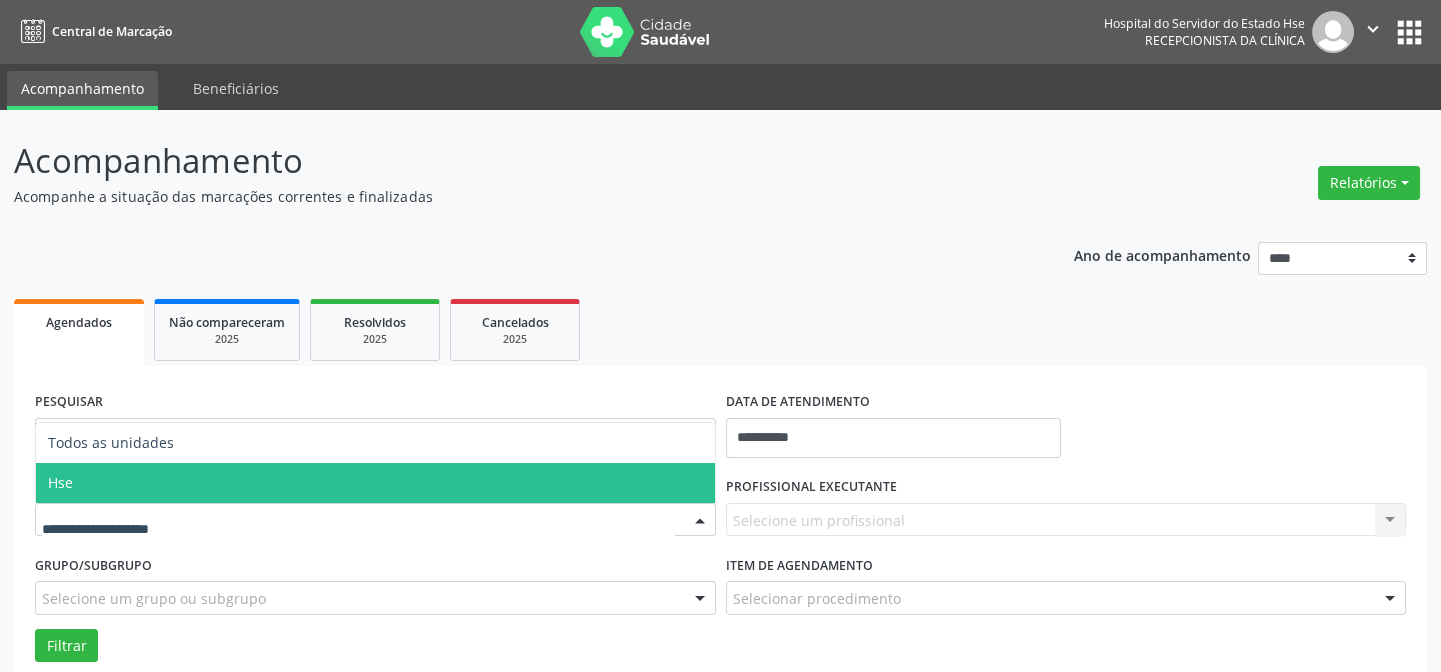 click on "Hse" at bounding box center (375, 483) 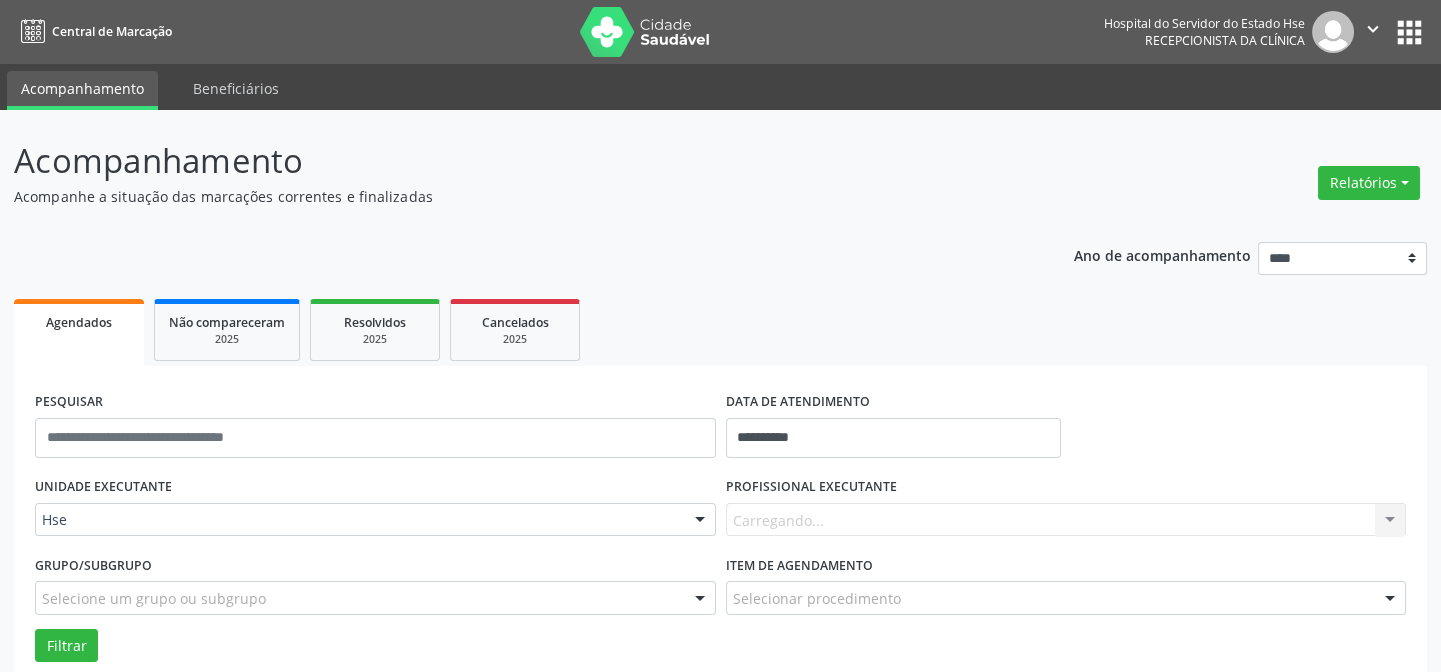 drag, startPoint x: 122, startPoint y: 478, endPoint x: 180, endPoint y: 487, distance: 58.694122 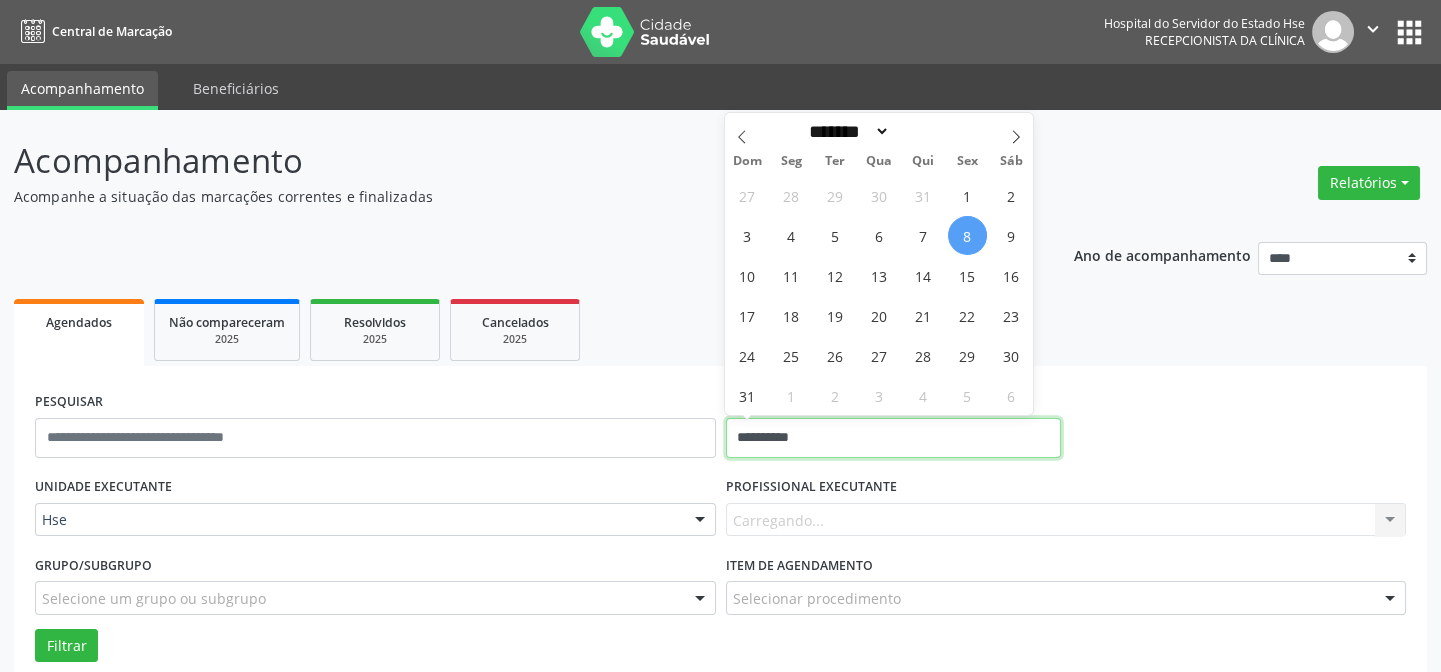 click on "**********" at bounding box center (893, 438) 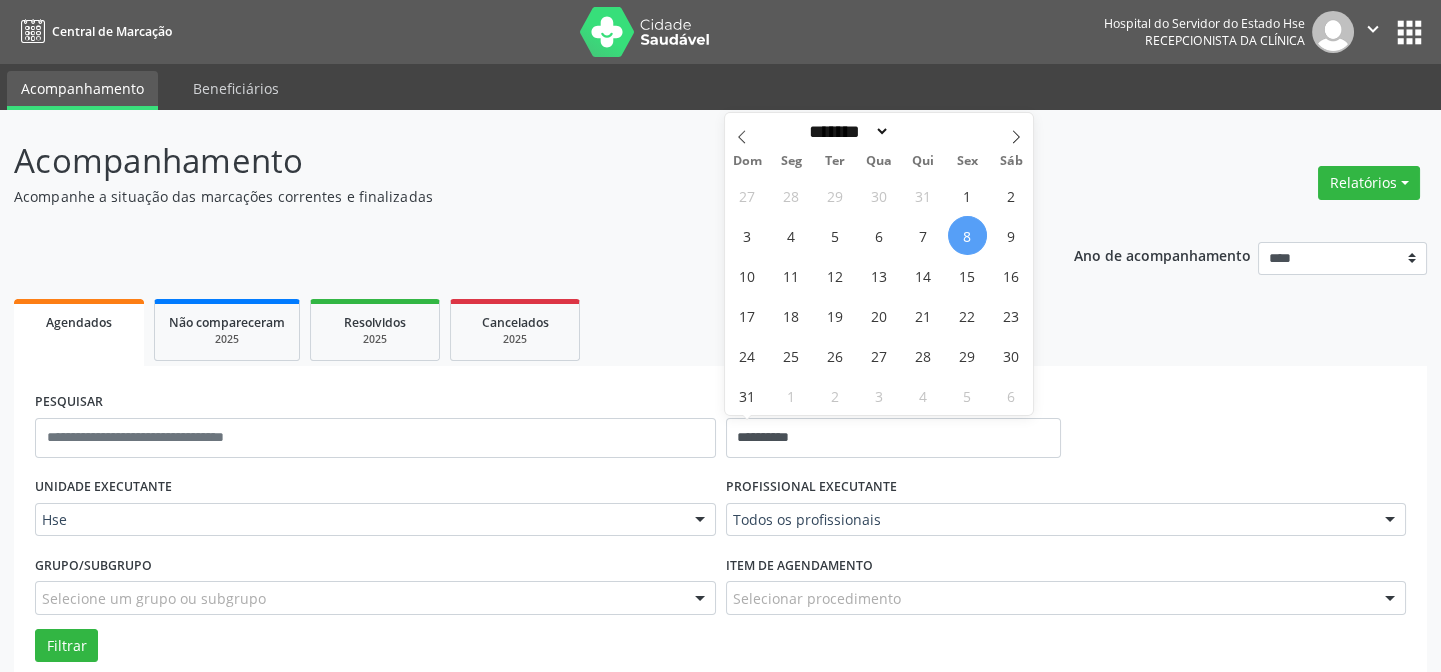 click on "8" at bounding box center [967, 235] 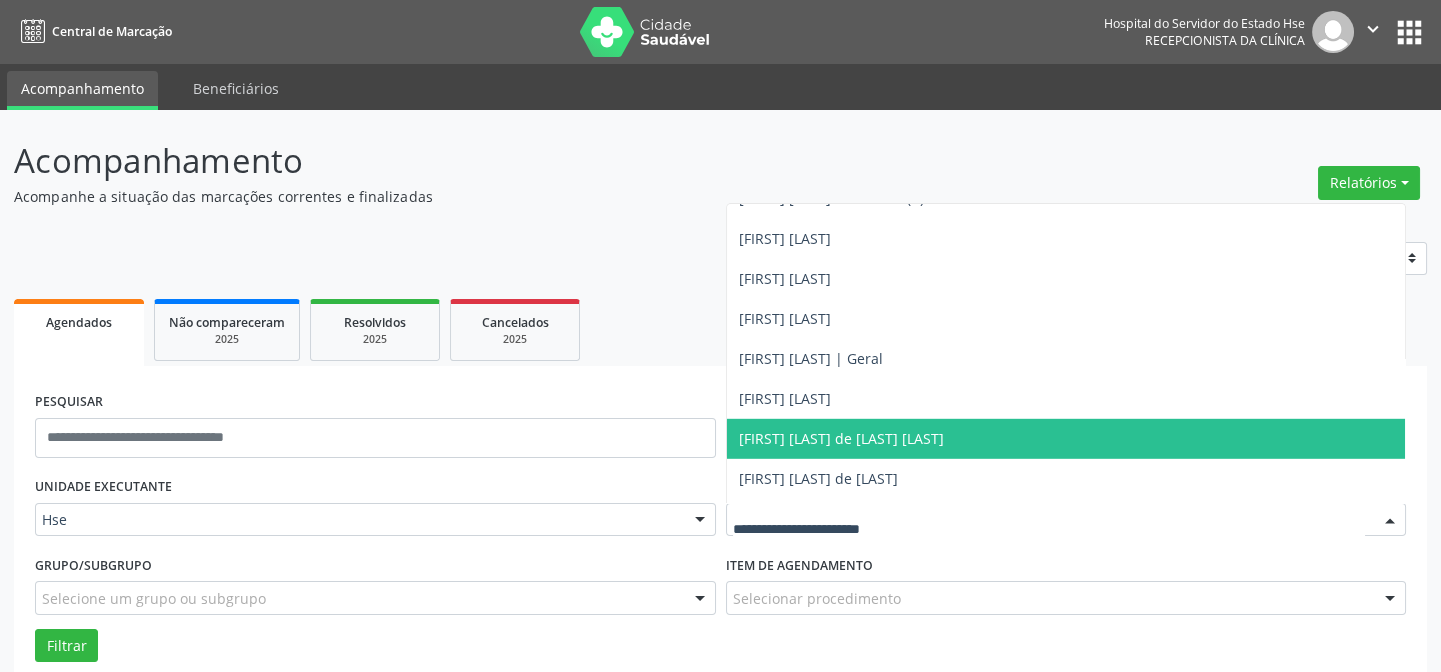 scroll, scrollTop: 12272, scrollLeft: 0, axis: vertical 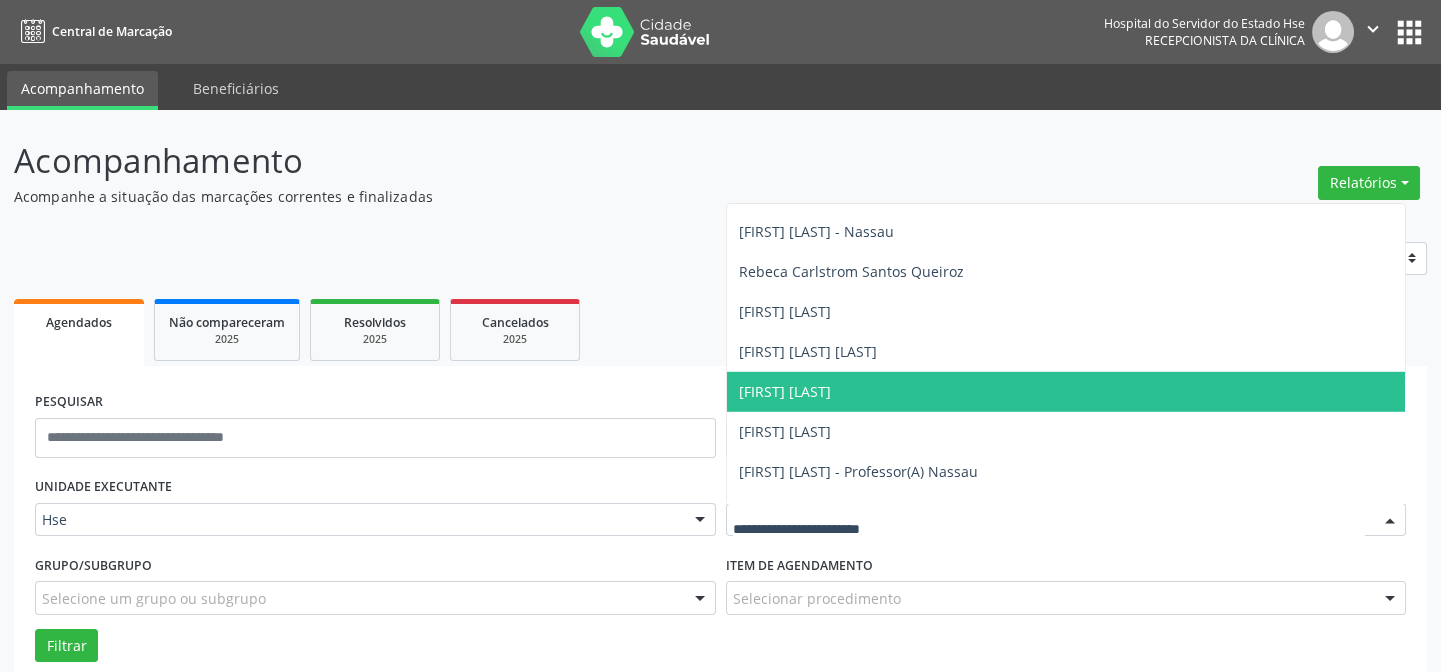 click on "[FIRST] [LAST]" at bounding box center [785, 391] 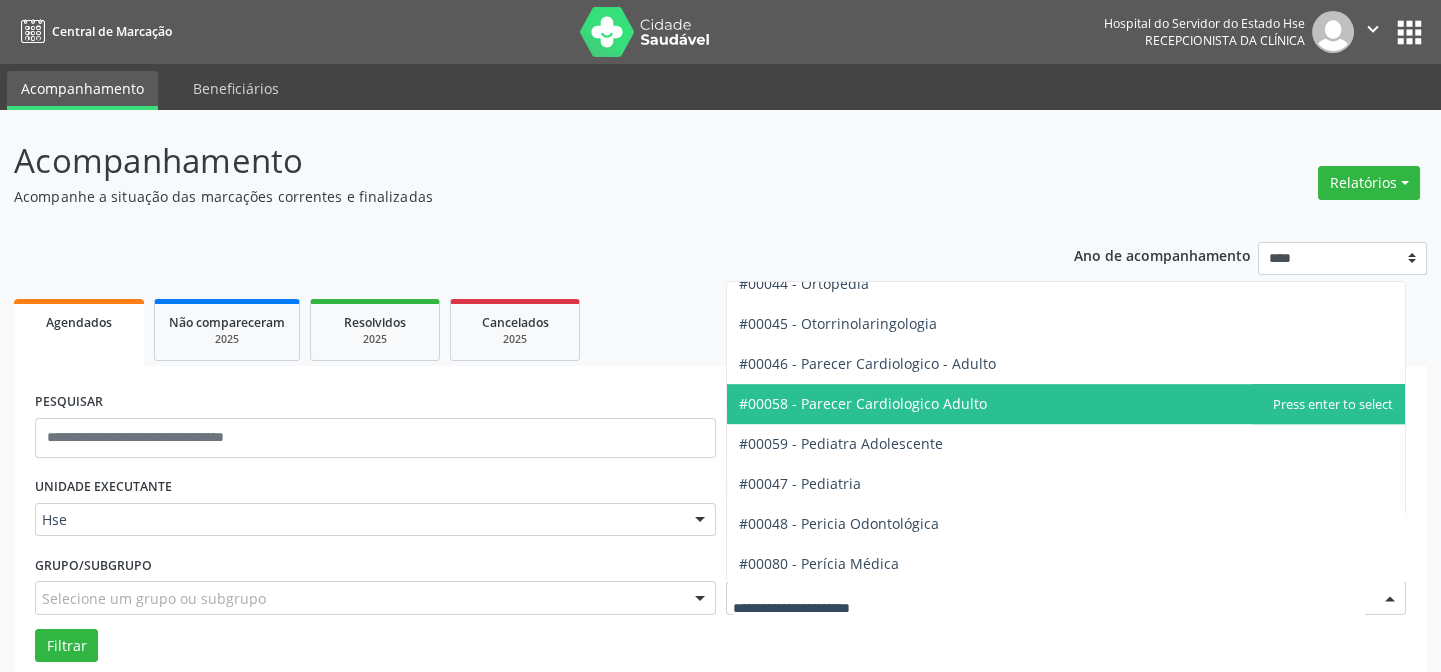 scroll, scrollTop: 3272, scrollLeft: 0, axis: vertical 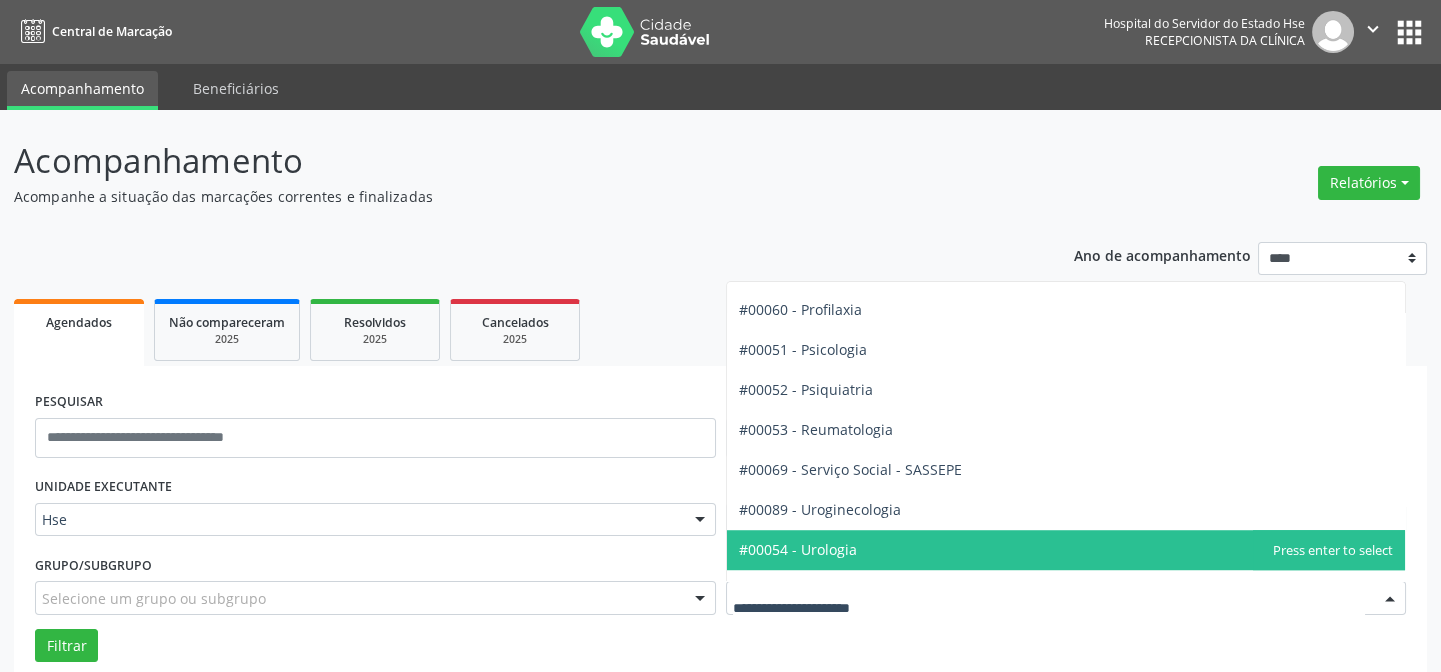 drag, startPoint x: 816, startPoint y: 550, endPoint x: 654, endPoint y: 550, distance: 162 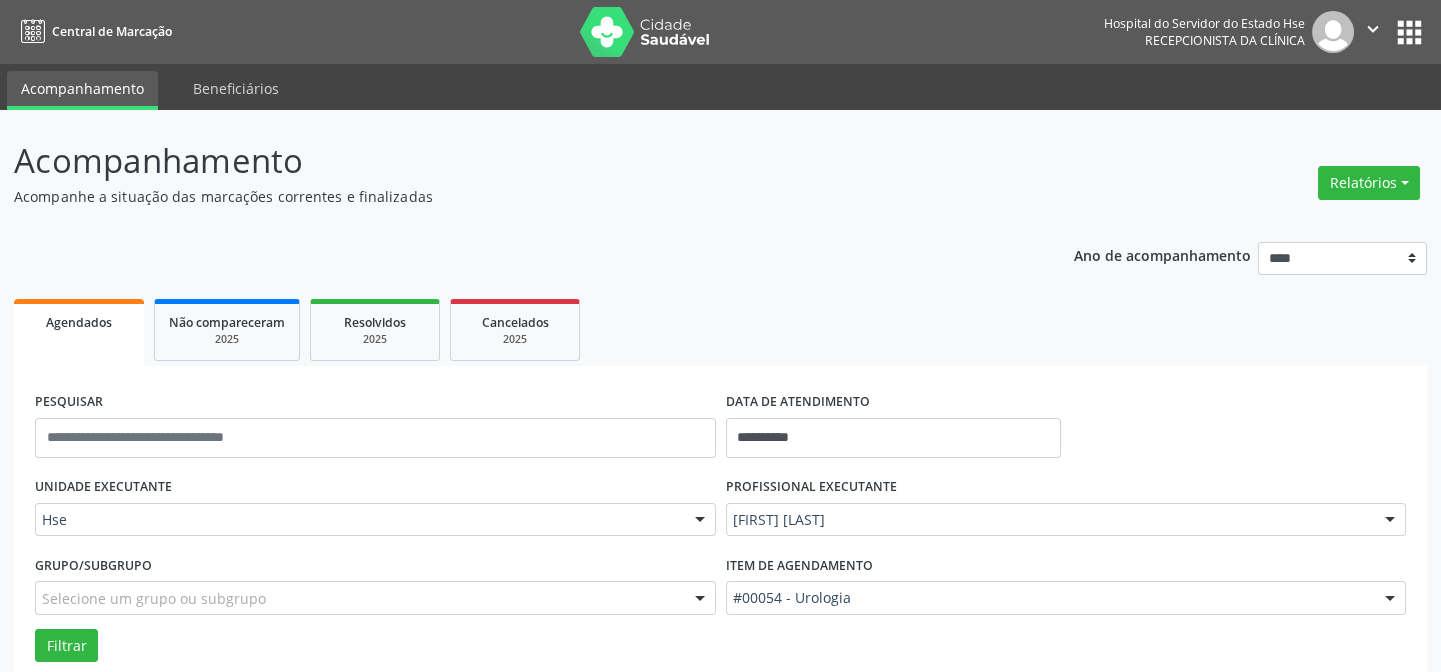 scroll, scrollTop: 454, scrollLeft: 0, axis: vertical 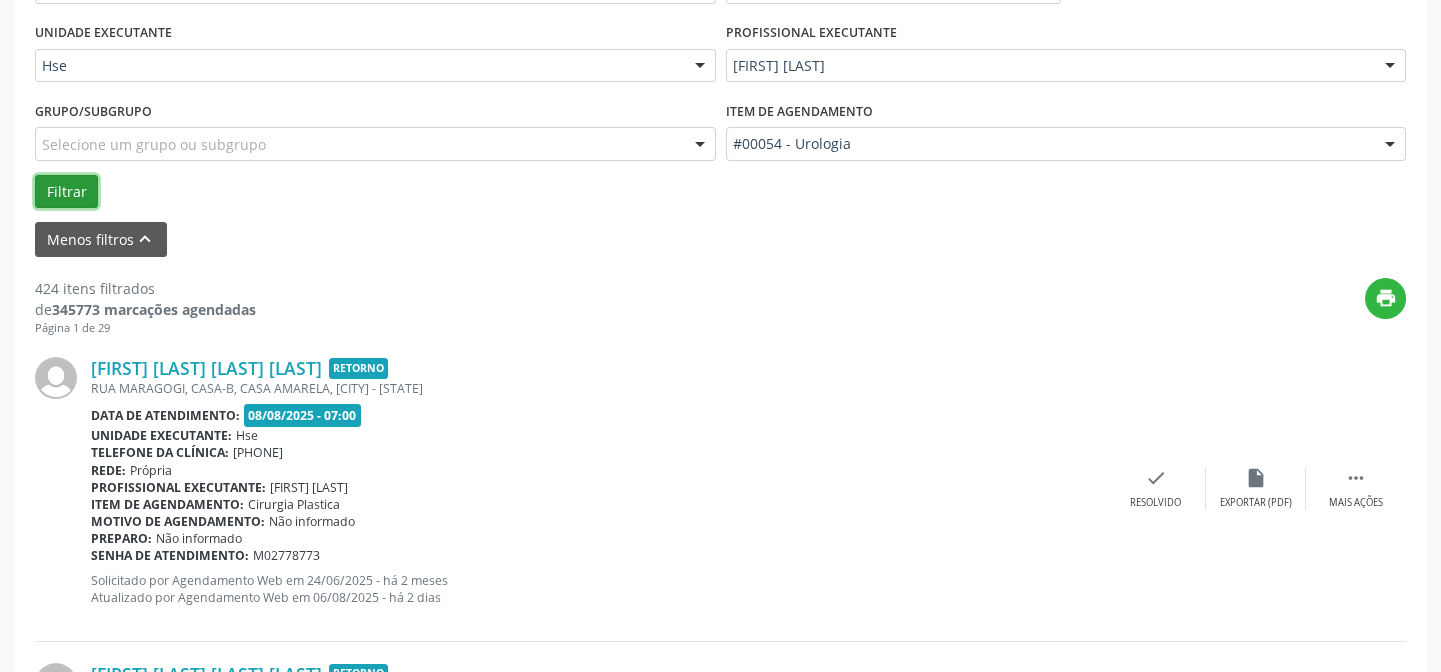 click on "Filtrar" at bounding box center [66, 192] 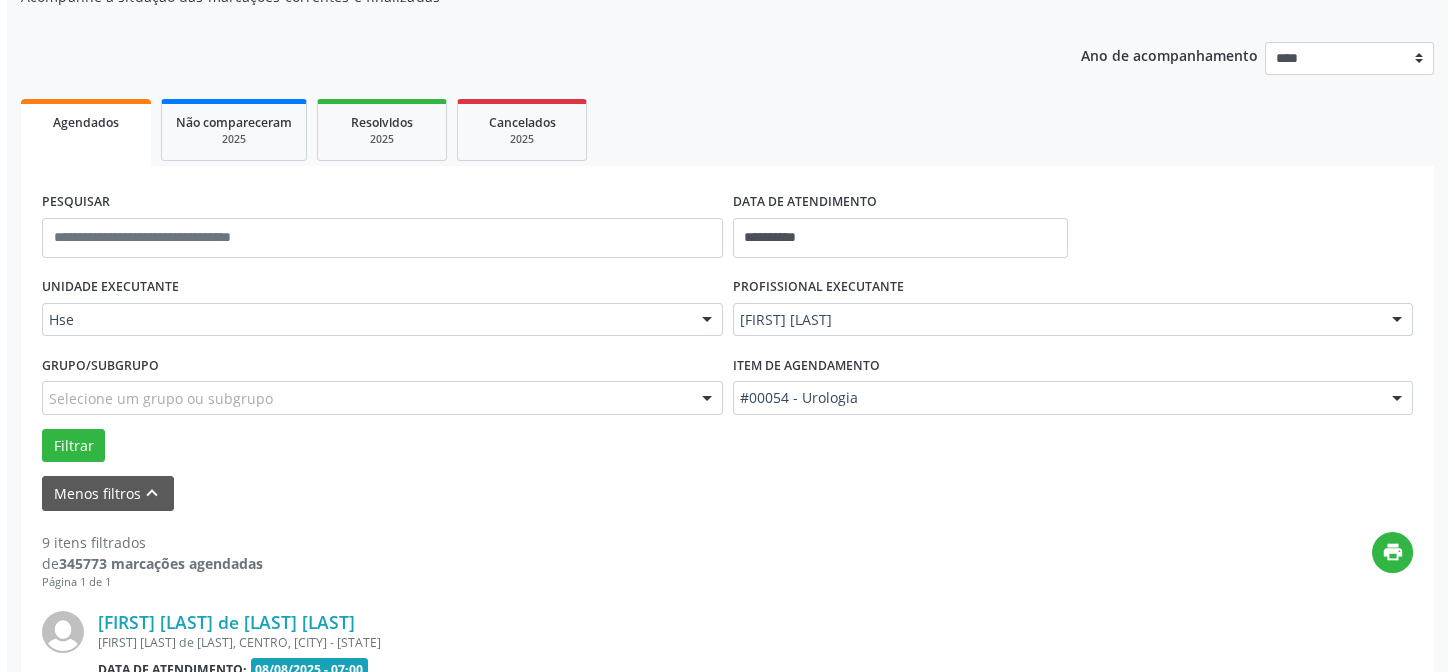 scroll, scrollTop: 454, scrollLeft: 0, axis: vertical 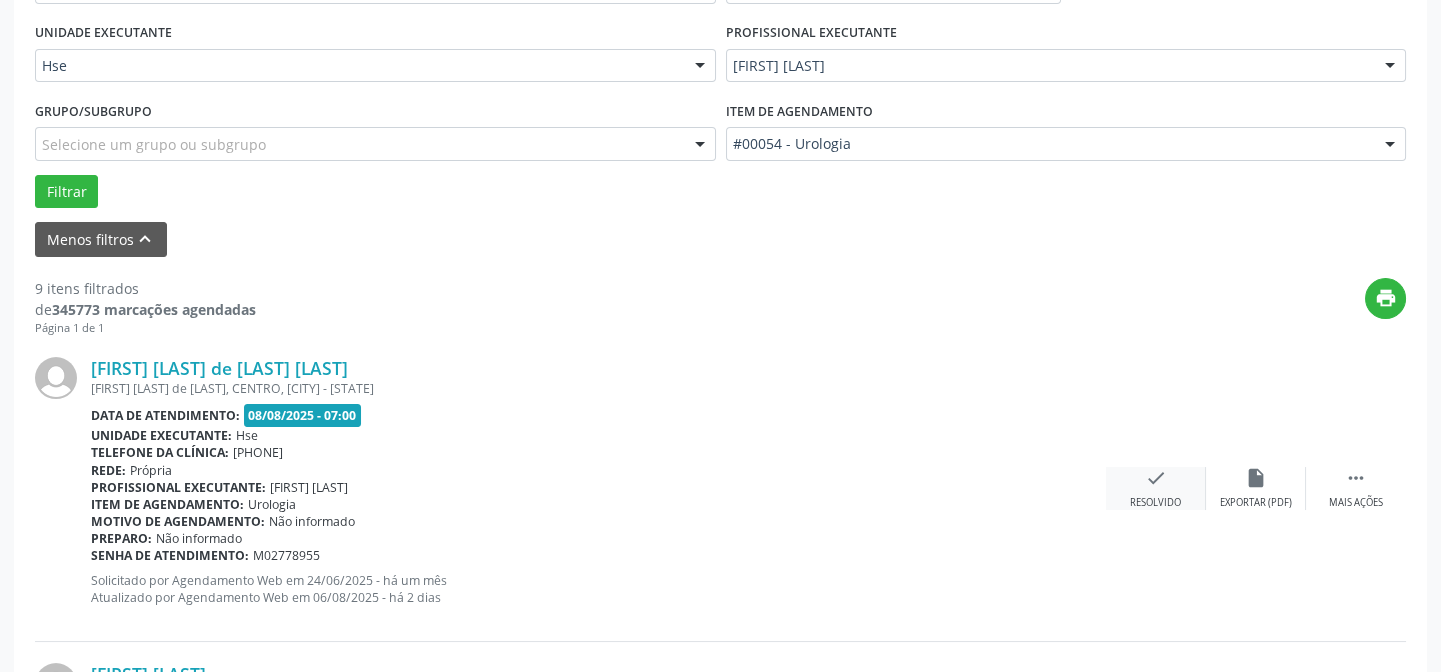 click on "check" at bounding box center (1156, 478) 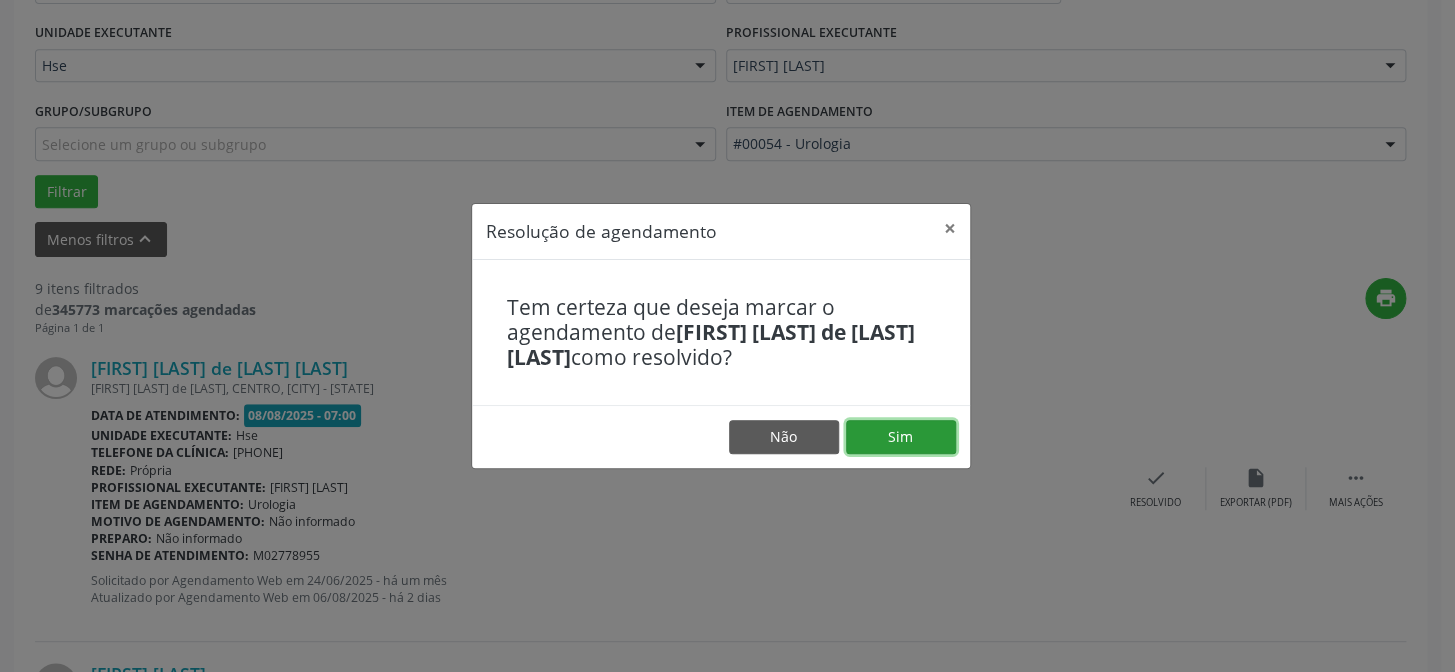click on "Sim" at bounding box center (901, 437) 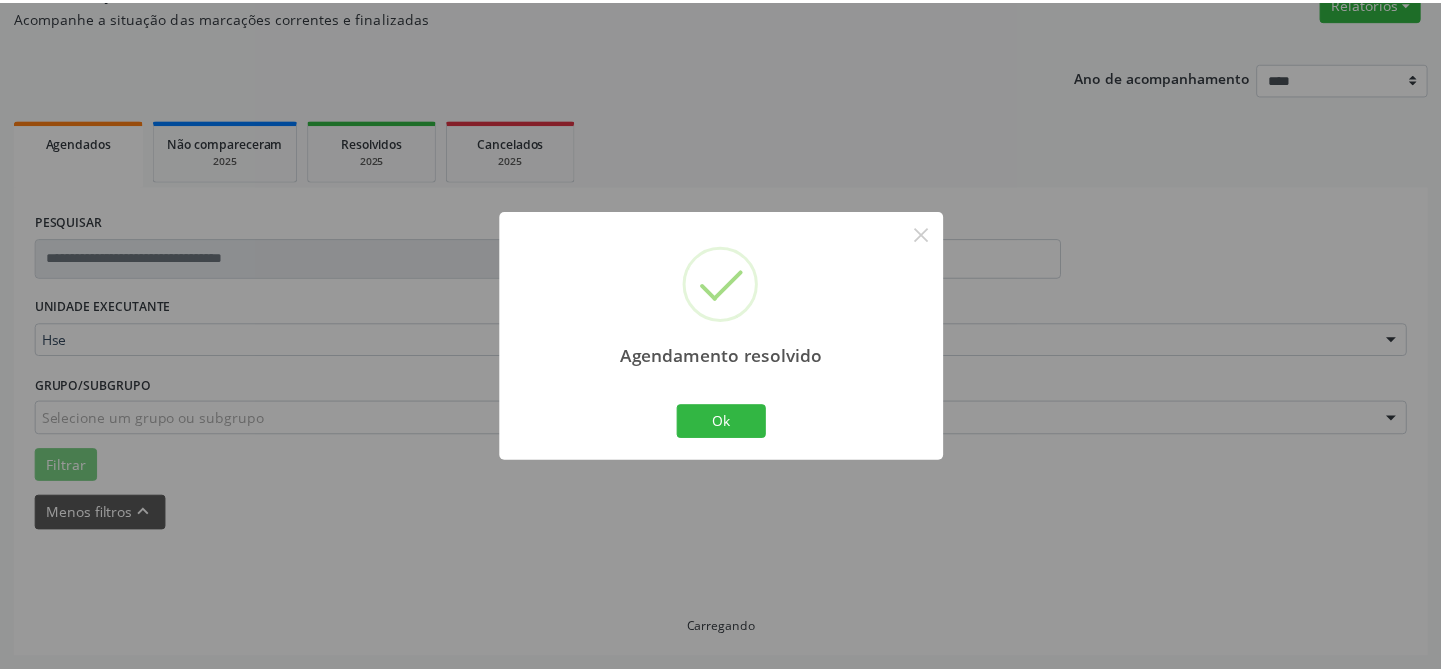 scroll, scrollTop: 179, scrollLeft: 0, axis: vertical 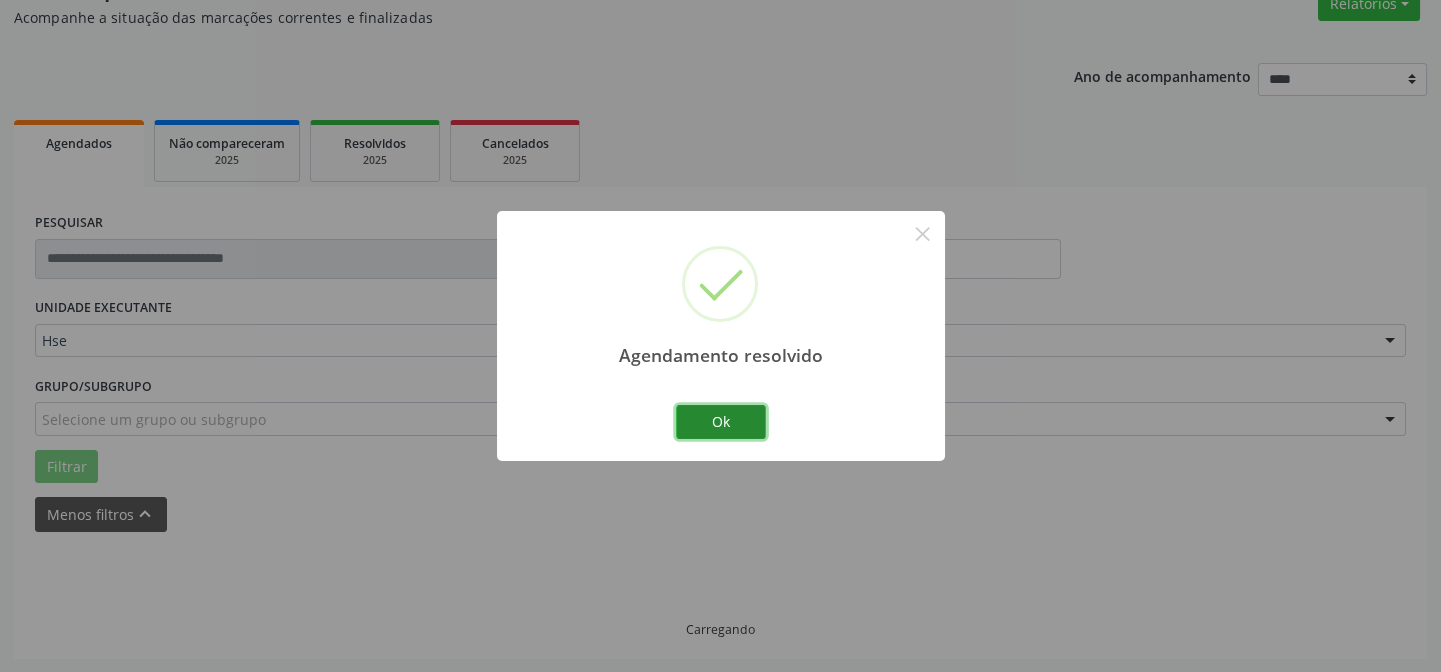 click on "Ok" at bounding box center (721, 422) 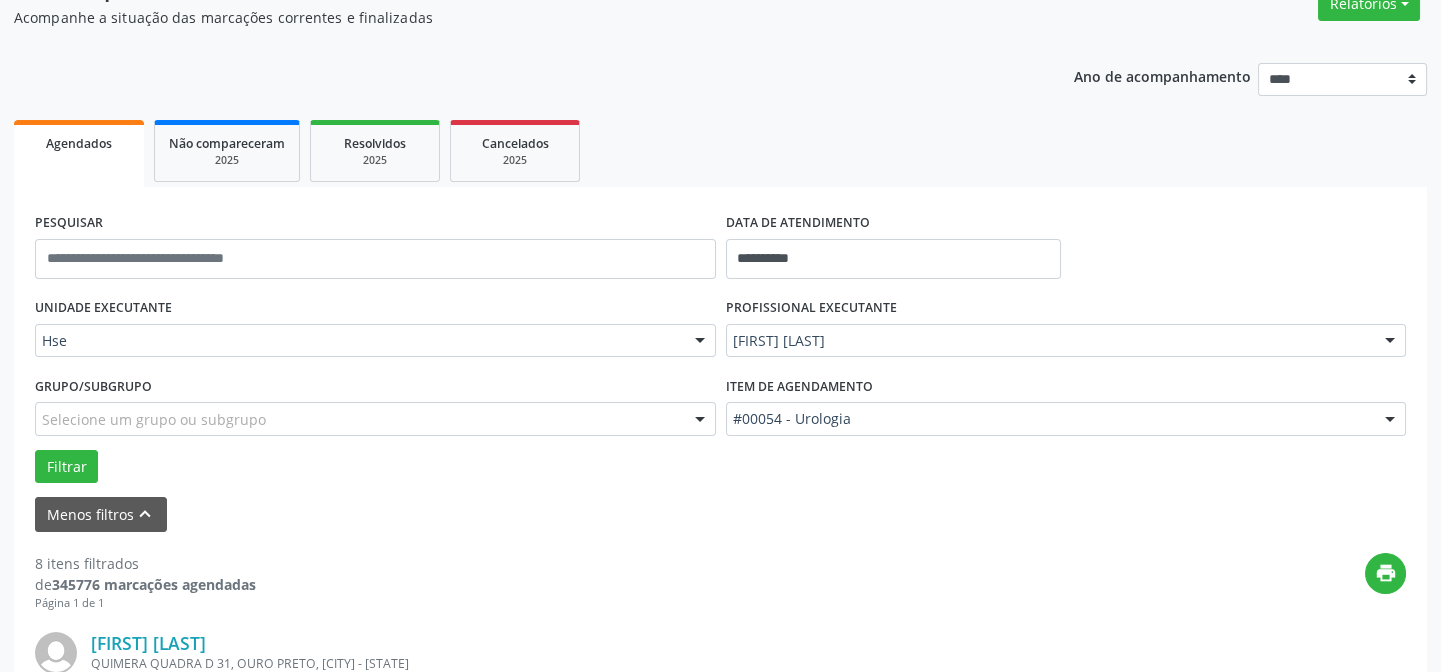 scroll, scrollTop: 451, scrollLeft: 0, axis: vertical 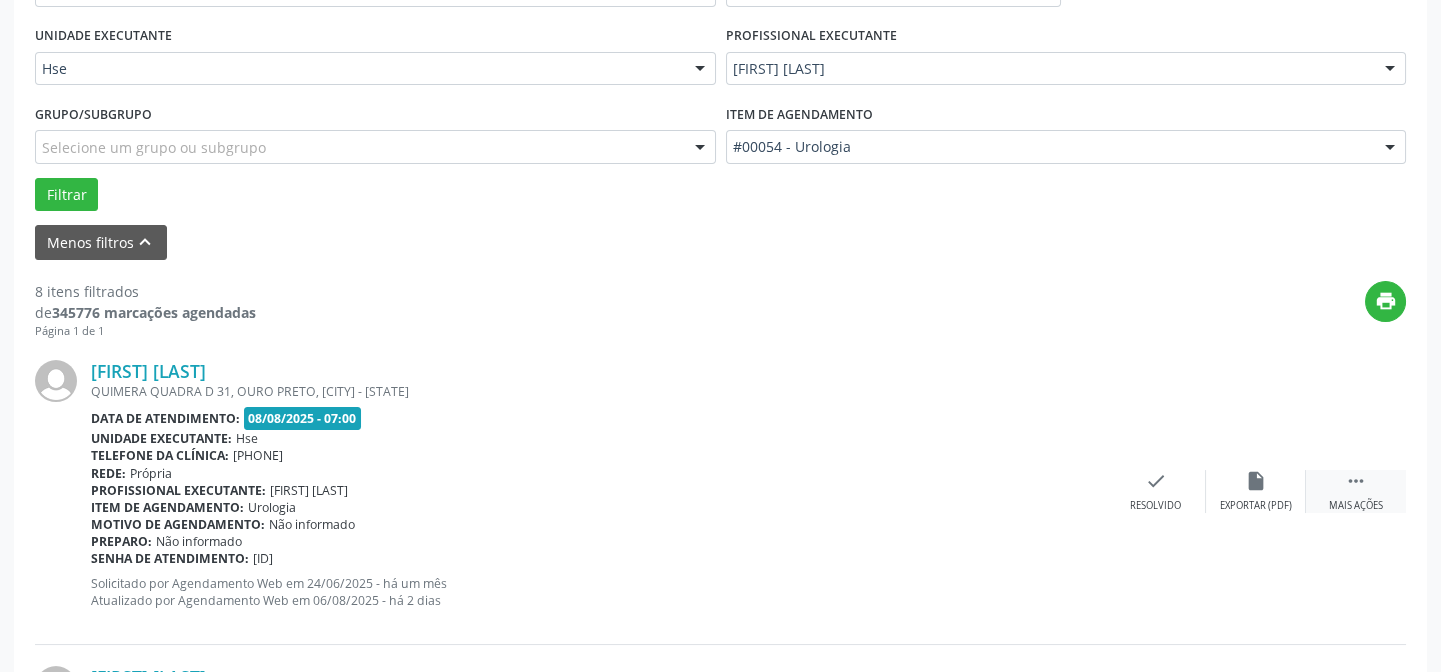 click on "" at bounding box center [1356, 481] 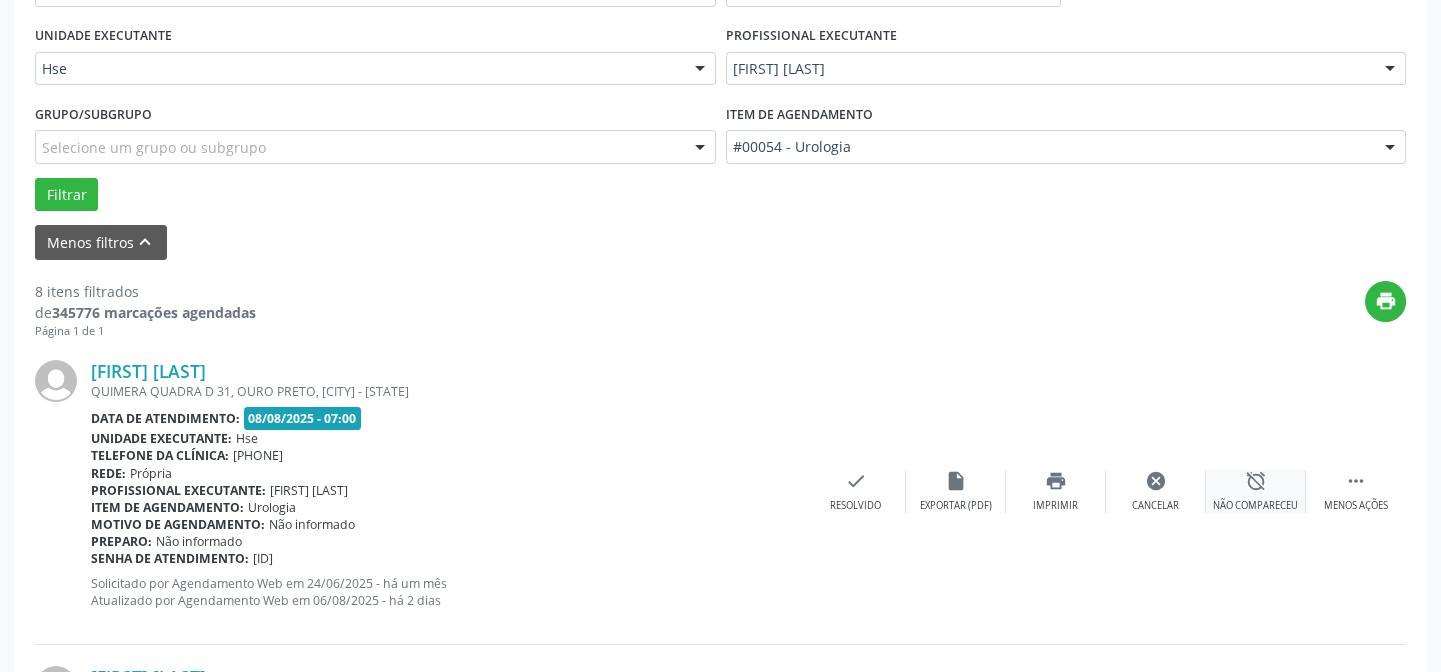 click on "alarm_off" at bounding box center (1256, 481) 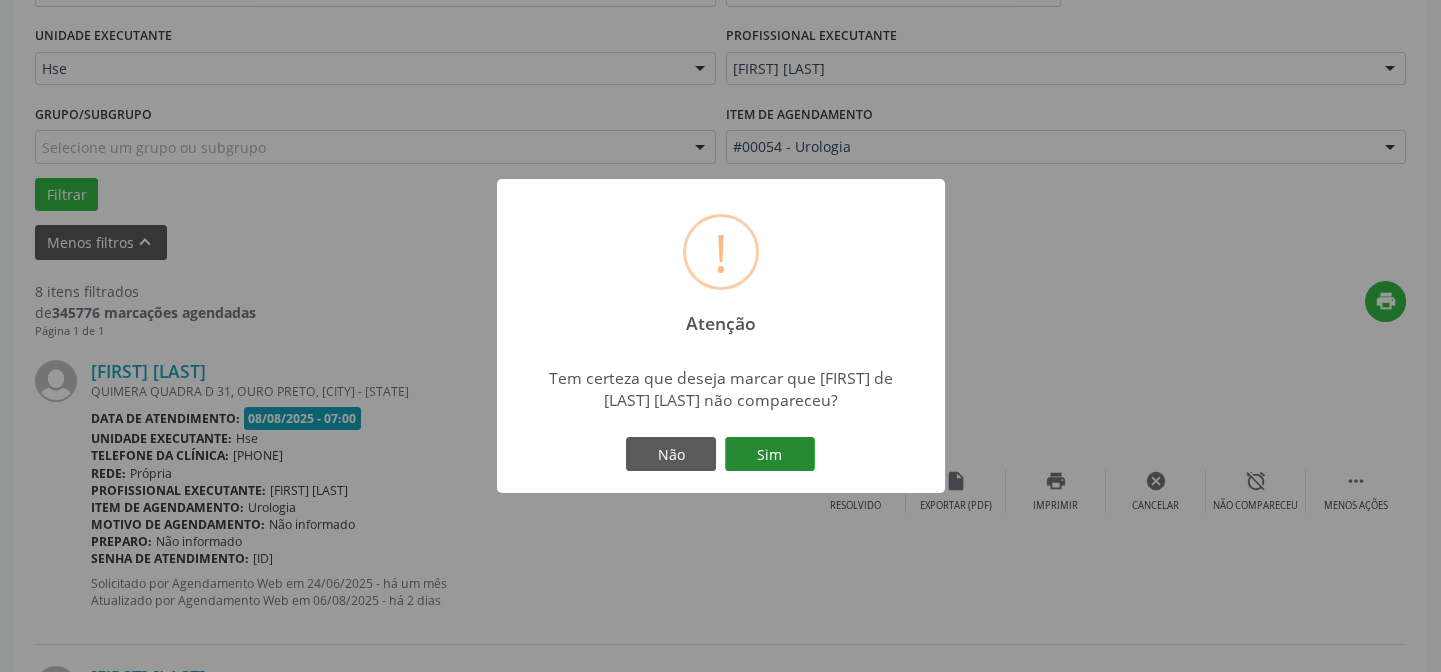 click on "Sim" at bounding box center [770, 454] 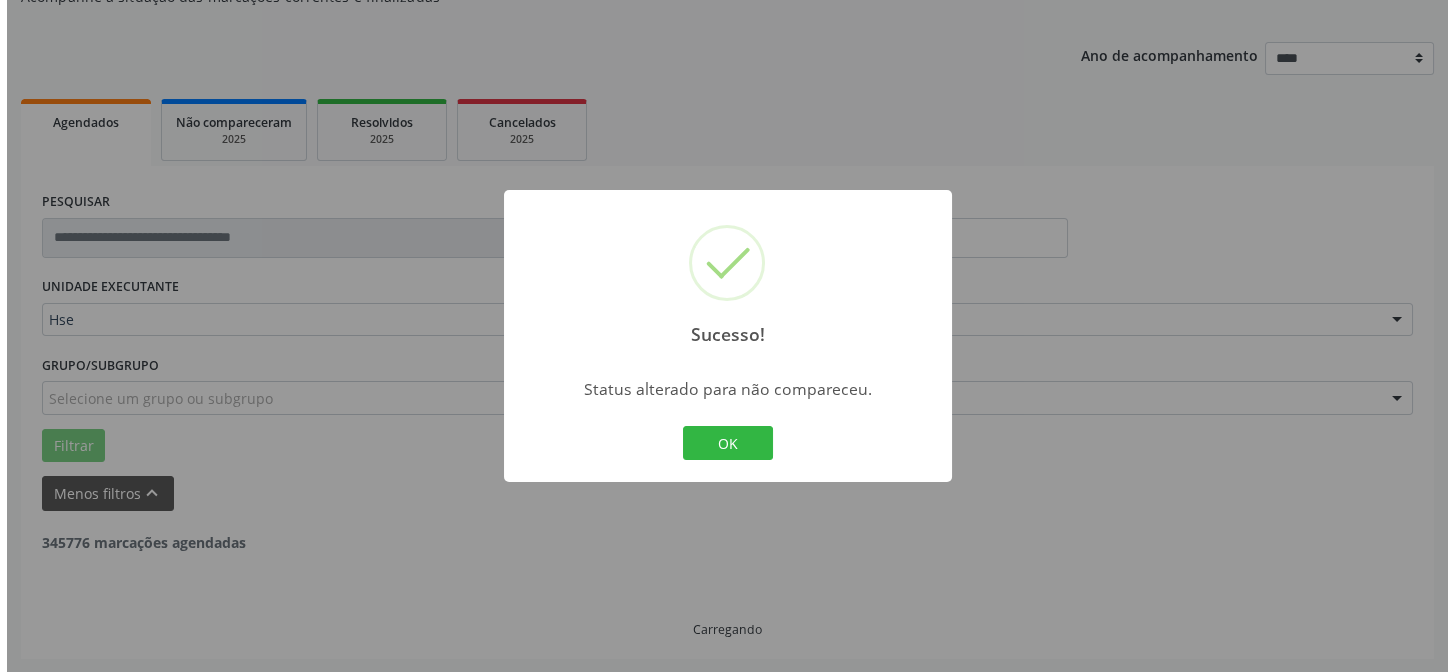scroll, scrollTop: 451, scrollLeft: 0, axis: vertical 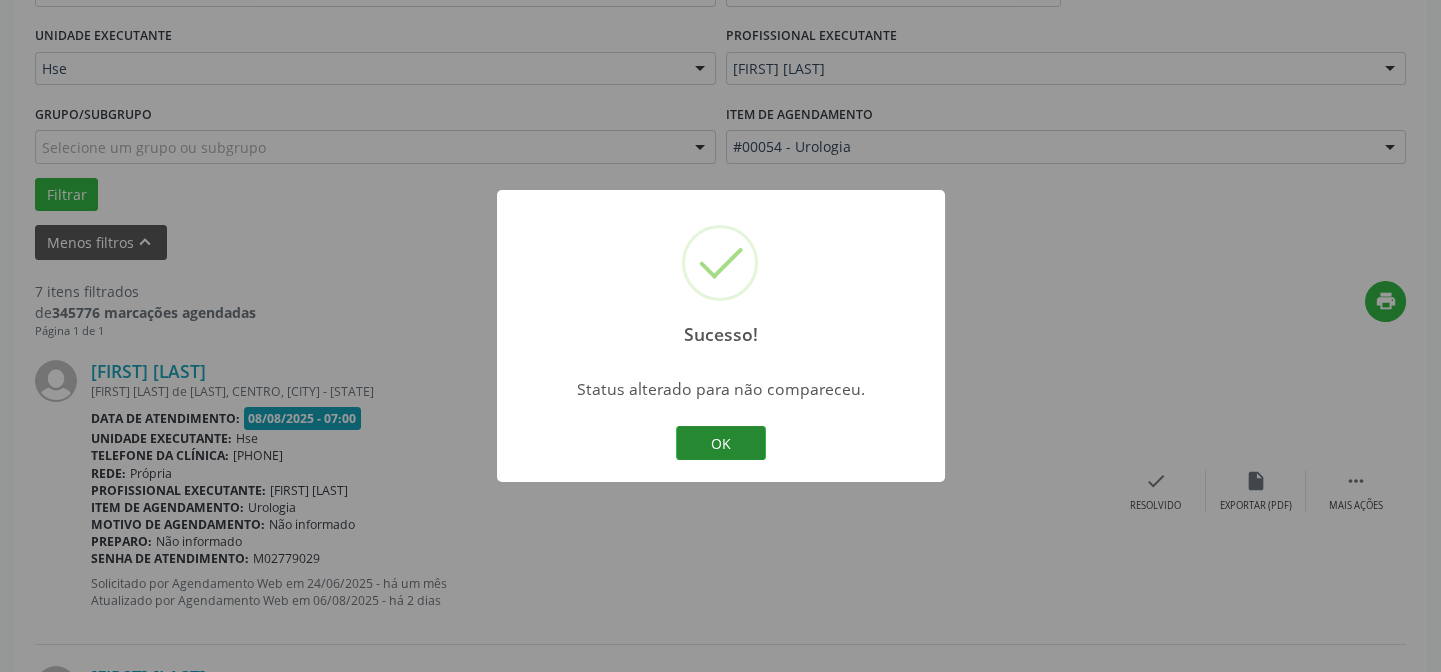 click on "OK" at bounding box center [721, 443] 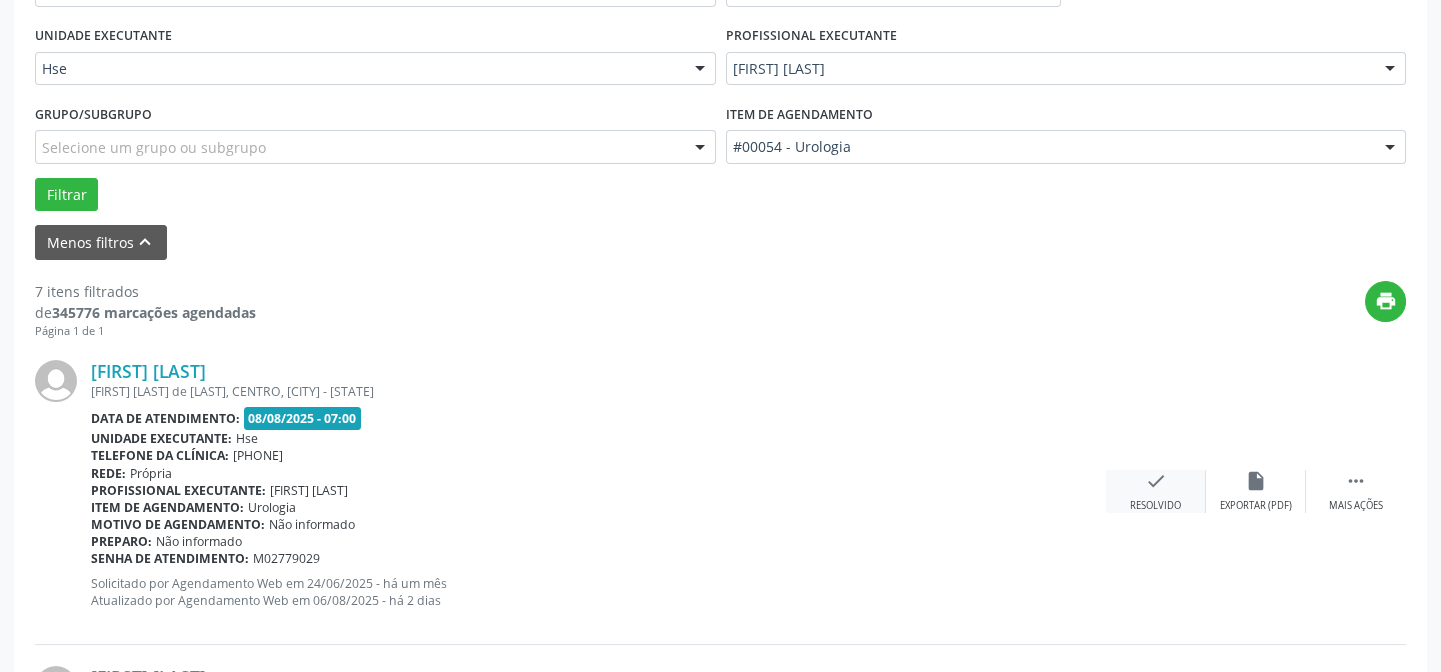 click on "check" at bounding box center [1156, 481] 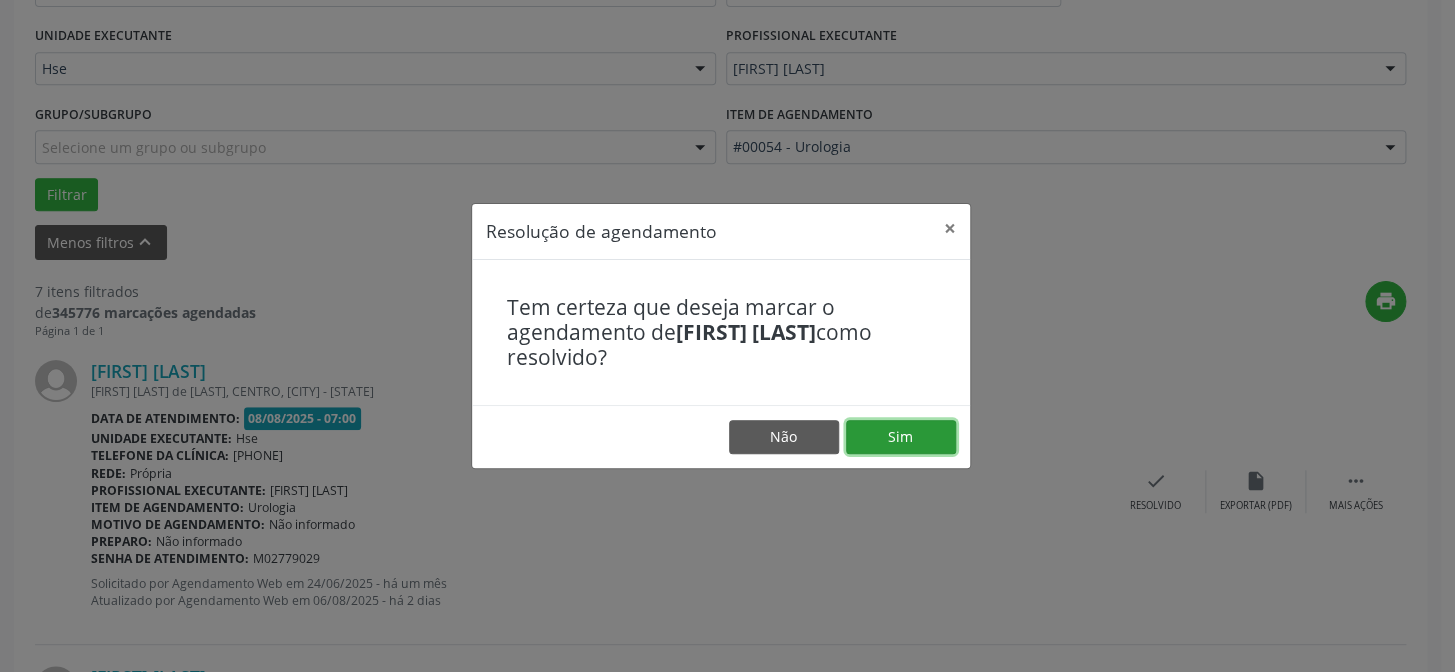 click on "Sim" at bounding box center (901, 437) 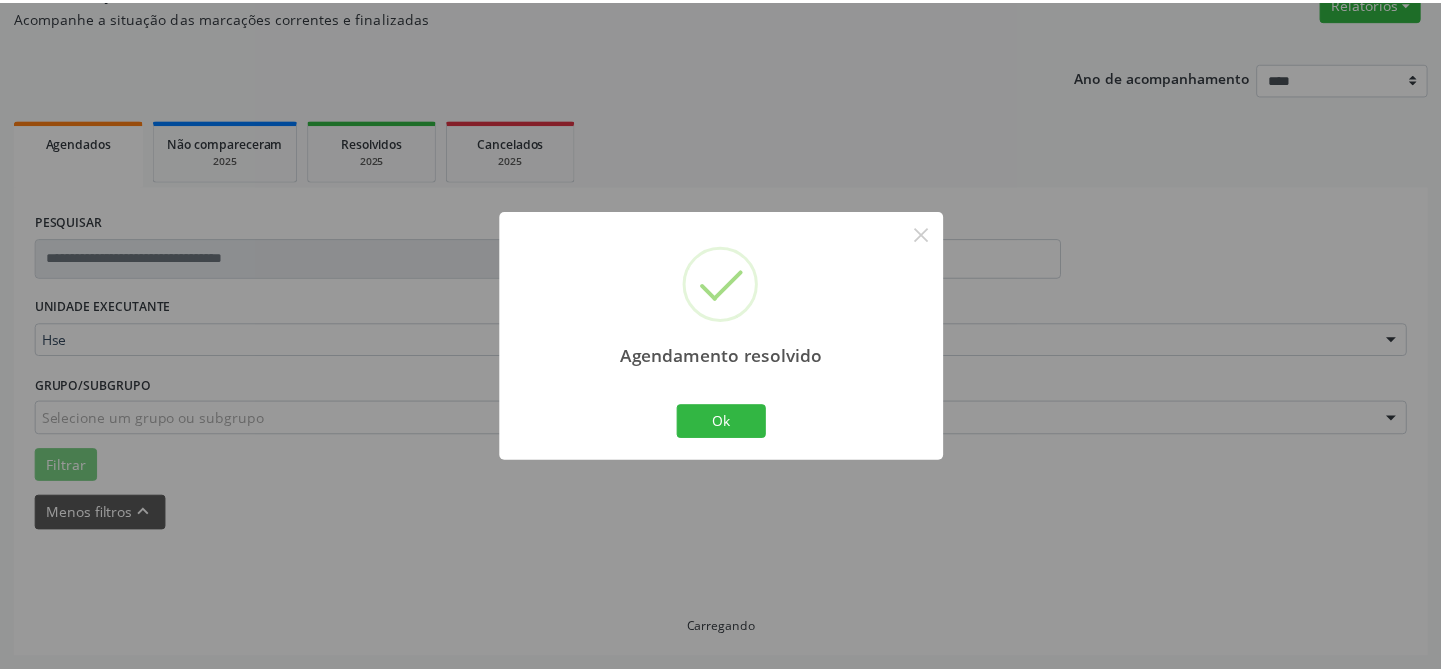 scroll, scrollTop: 179, scrollLeft: 0, axis: vertical 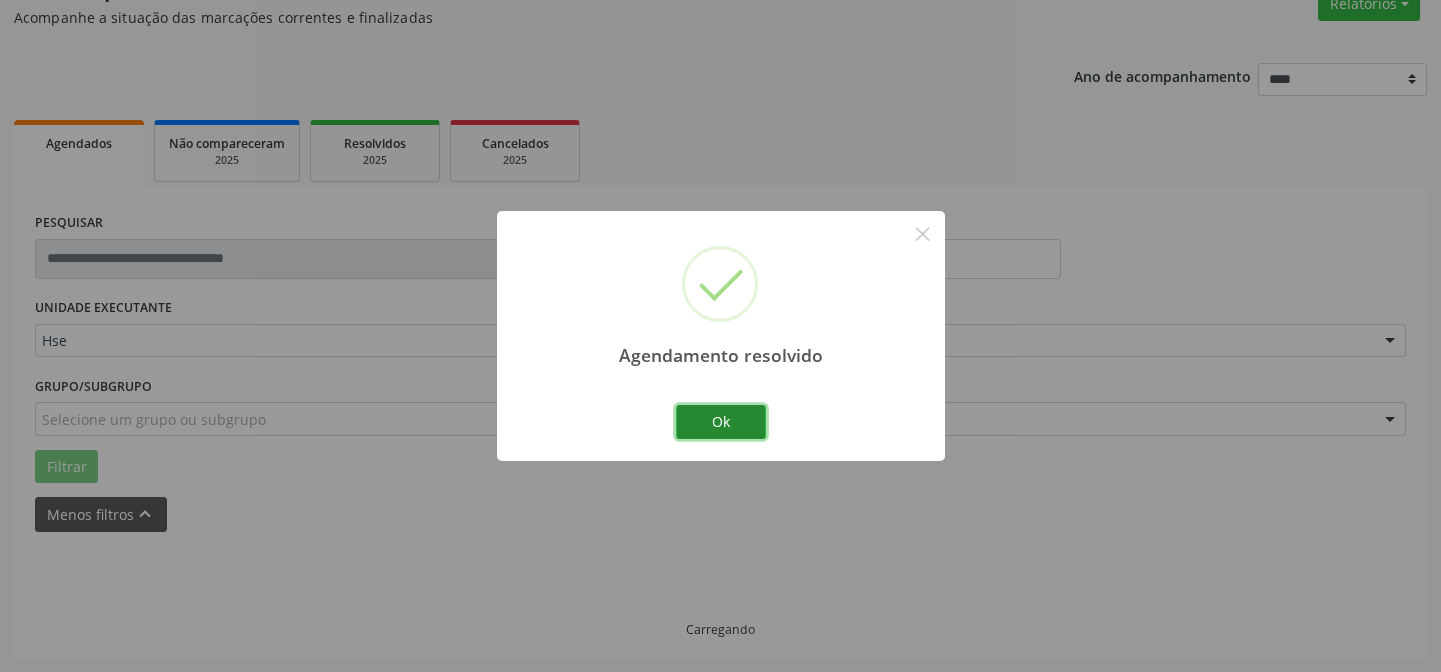 click on "Ok" at bounding box center (721, 422) 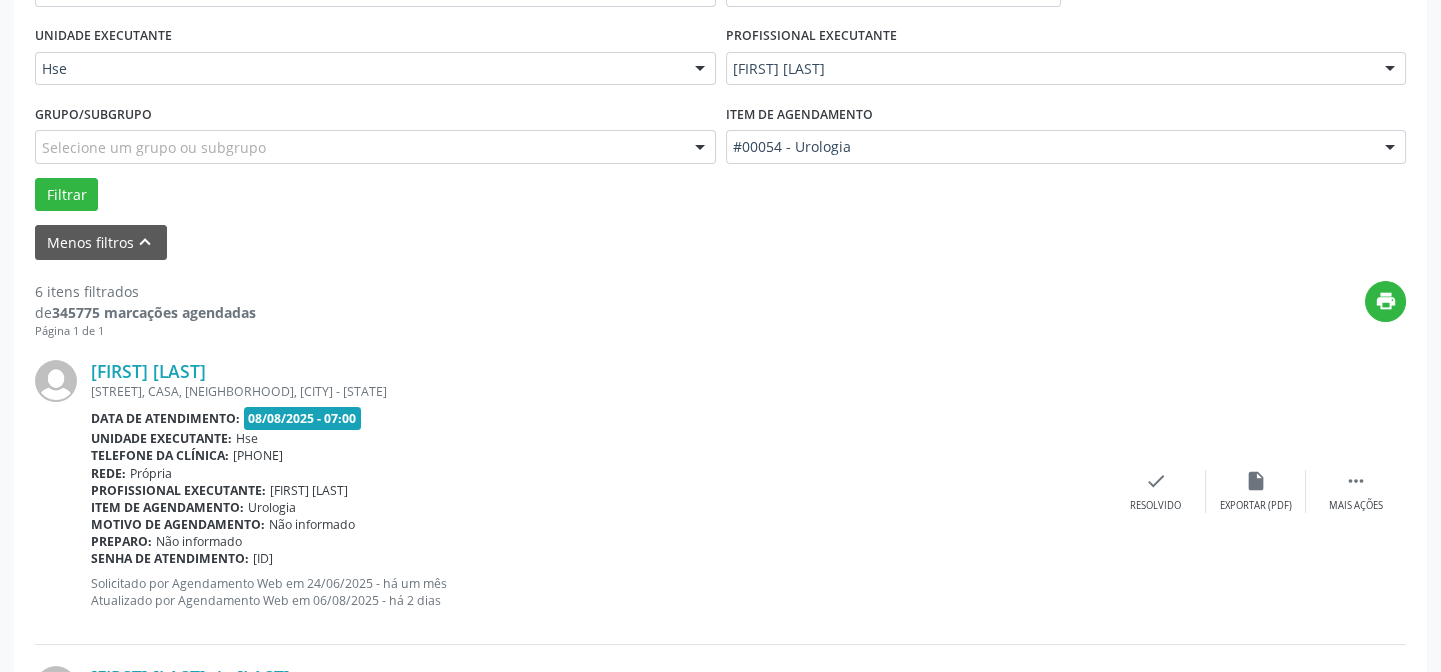 scroll, scrollTop: 542, scrollLeft: 0, axis: vertical 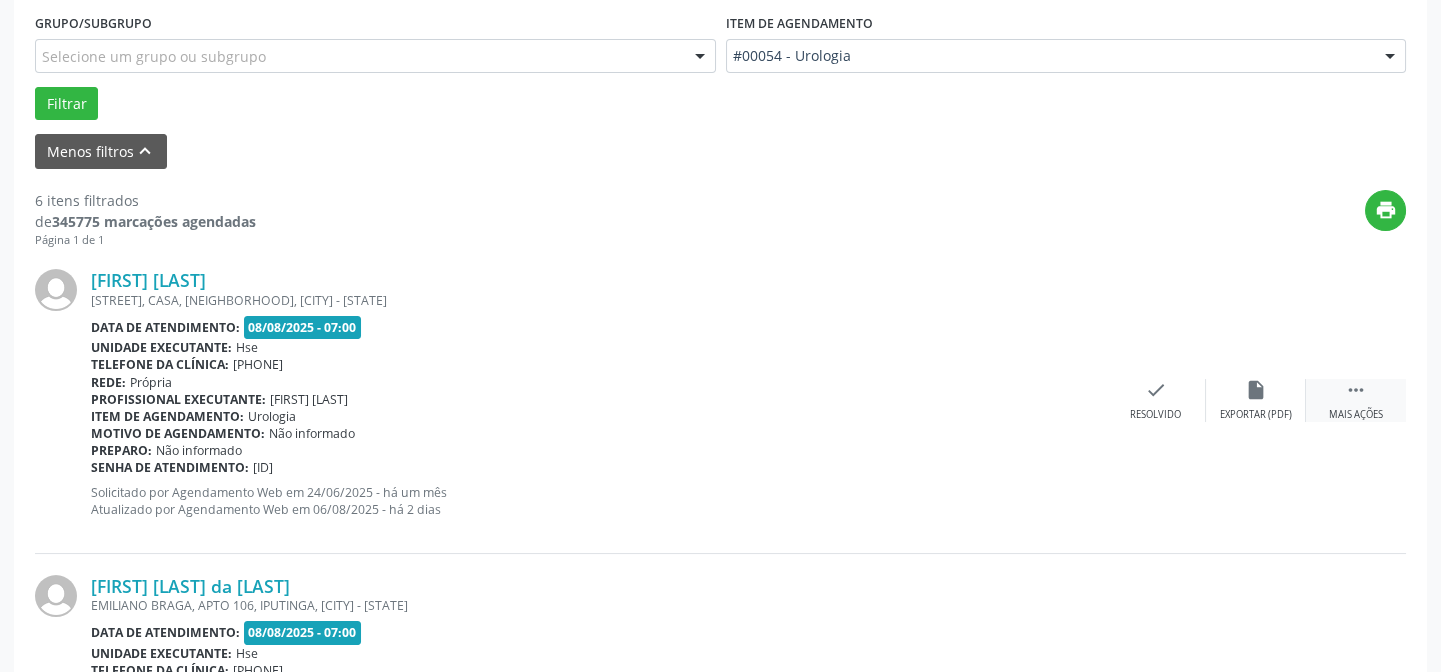 click on "" at bounding box center [1356, 390] 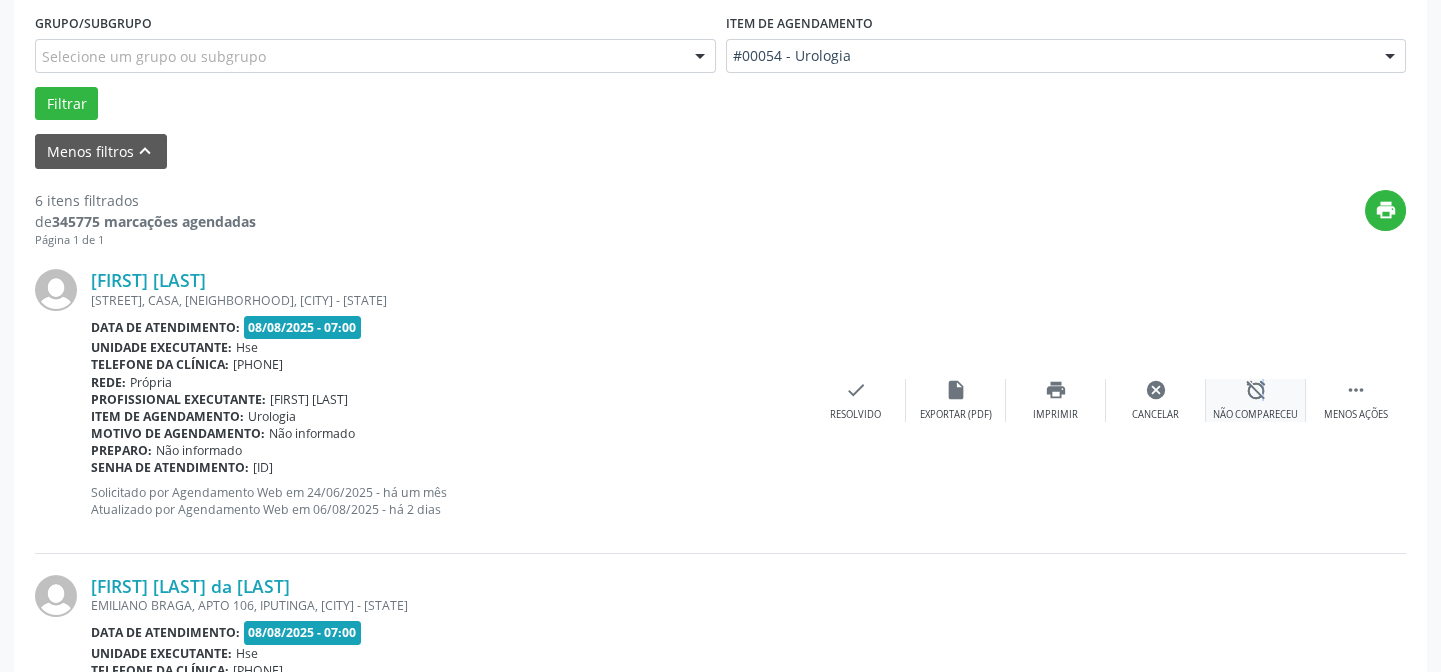 click on "alarm_off" at bounding box center (1256, 390) 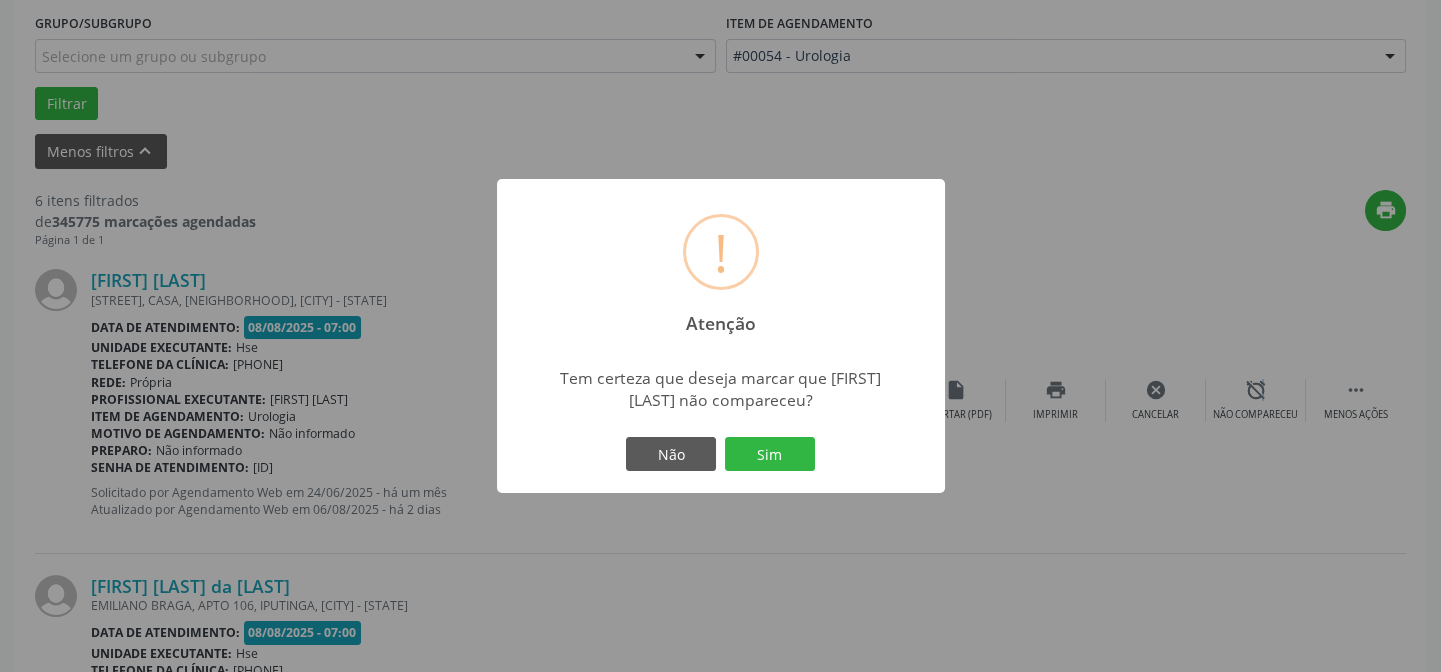 drag, startPoint x: 771, startPoint y: 458, endPoint x: 788, endPoint y: 452, distance: 18.027756 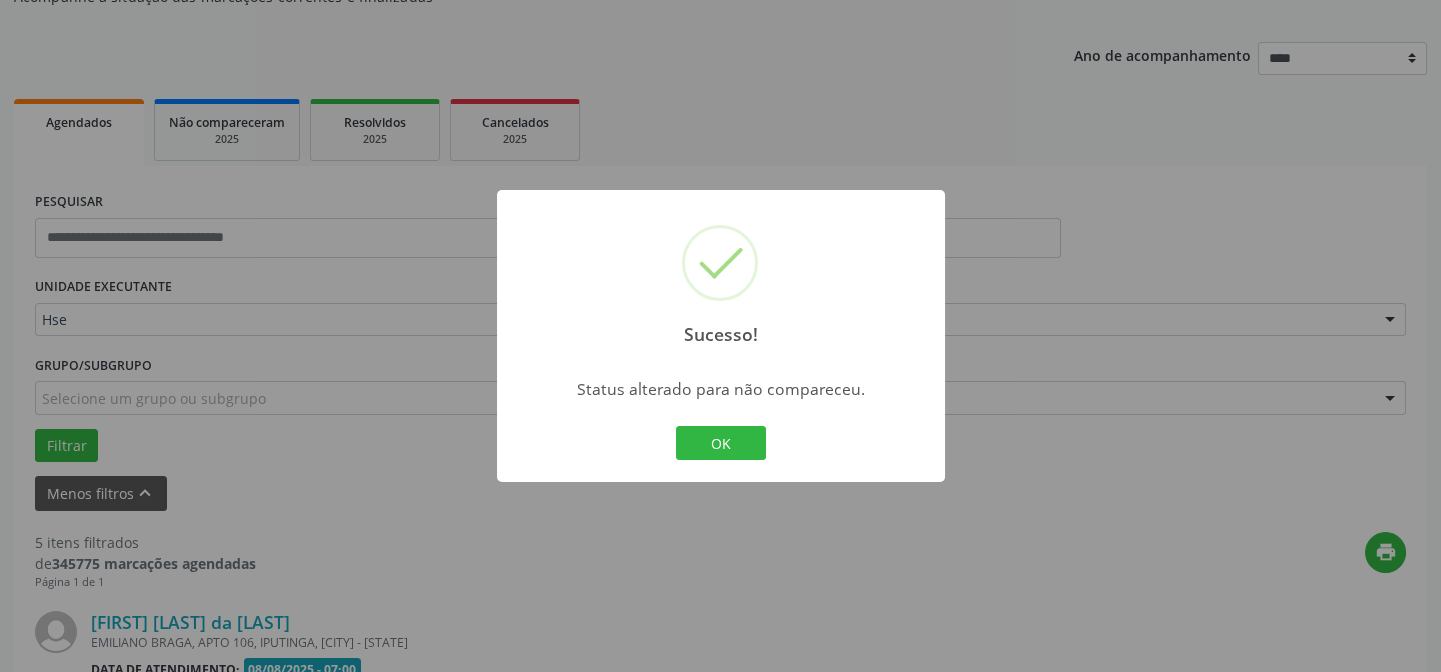 scroll, scrollTop: 542, scrollLeft: 0, axis: vertical 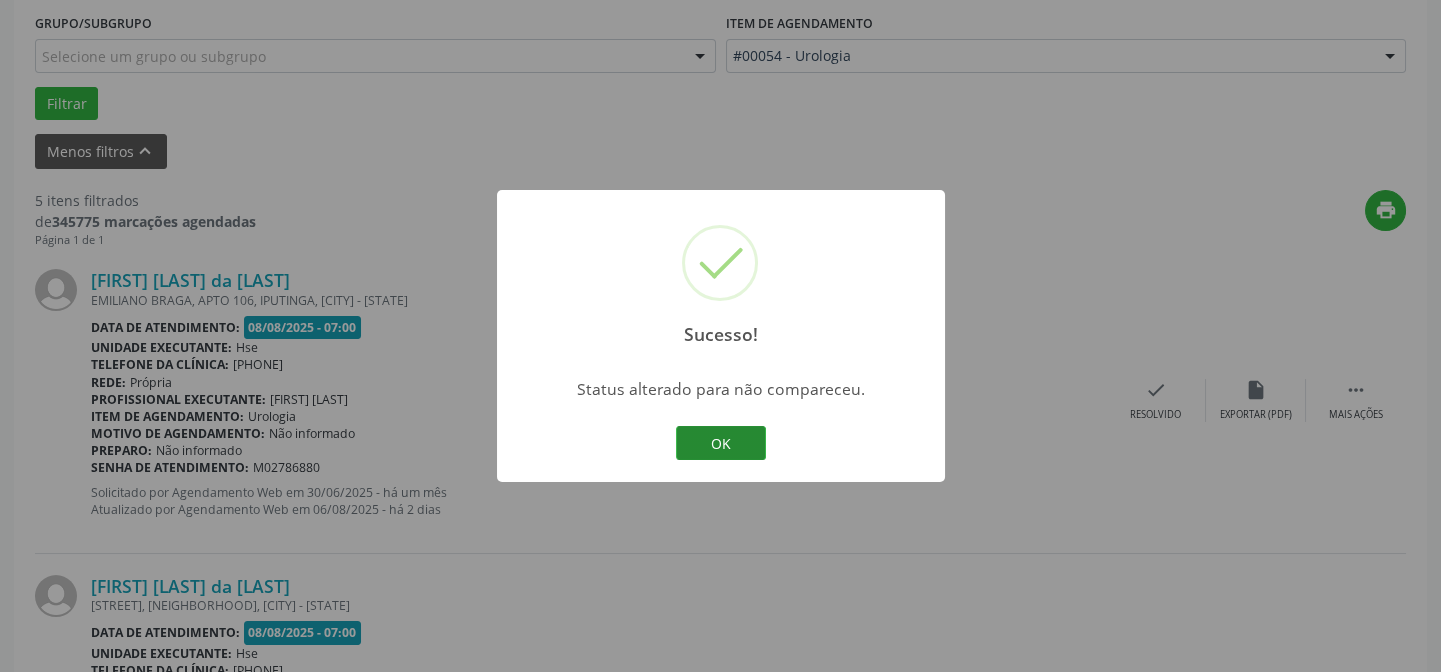 click on "OK" at bounding box center (721, 443) 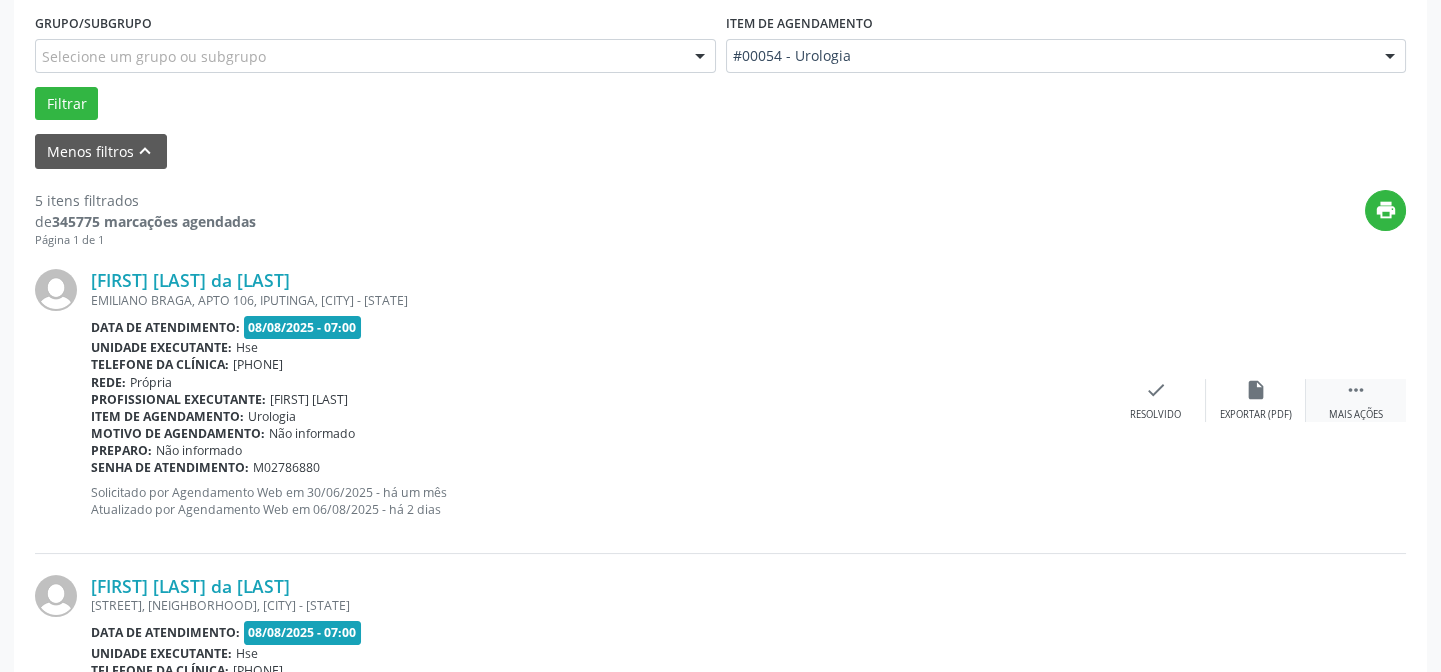 click on "" at bounding box center [1356, 390] 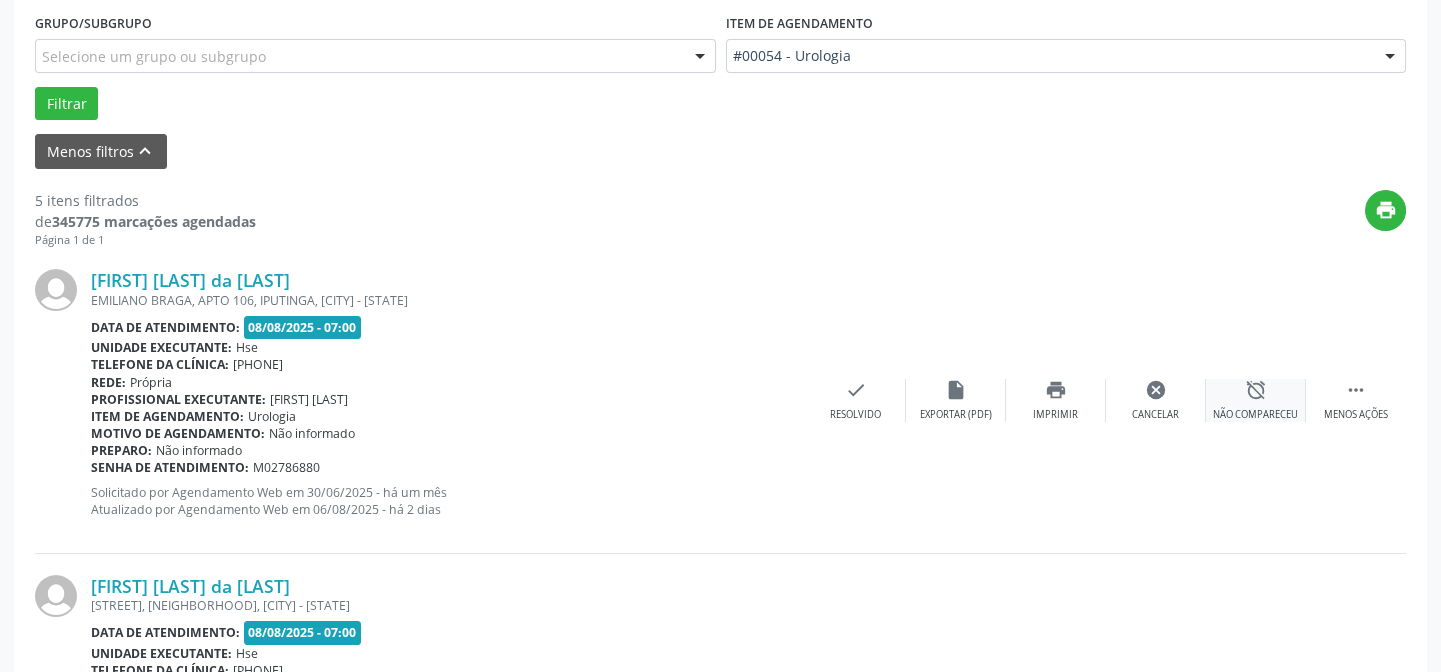 click on "alarm_off" at bounding box center (1256, 390) 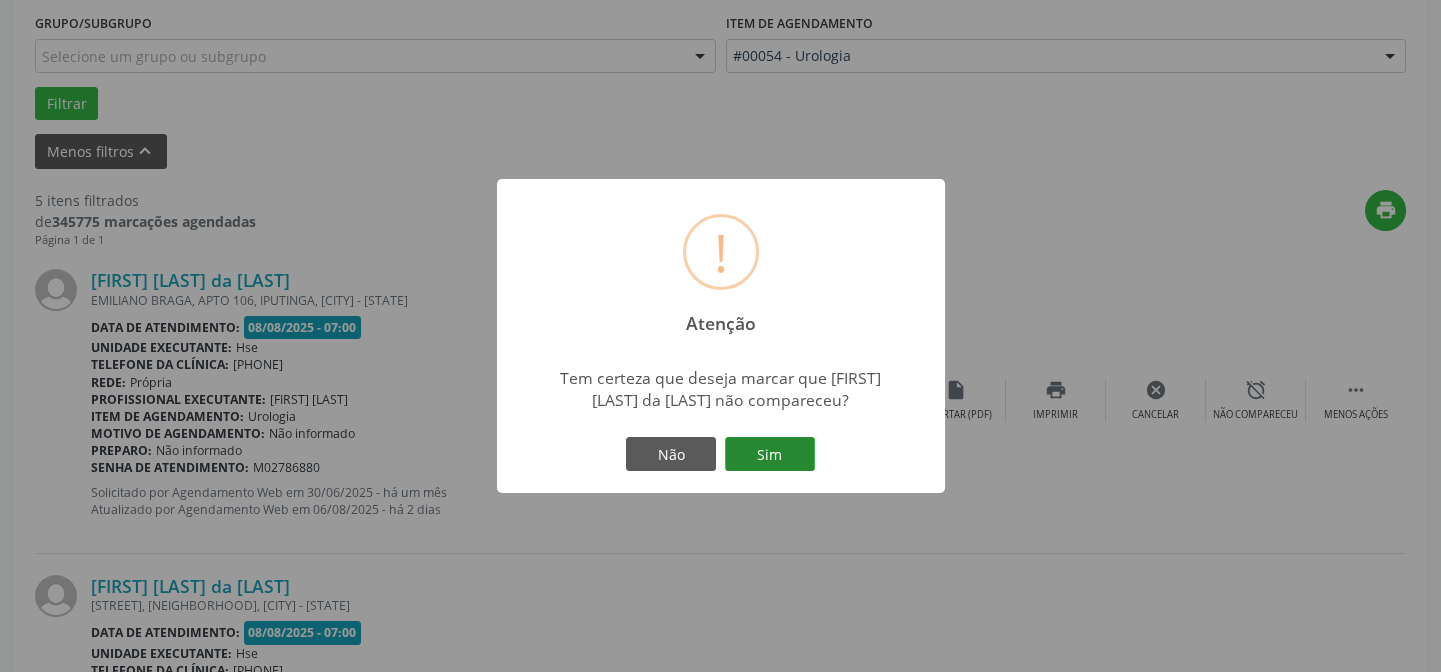 click on "Sim" at bounding box center (770, 454) 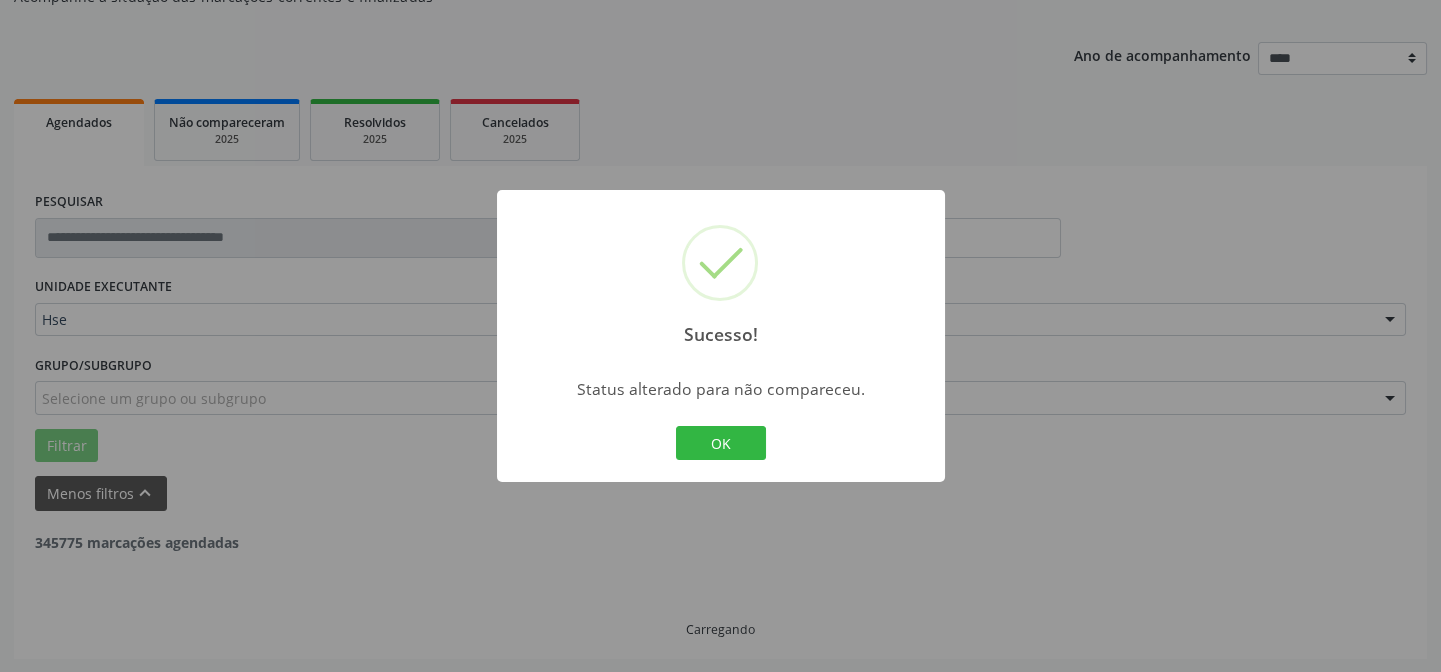 scroll, scrollTop: 542, scrollLeft: 0, axis: vertical 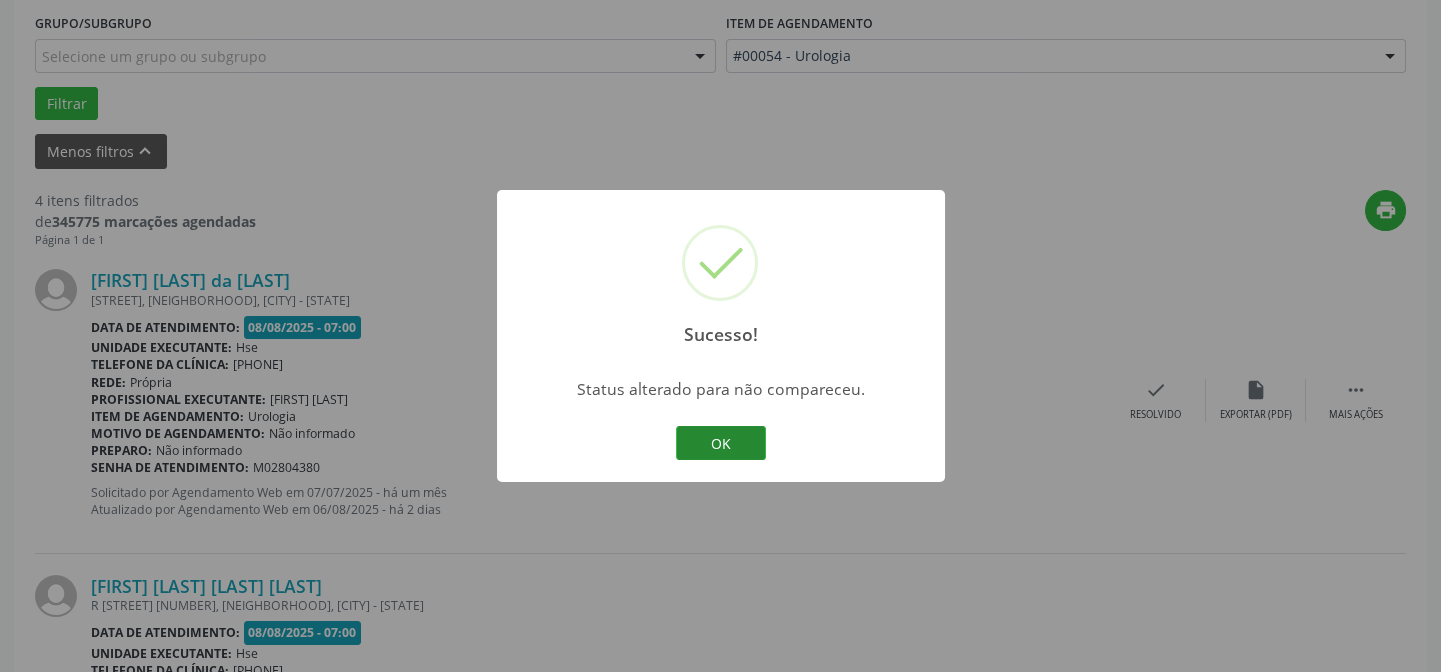 click on "OK" at bounding box center (721, 443) 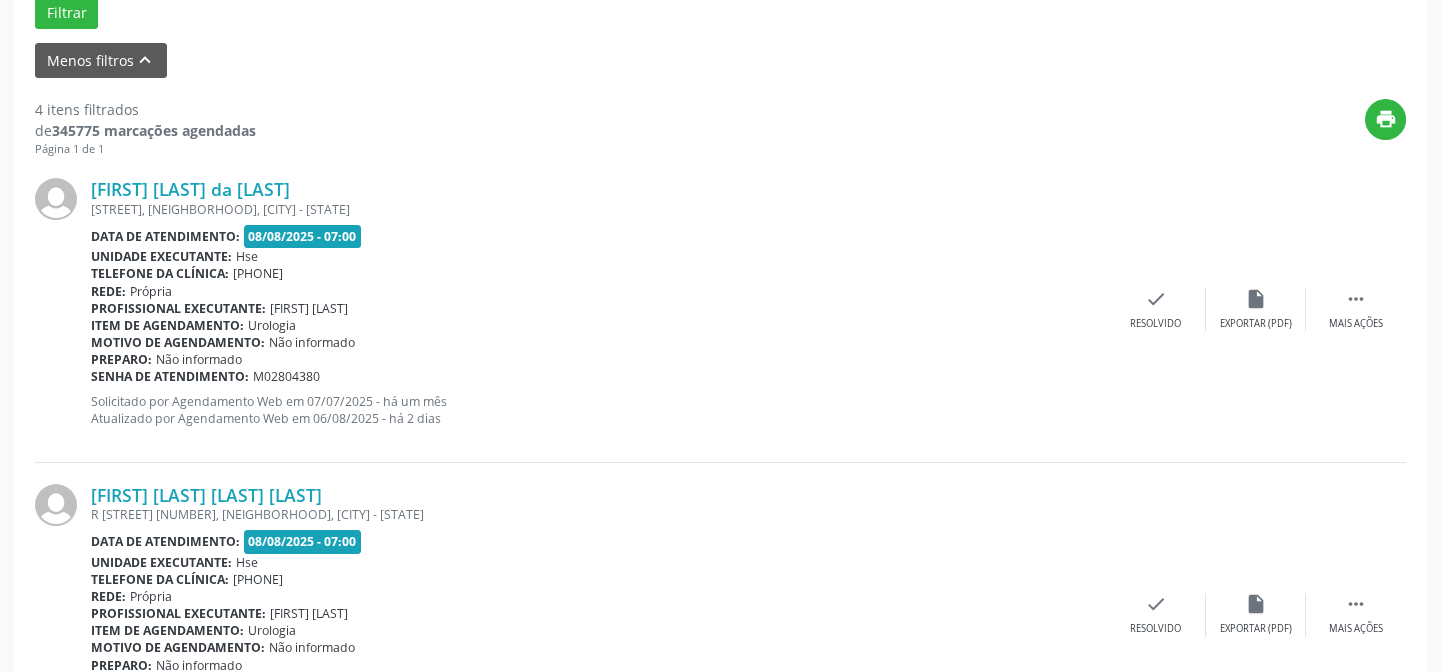 scroll, scrollTop: 451, scrollLeft: 0, axis: vertical 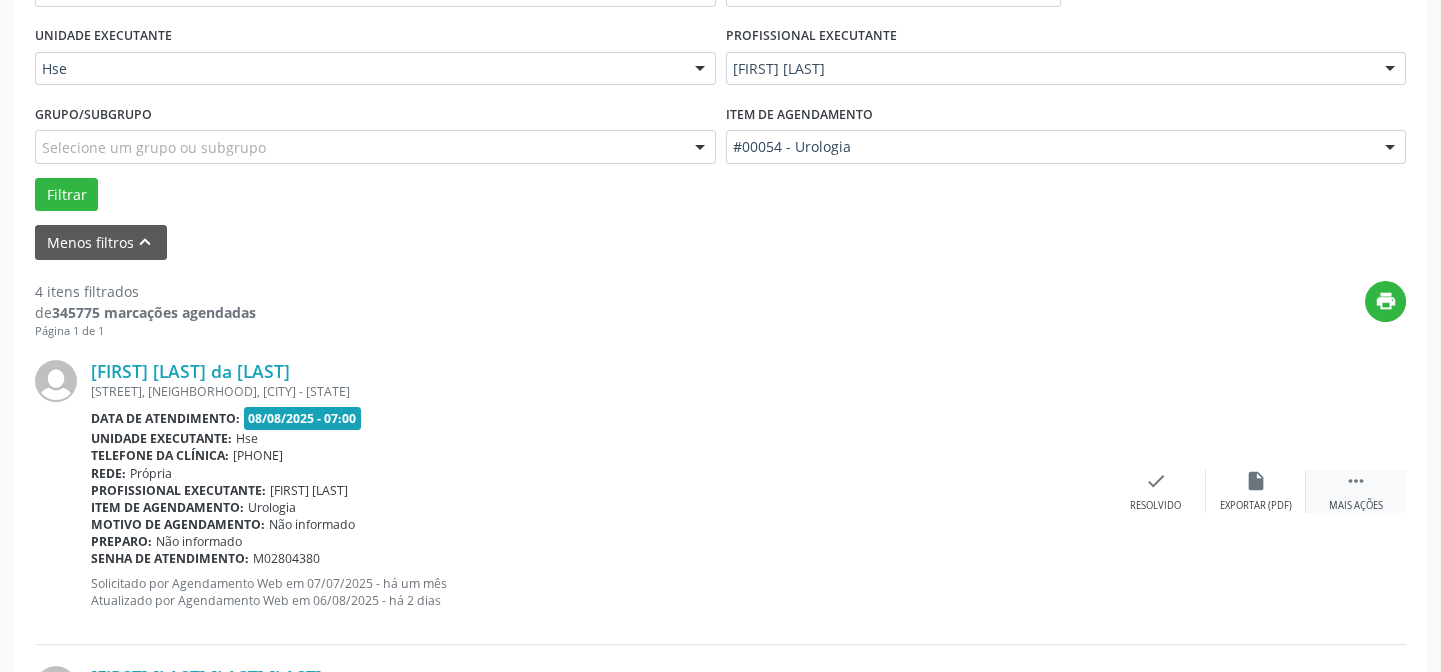 click on "" at bounding box center (1356, 481) 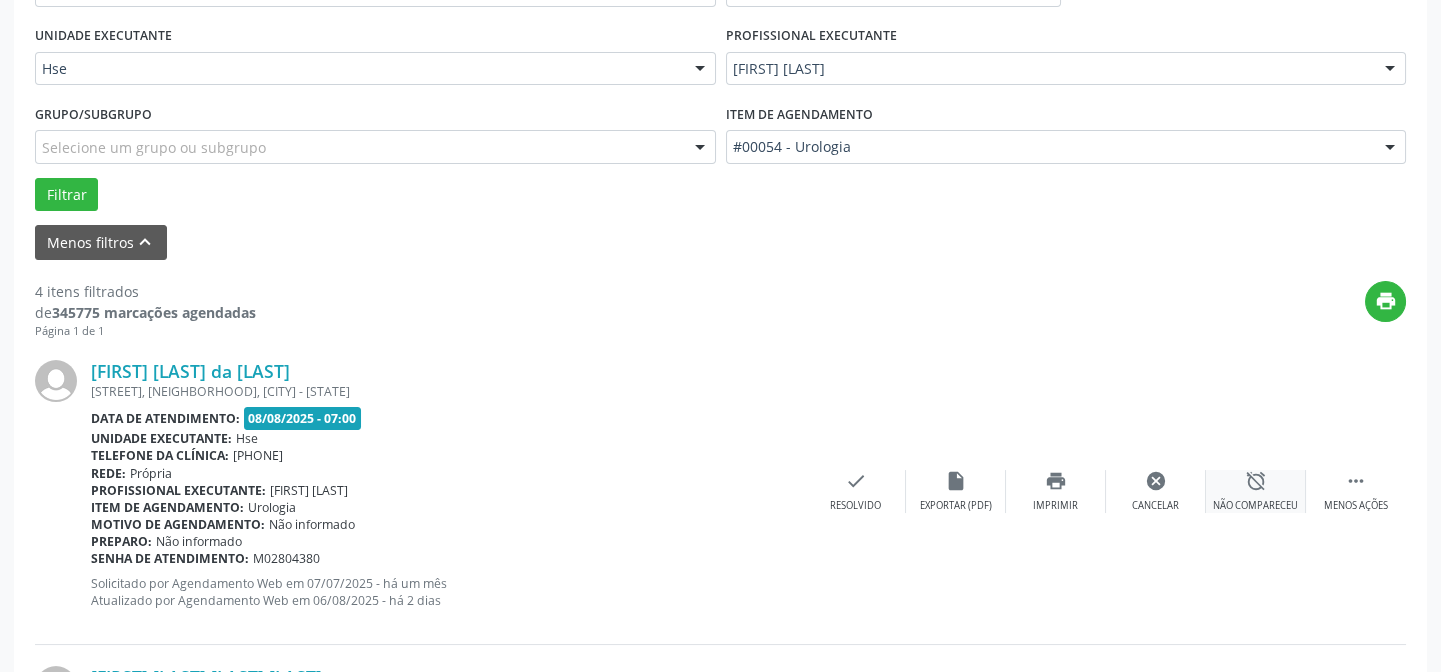 click on "alarm_off" at bounding box center [1256, 481] 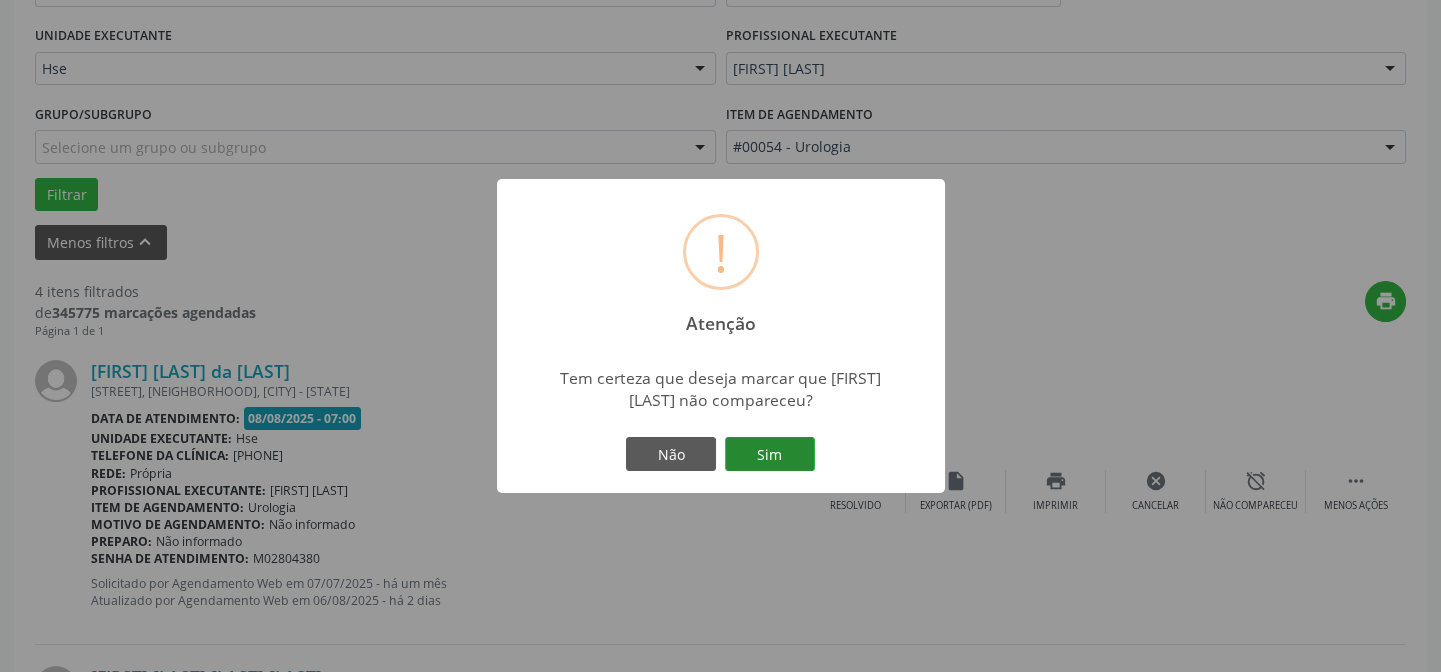 click on "Sim" at bounding box center [770, 454] 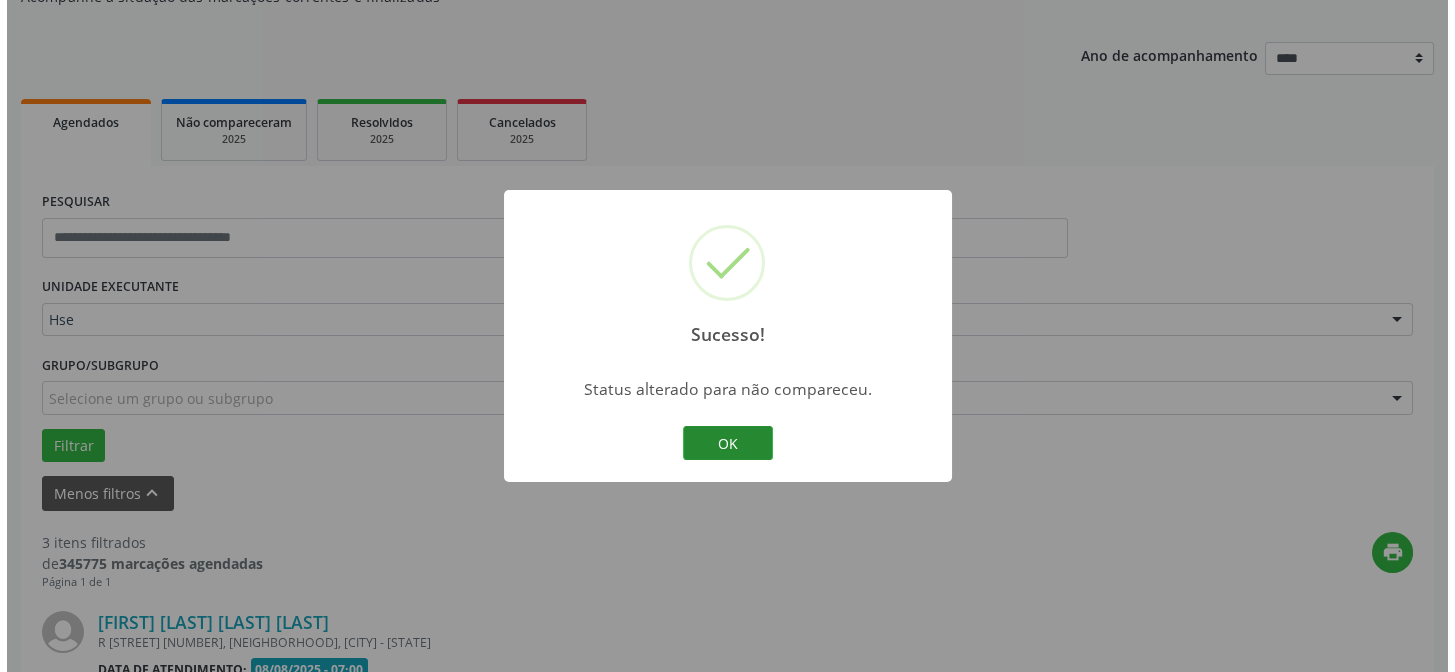 scroll, scrollTop: 542, scrollLeft: 0, axis: vertical 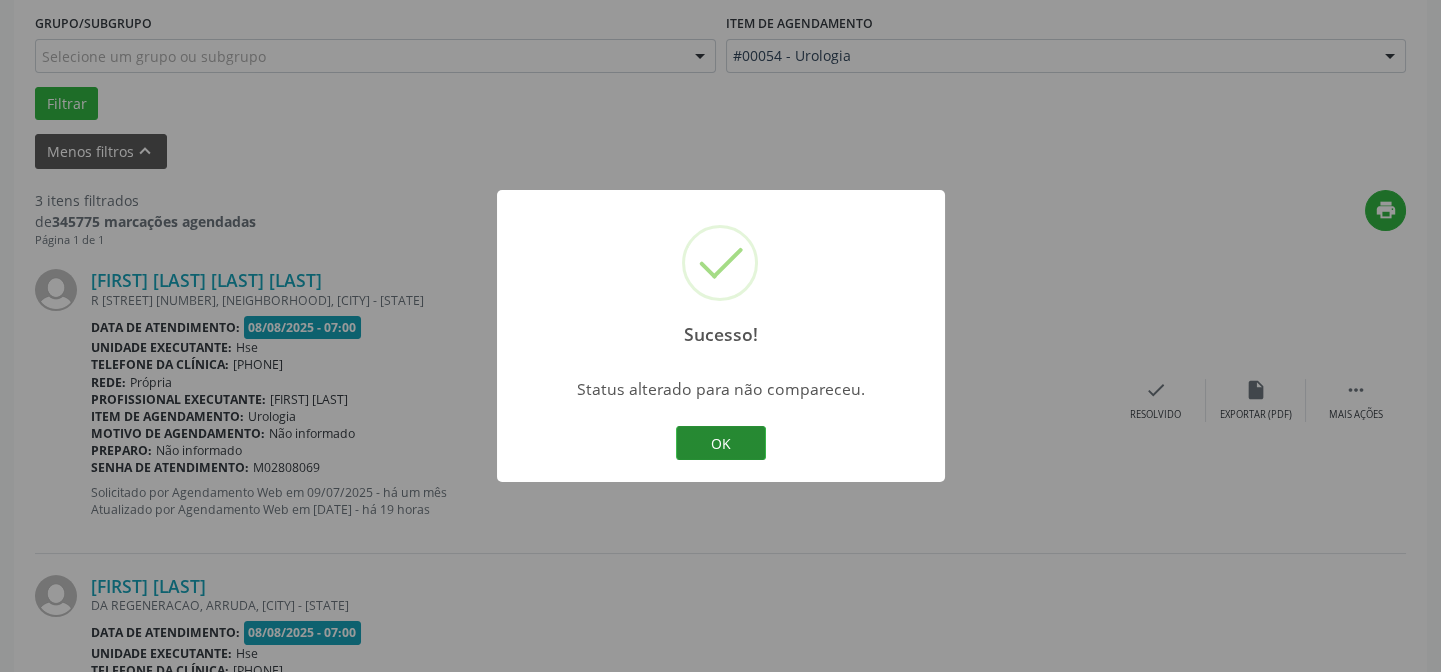 click on "OK" at bounding box center (721, 443) 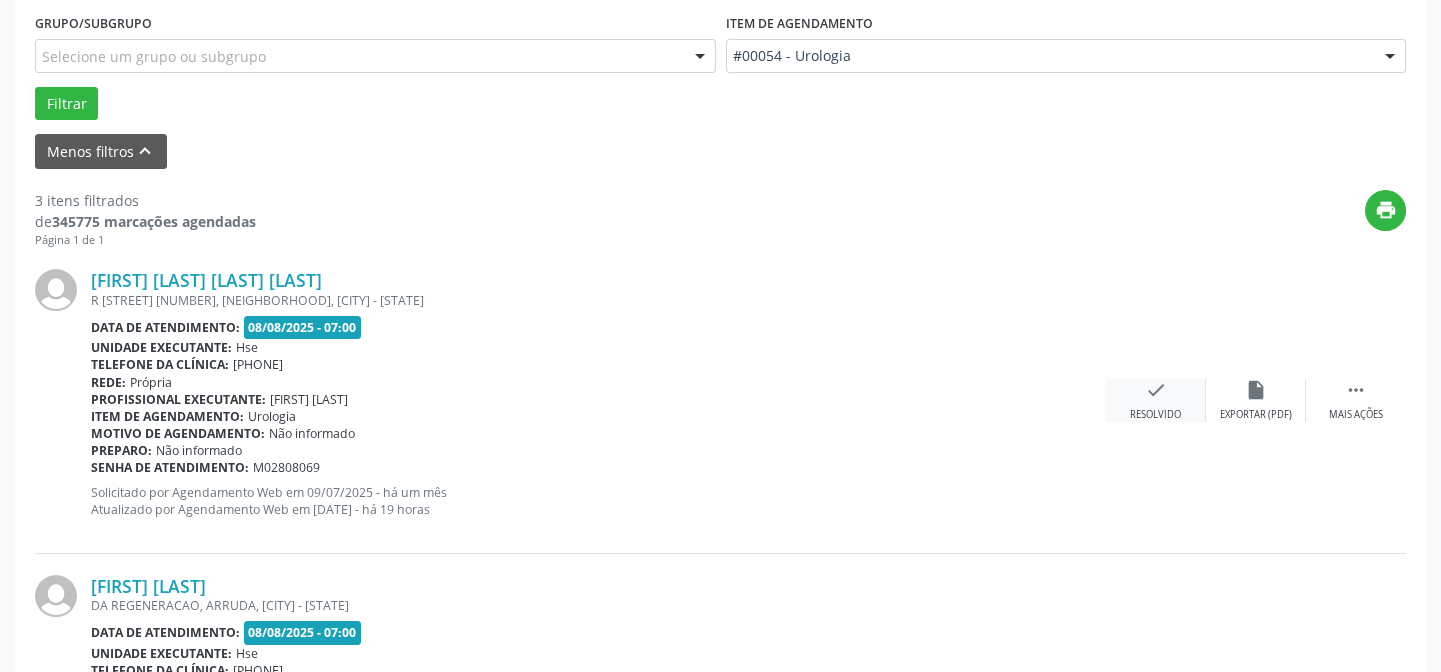 click on "check" at bounding box center (1156, 390) 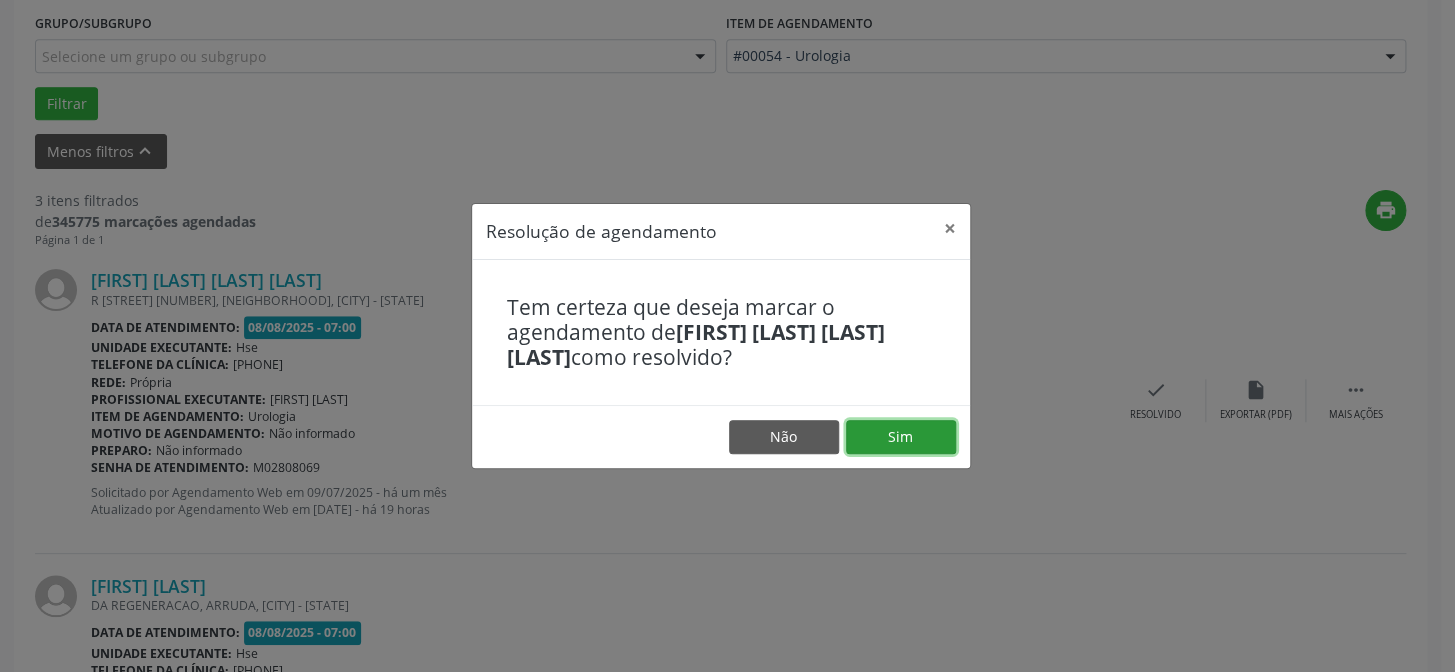 click on "Sim" at bounding box center [901, 437] 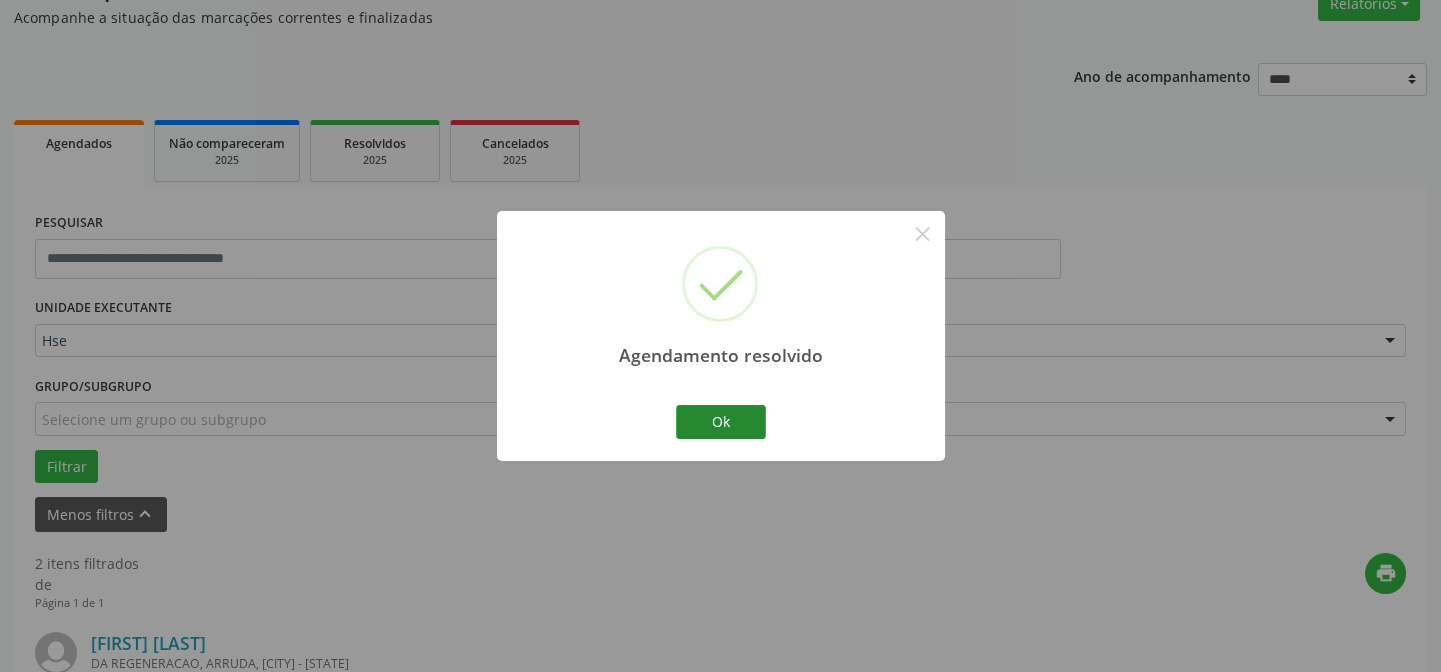 scroll, scrollTop: 542, scrollLeft: 0, axis: vertical 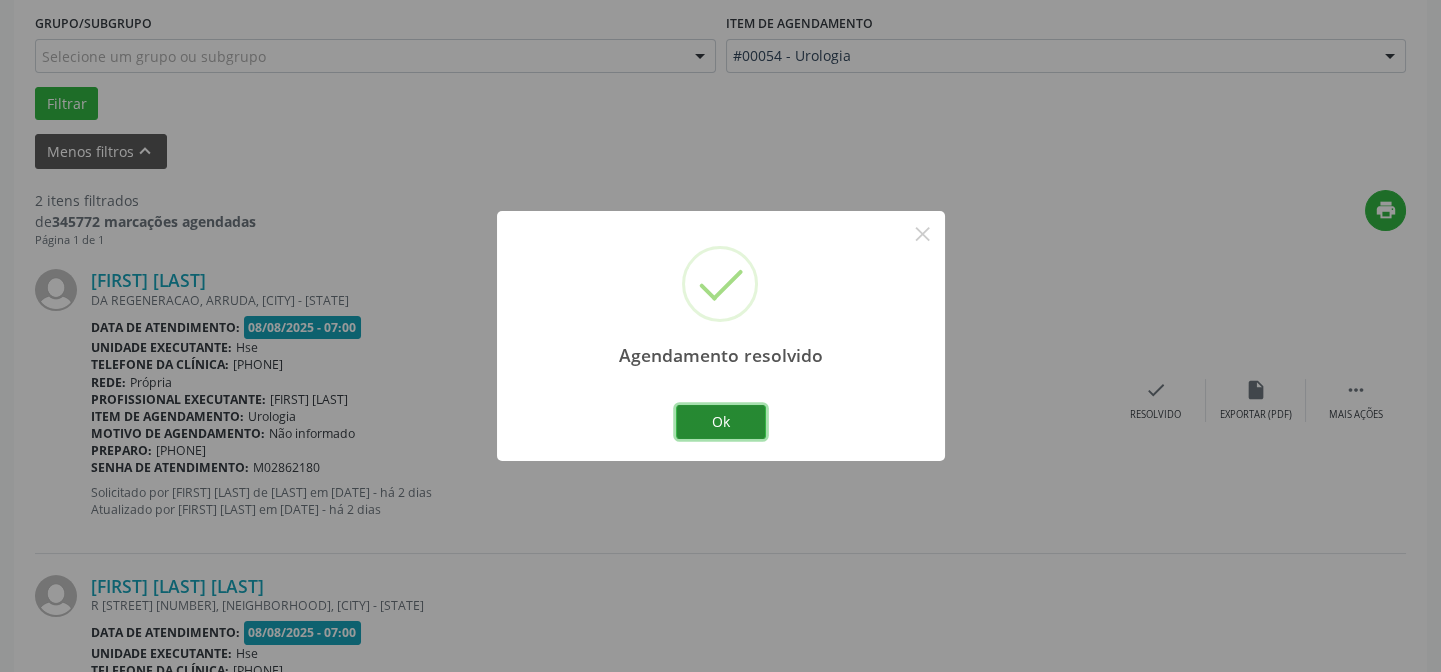 click on "Ok" at bounding box center [721, 422] 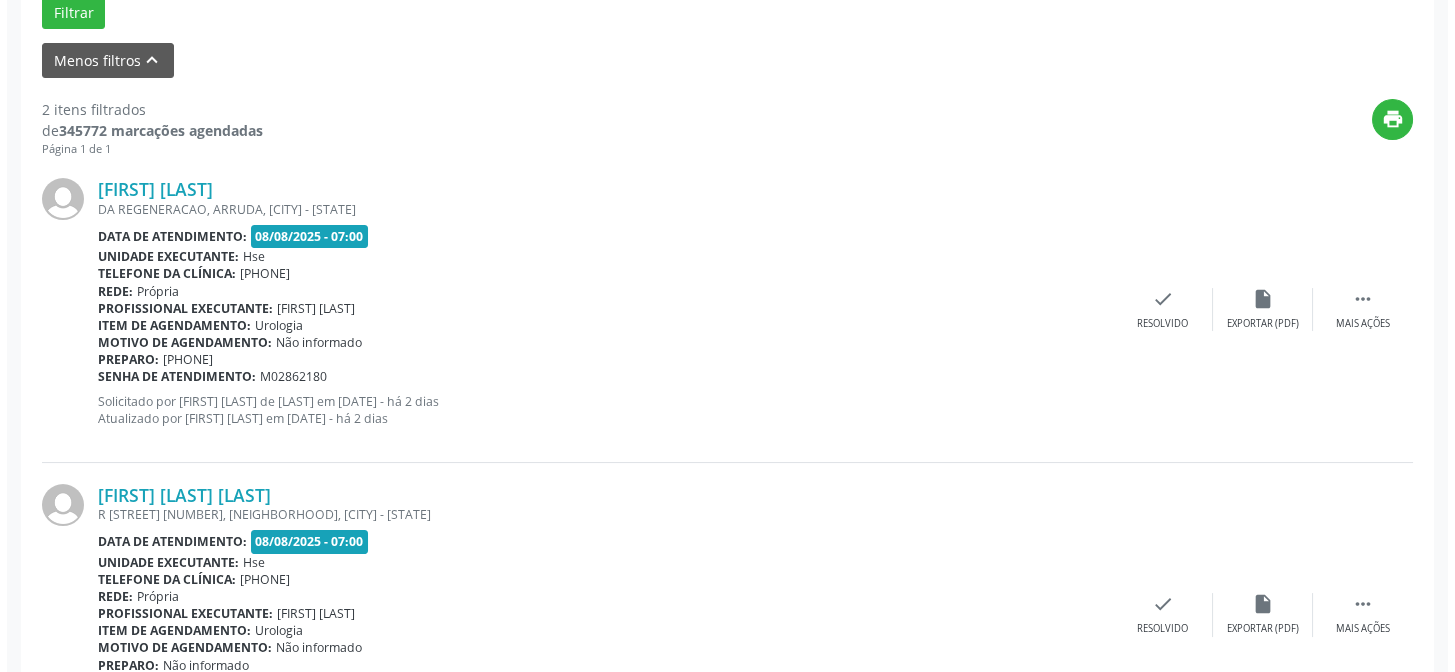 scroll, scrollTop: 542, scrollLeft: 0, axis: vertical 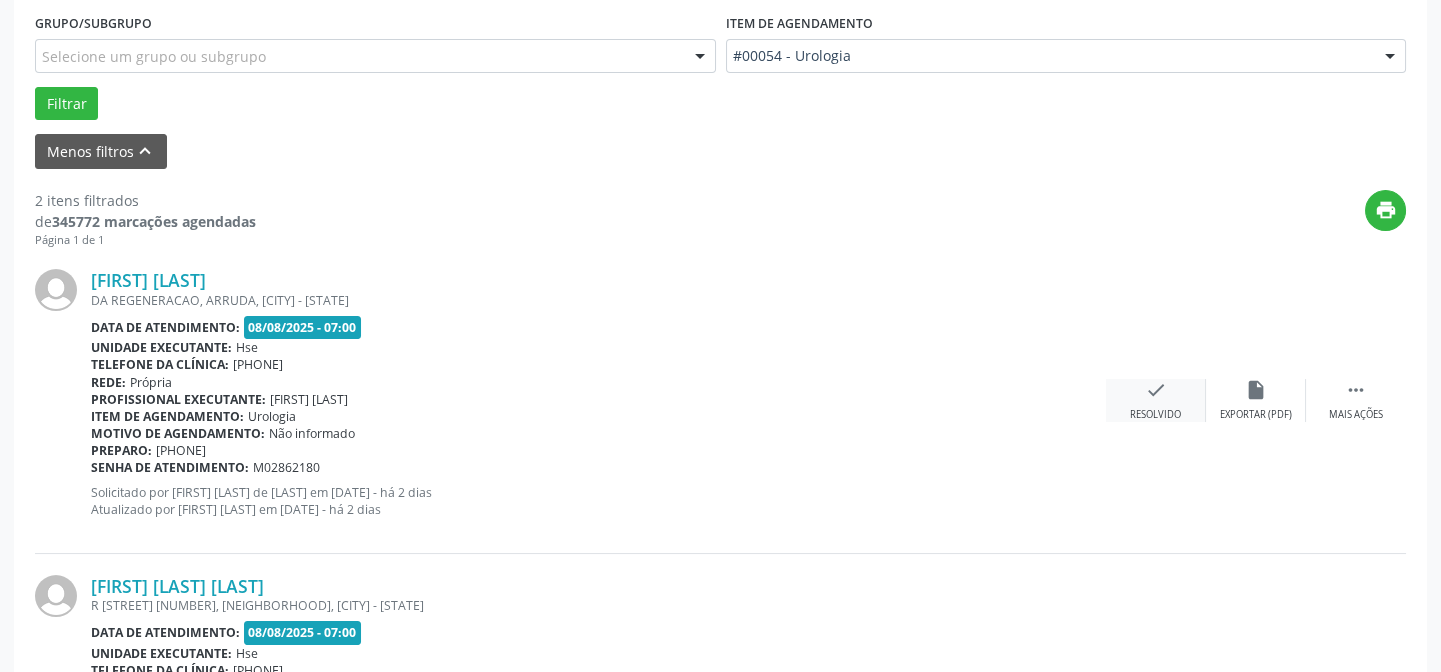 click on "check" at bounding box center (1156, 390) 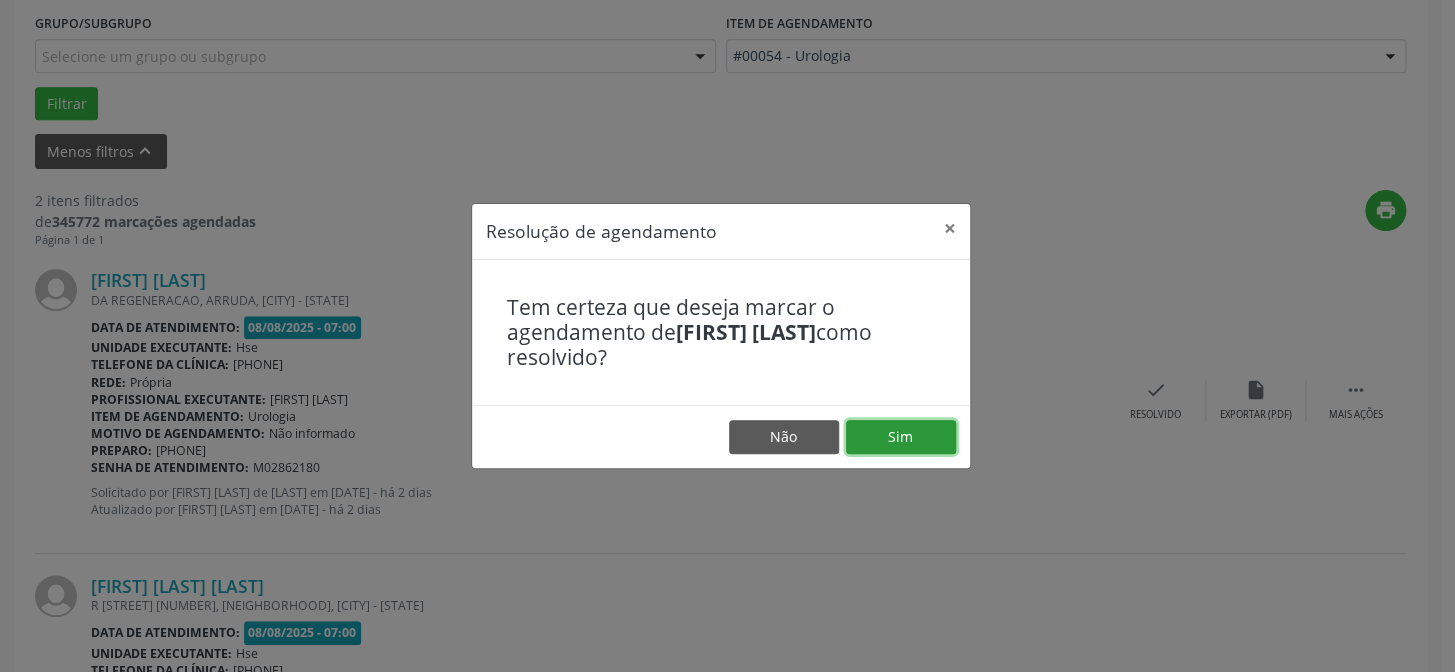 click on "Sim" at bounding box center [901, 437] 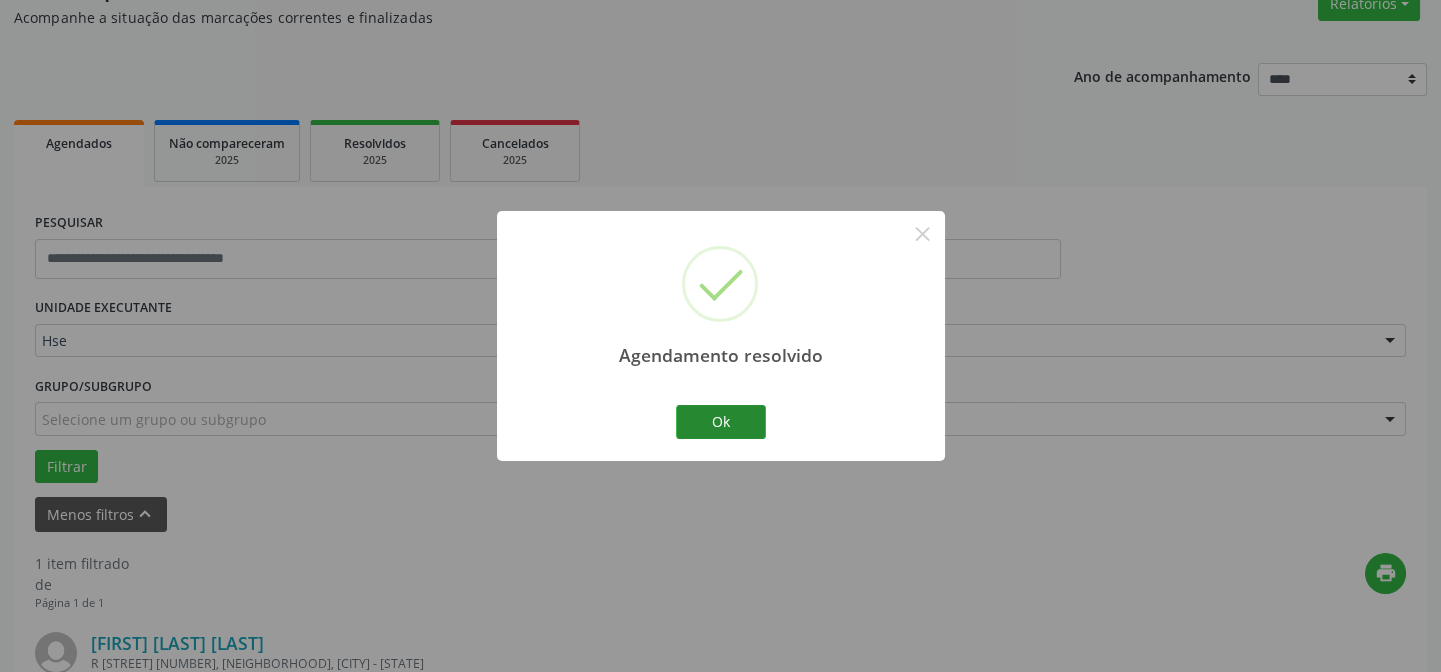 scroll, scrollTop: 457, scrollLeft: 0, axis: vertical 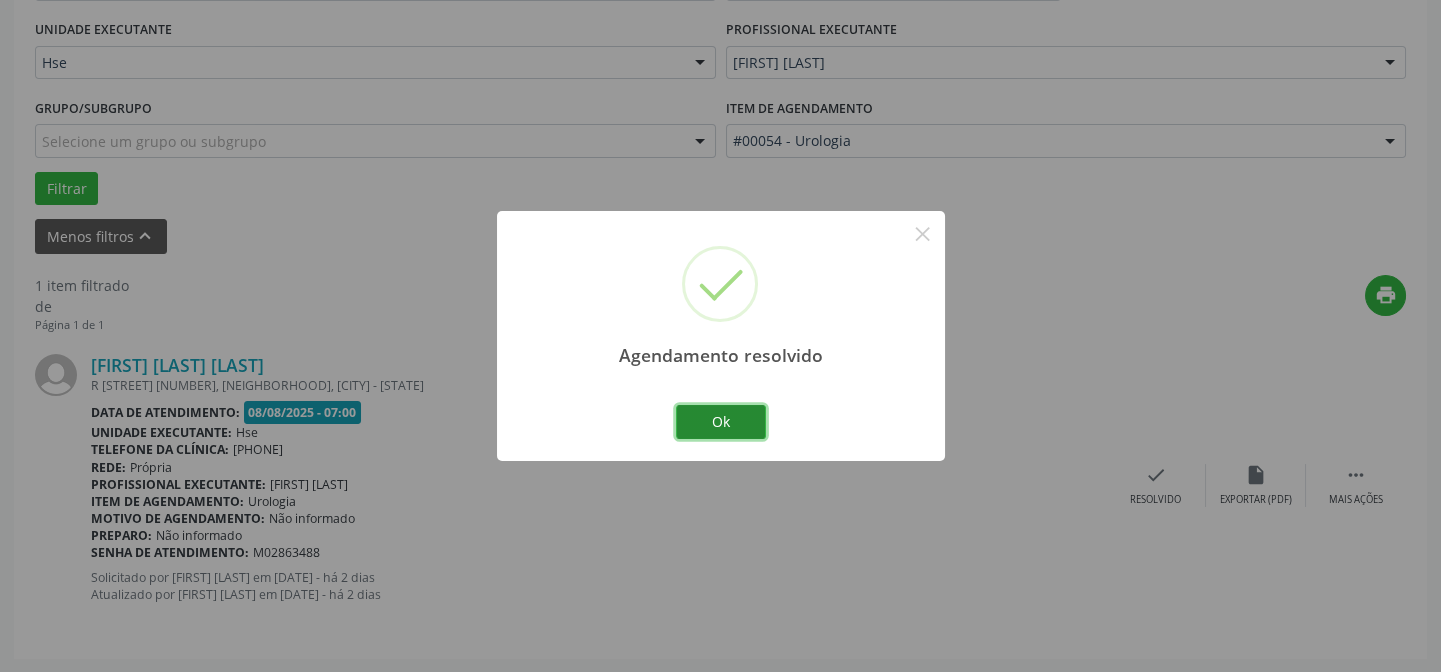 click on "Ok" at bounding box center (721, 422) 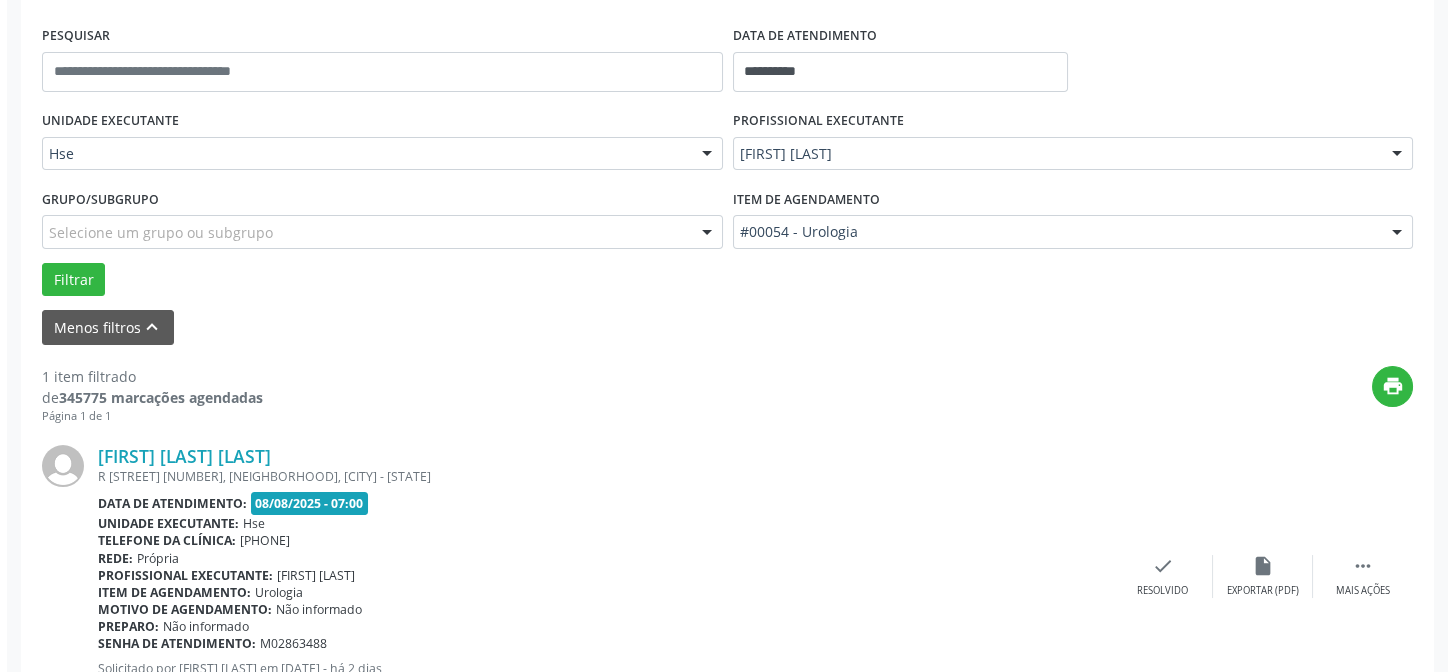 scroll, scrollTop: 457, scrollLeft: 0, axis: vertical 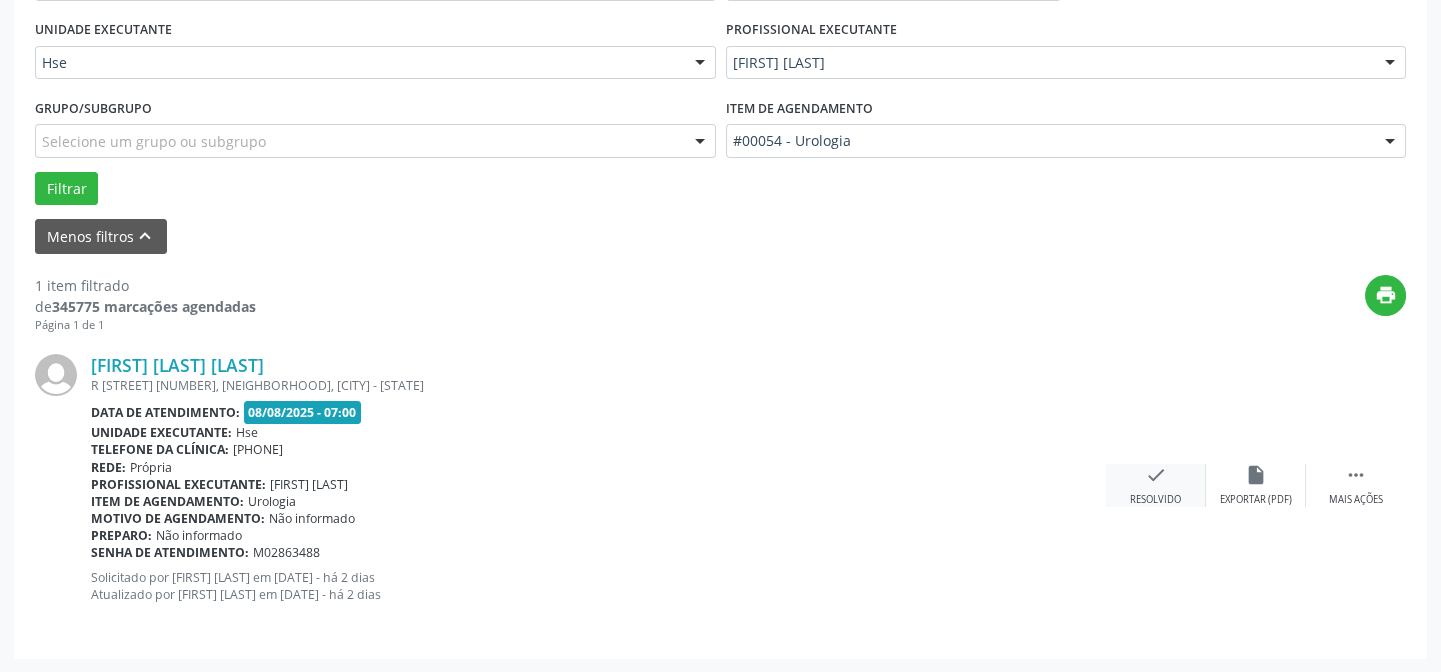 click on "check" at bounding box center (1156, 475) 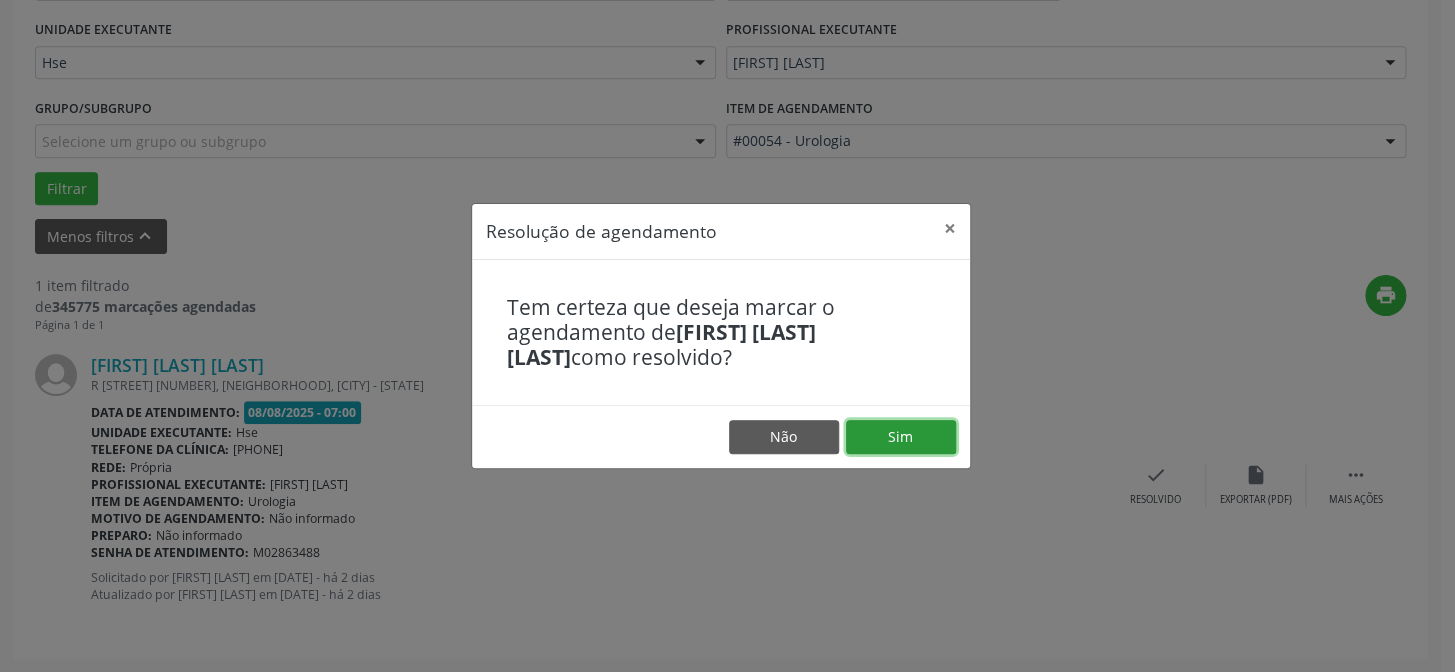 click on "Sim" at bounding box center (901, 437) 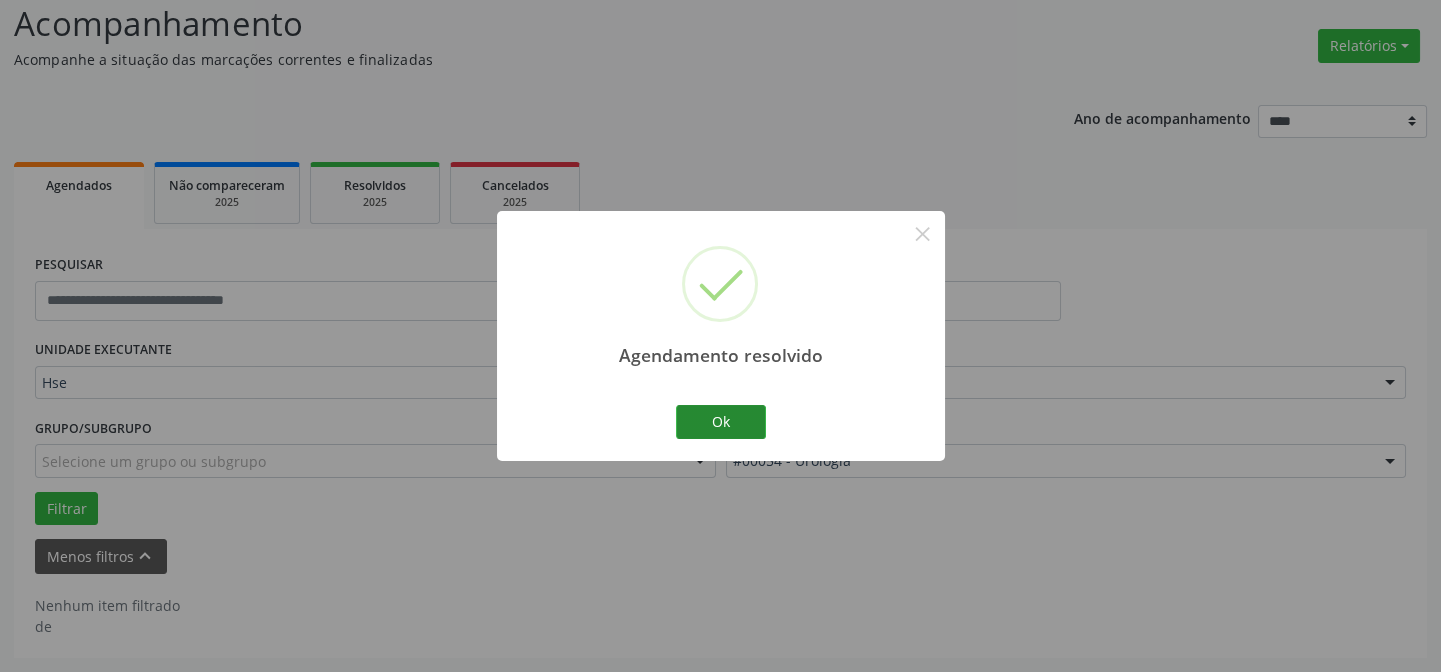 scroll, scrollTop: 135, scrollLeft: 0, axis: vertical 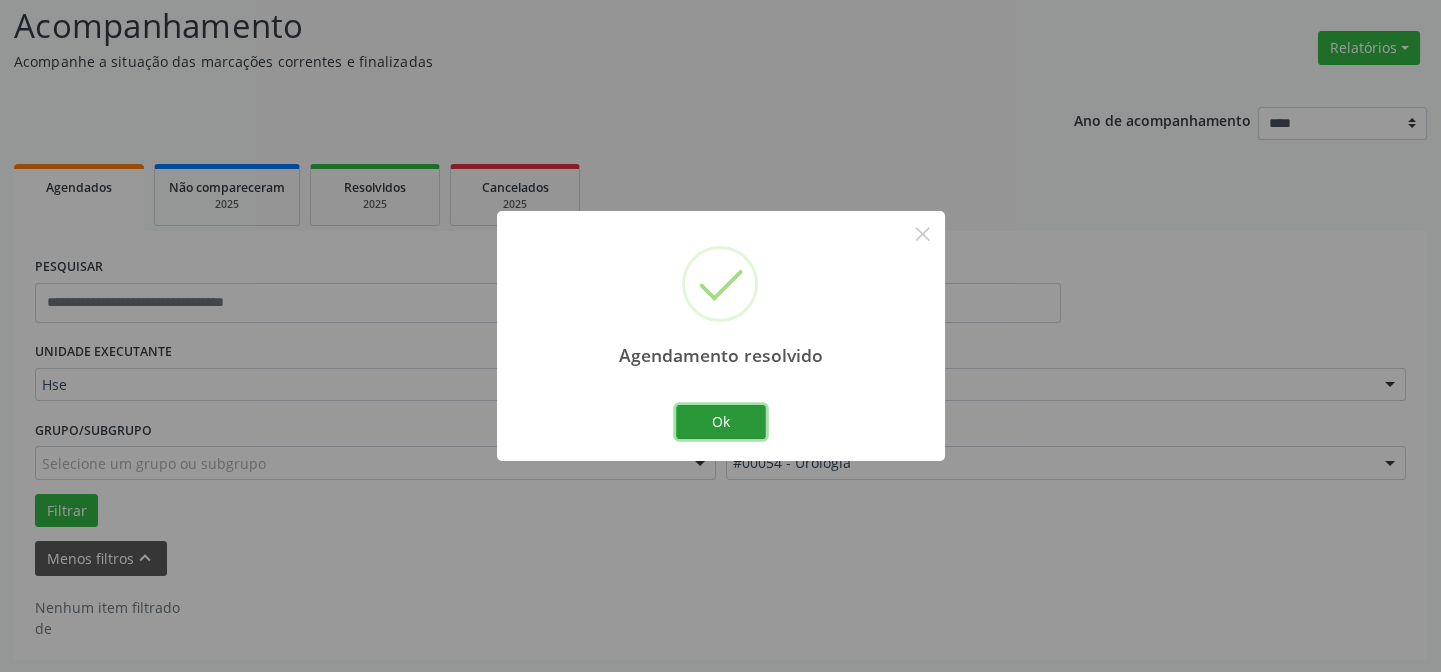 drag, startPoint x: 724, startPoint y: 420, endPoint x: 818, endPoint y: 429, distance: 94.42987 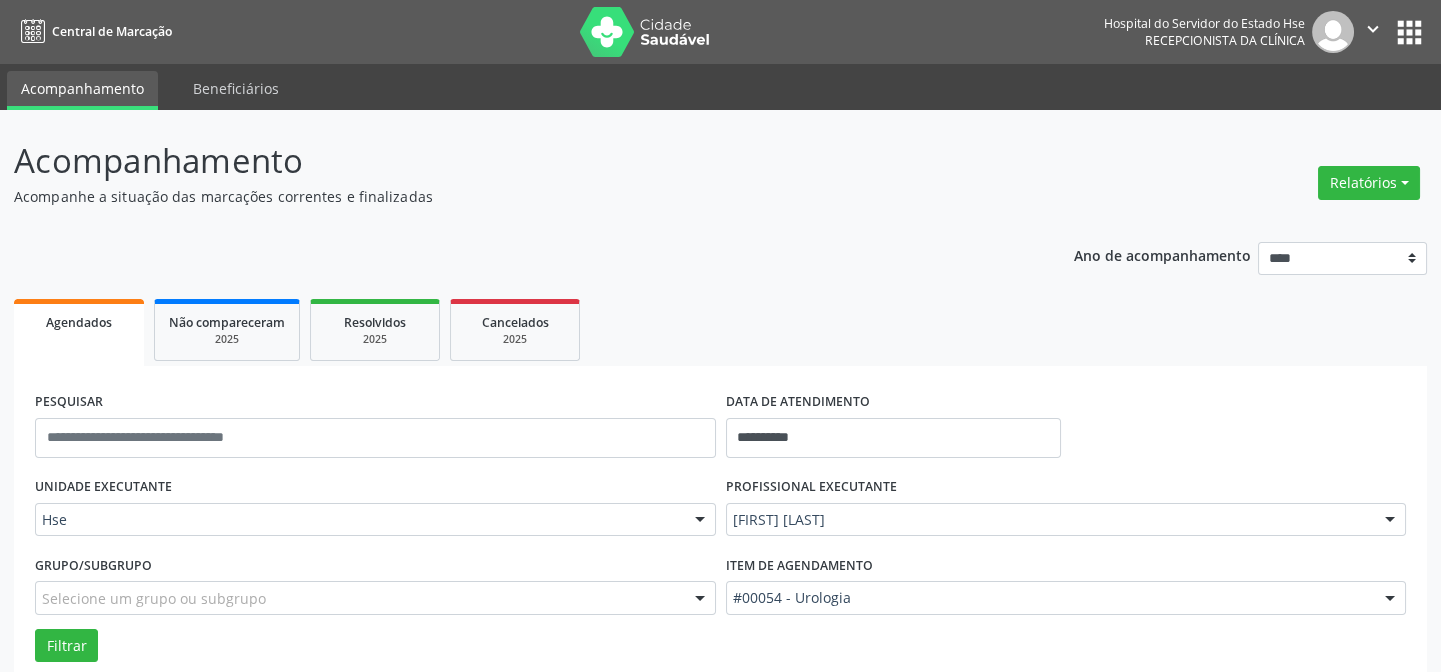 scroll, scrollTop: 135, scrollLeft: 0, axis: vertical 